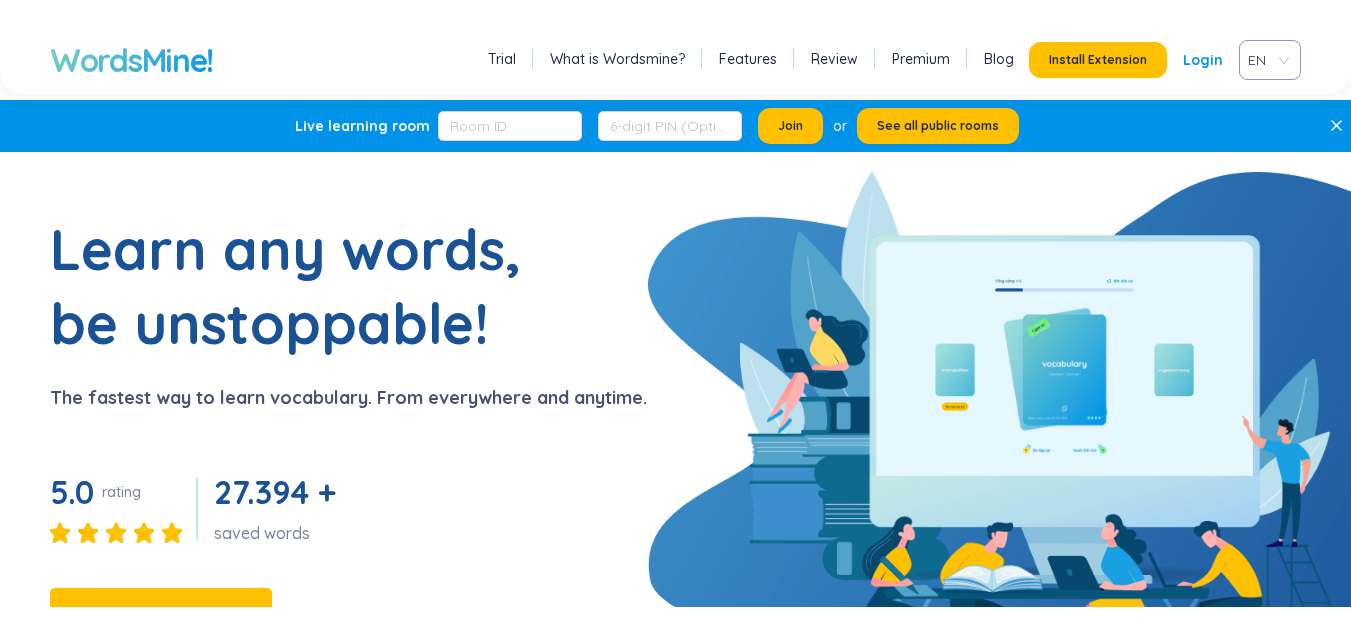 scroll, scrollTop: 0, scrollLeft: 0, axis: both 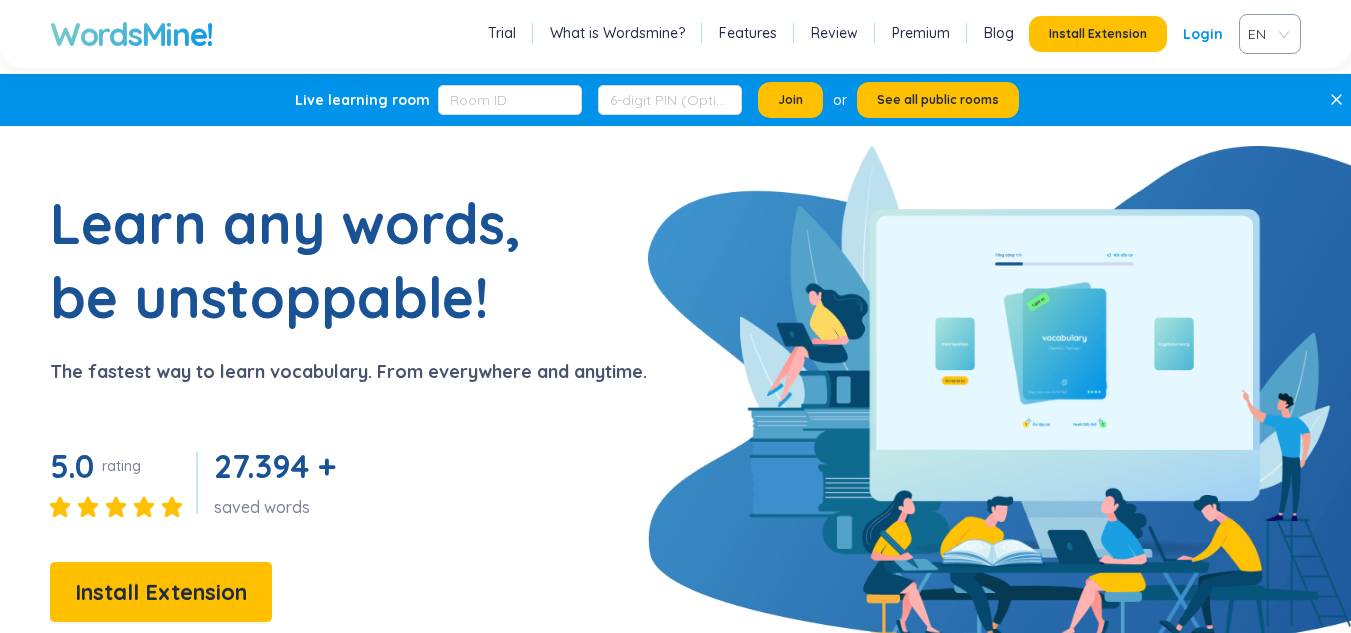 click on "Learn any words, be unstoppable!" at bounding box center (300, 260) 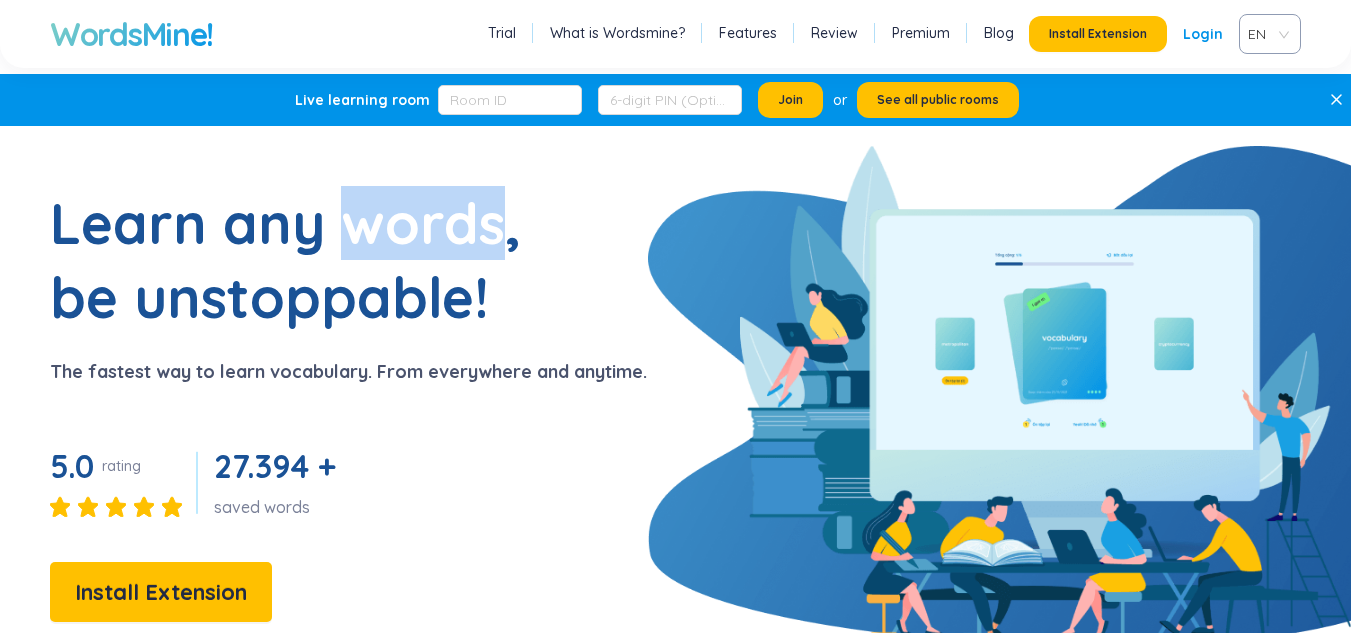 click on "Learn any words, be unstoppable!" at bounding box center [300, 260] 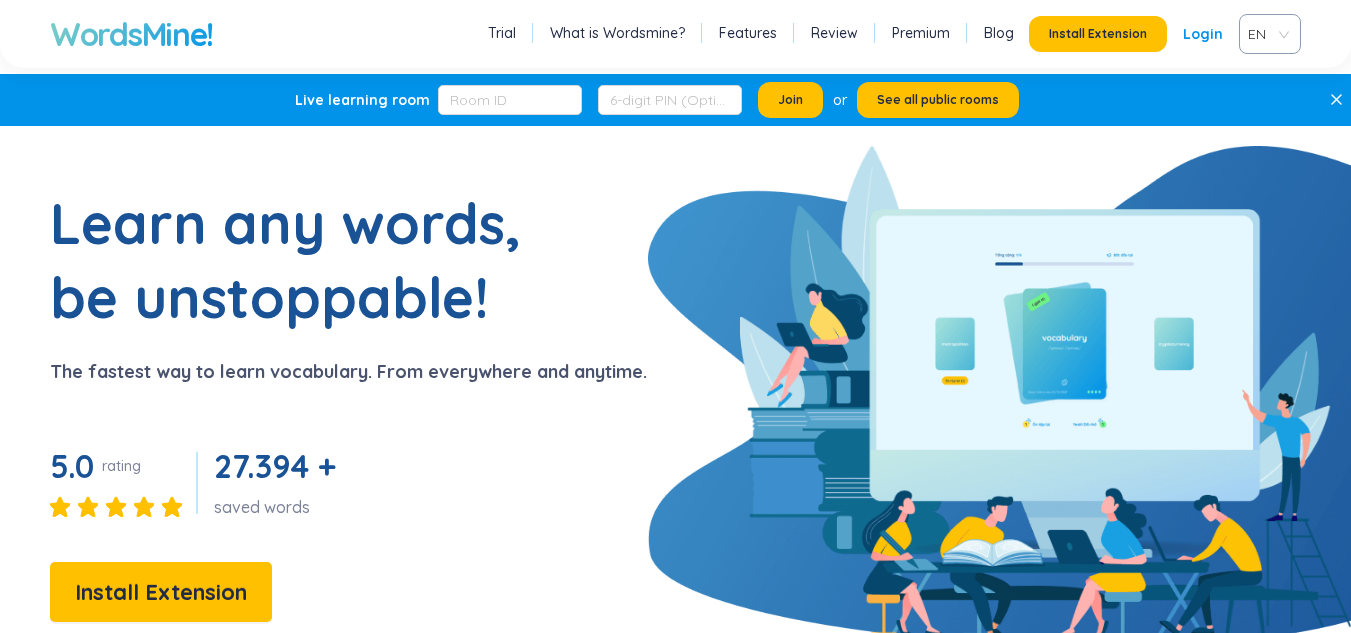 click on "Learn any words, be unstoppable!" at bounding box center [300, 260] 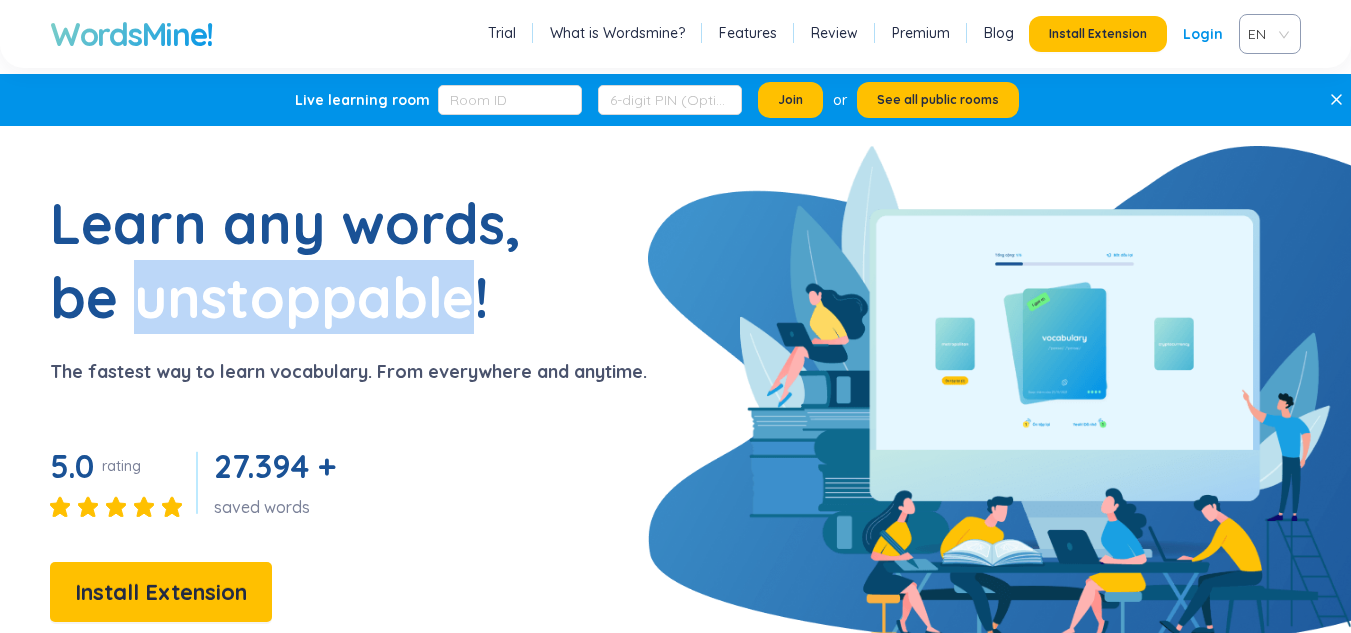 click on "Learn any words, be unstoppable!" at bounding box center (300, 260) 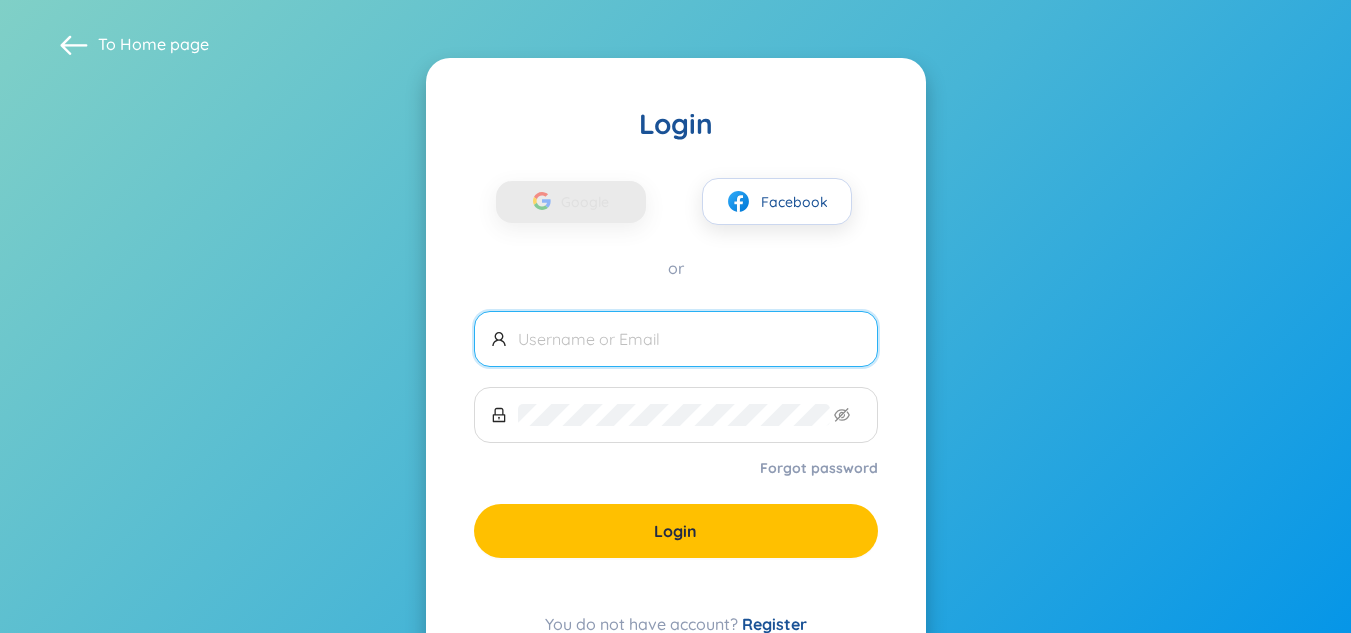 scroll, scrollTop: 0, scrollLeft: 0, axis: both 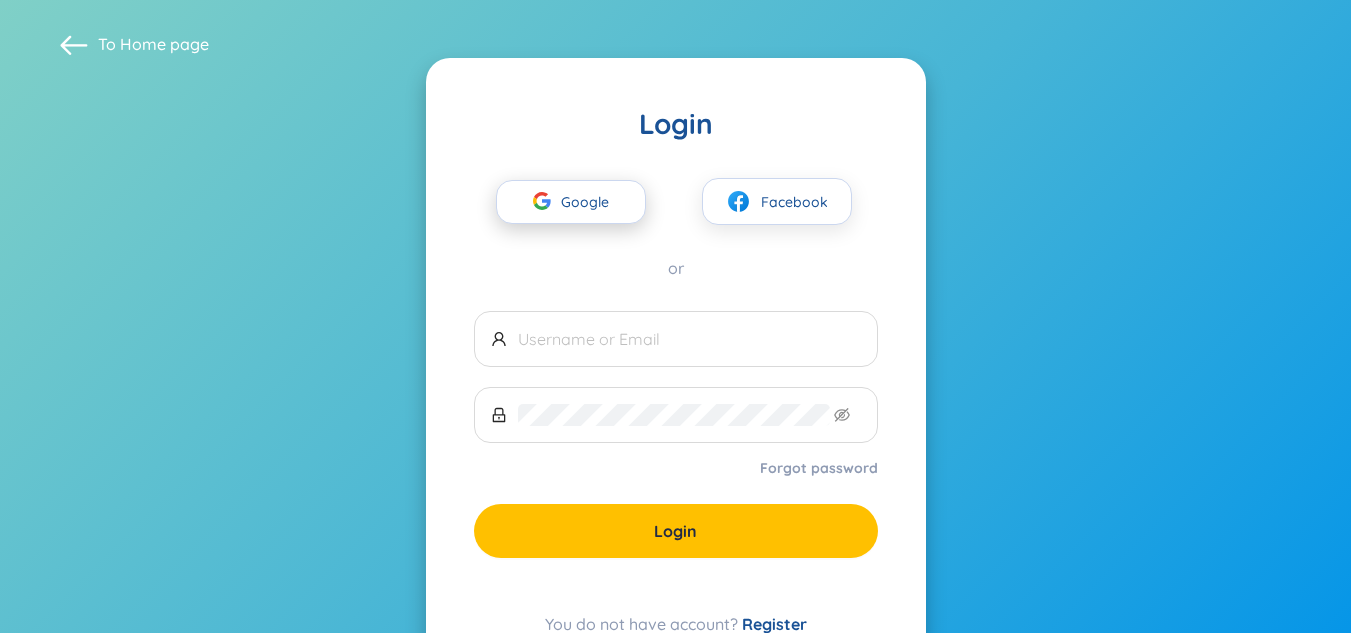 click on "Google" at bounding box center [590, 202] 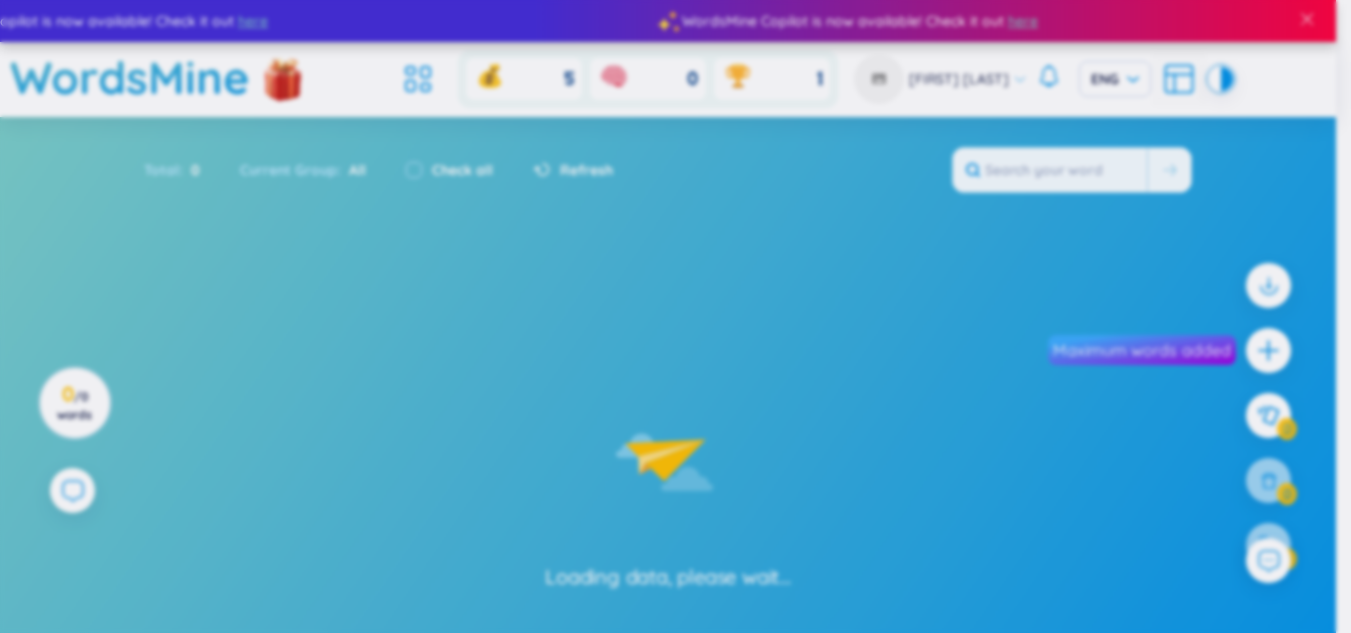 scroll, scrollTop: 0, scrollLeft: 0, axis: both 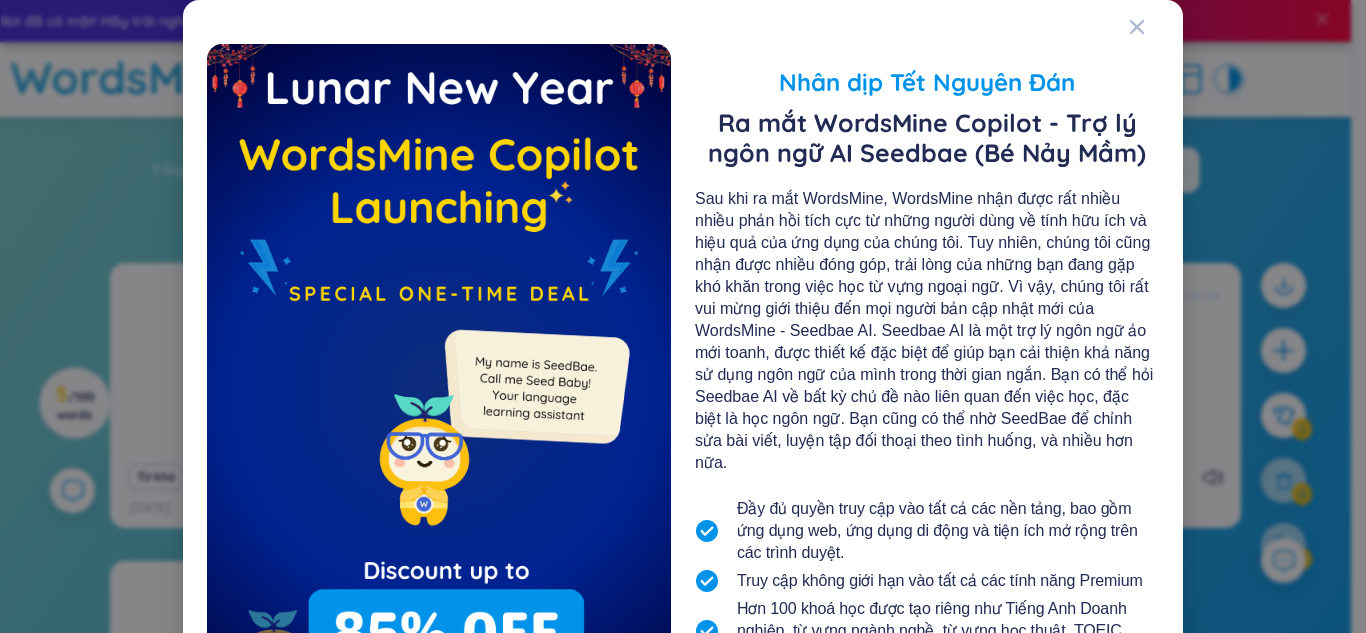 click on "Nhân dịp Tết Nguyên Đán Ra mắt WordsMine Copilot - Trợ lý ngôn ngữ AI Seedbae (Bé Nảy Mầm) Đầy đủ quyền truy cập vào tất cả các nền tảng, bao gồm ứng dụng web, ứng dụng di động và tiện ích mở rộng trên các trình duyệt. Truy cập không giới hạn vào tất cả các tính năng Premium Hơn 100 khoá học được tạo riêng như Tiếng Anh Doanh nghiệp, từ vựng ngành nghề, từ vựng học thuật, TOEIC, TOEFL, IELTS, ... Theo dõi tiến triển và kết quả hiệu suất học tập Và còn nhiều hơn nữa! Nâng cấp và Học cùng Bé Nảy Mầm Nhắc lại sau" at bounding box center (683, 316) 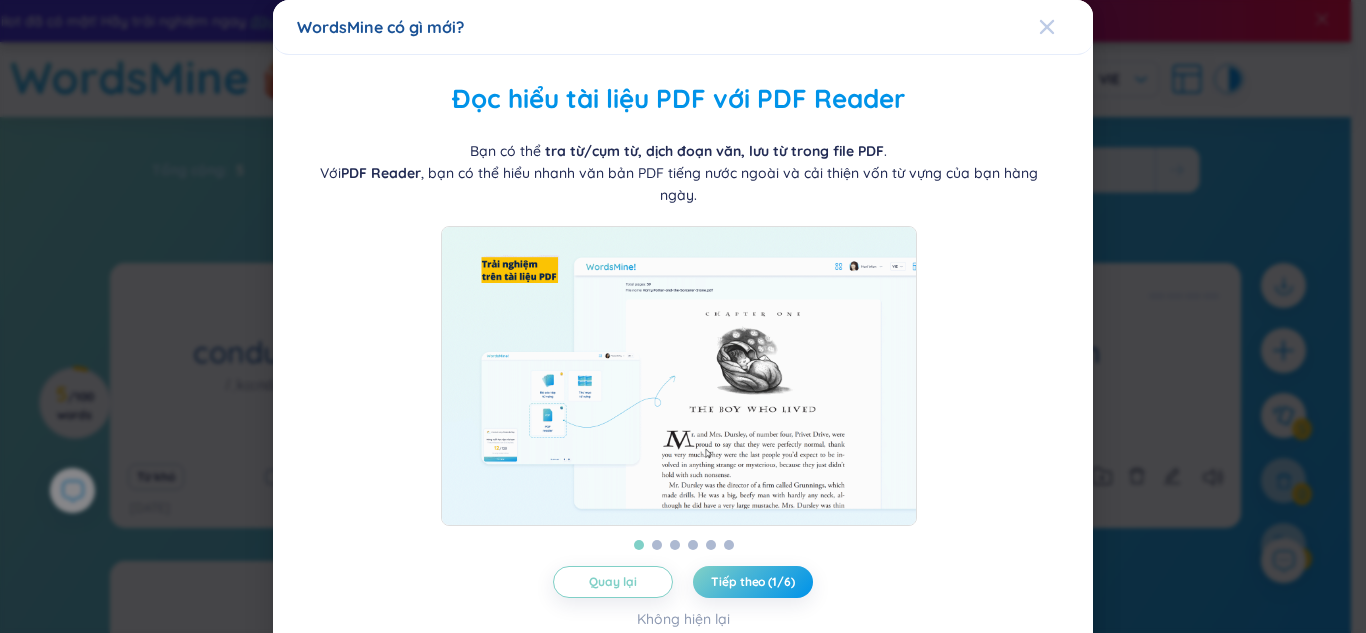 click at bounding box center (1047, 27) 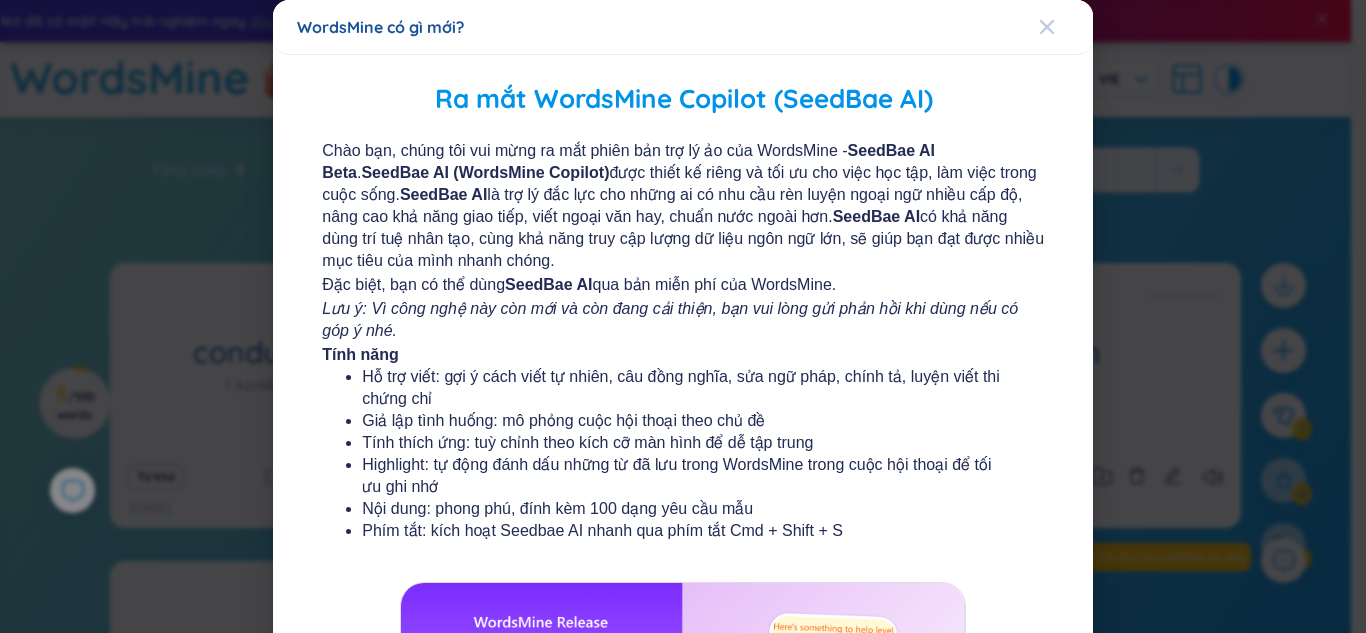 click 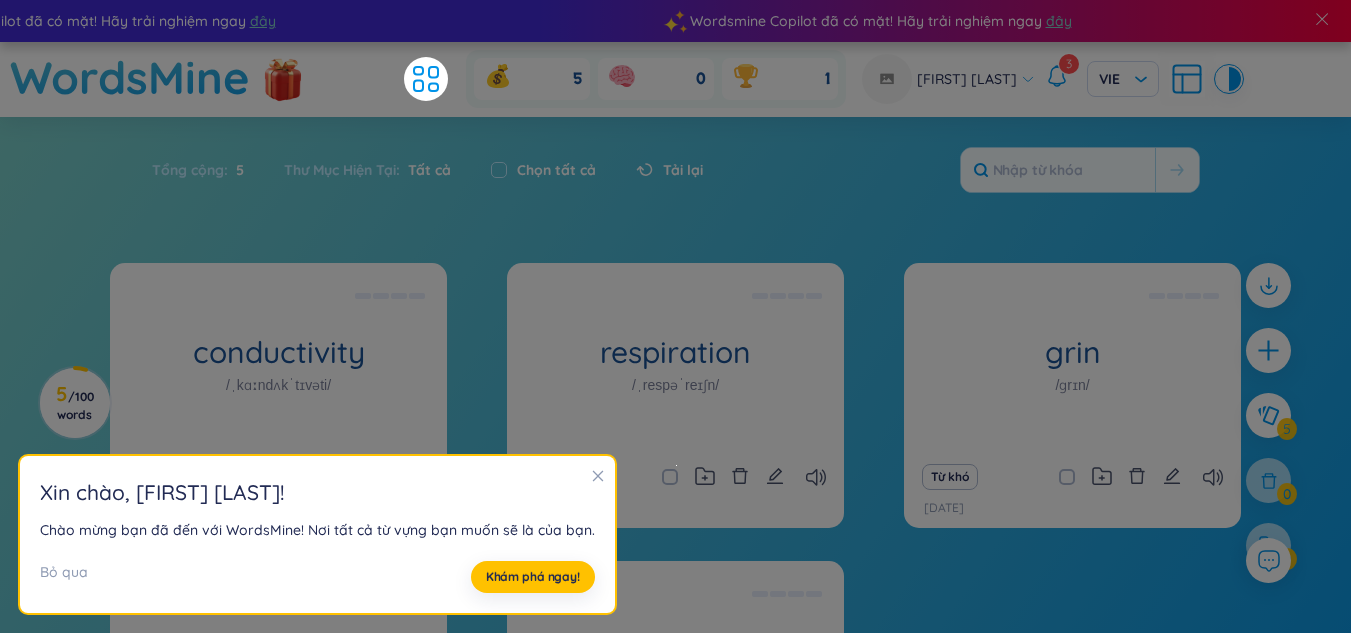 click on "Tổng cộng :       5 Thư Mục Hiện Tại :     Tất cả Chọn tất cả   Tải lại" at bounding box center [676, 180] 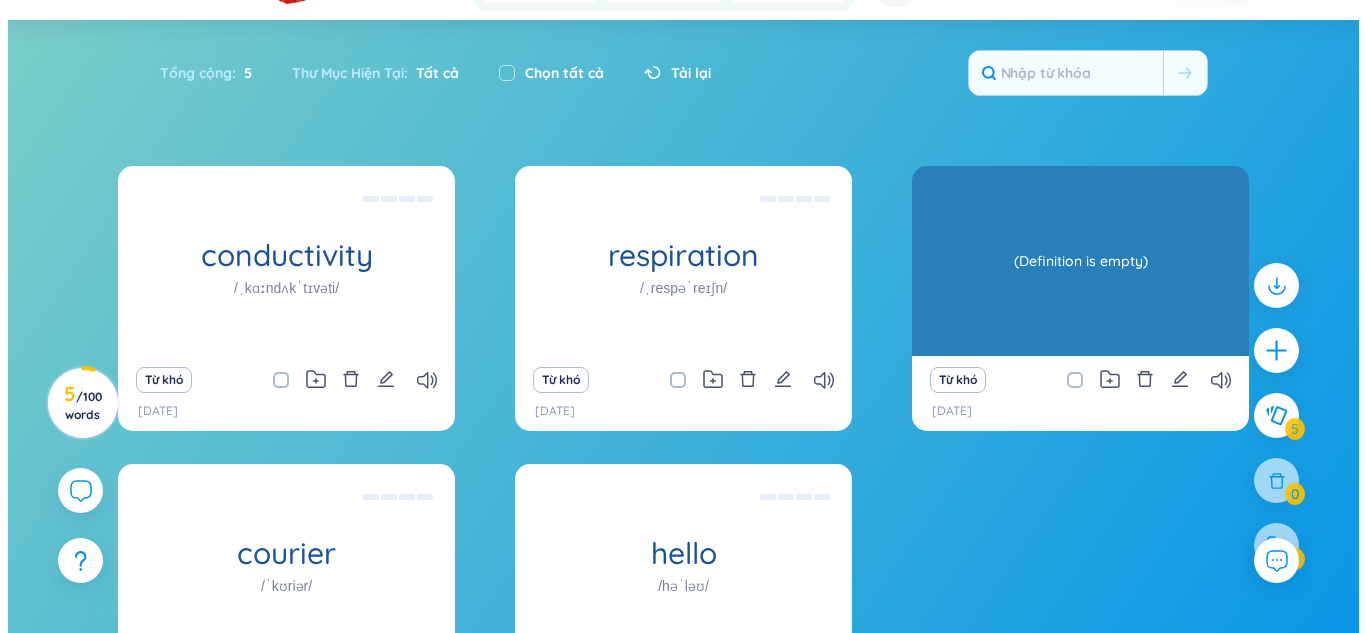 scroll, scrollTop: 0, scrollLeft: 0, axis: both 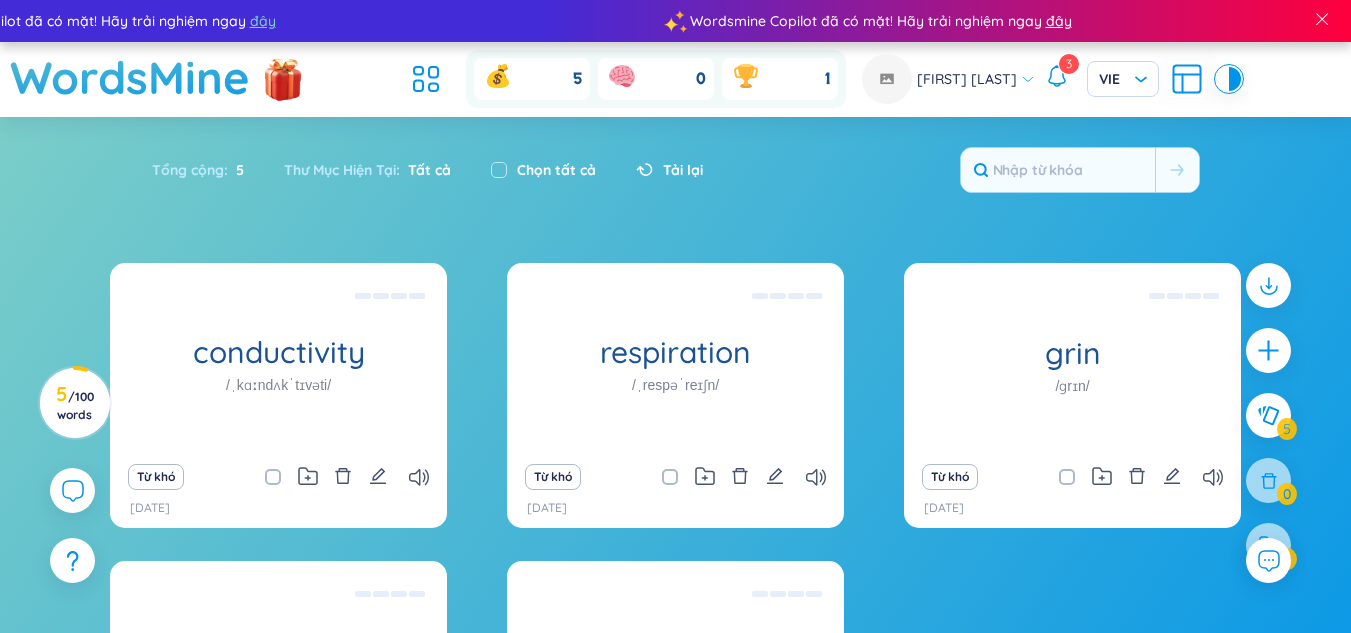 click on "đây" at bounding box center [1056, 21] 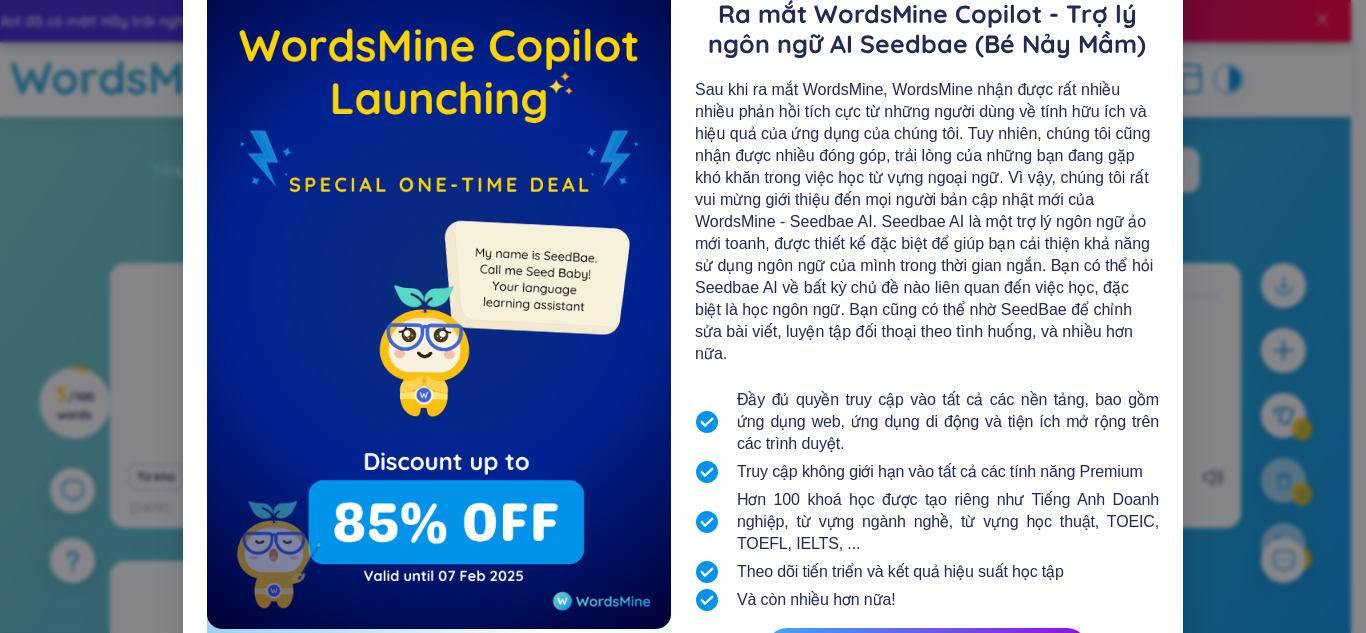 scroll, scrollTop: 0, scrollLeft: 0, axis: both 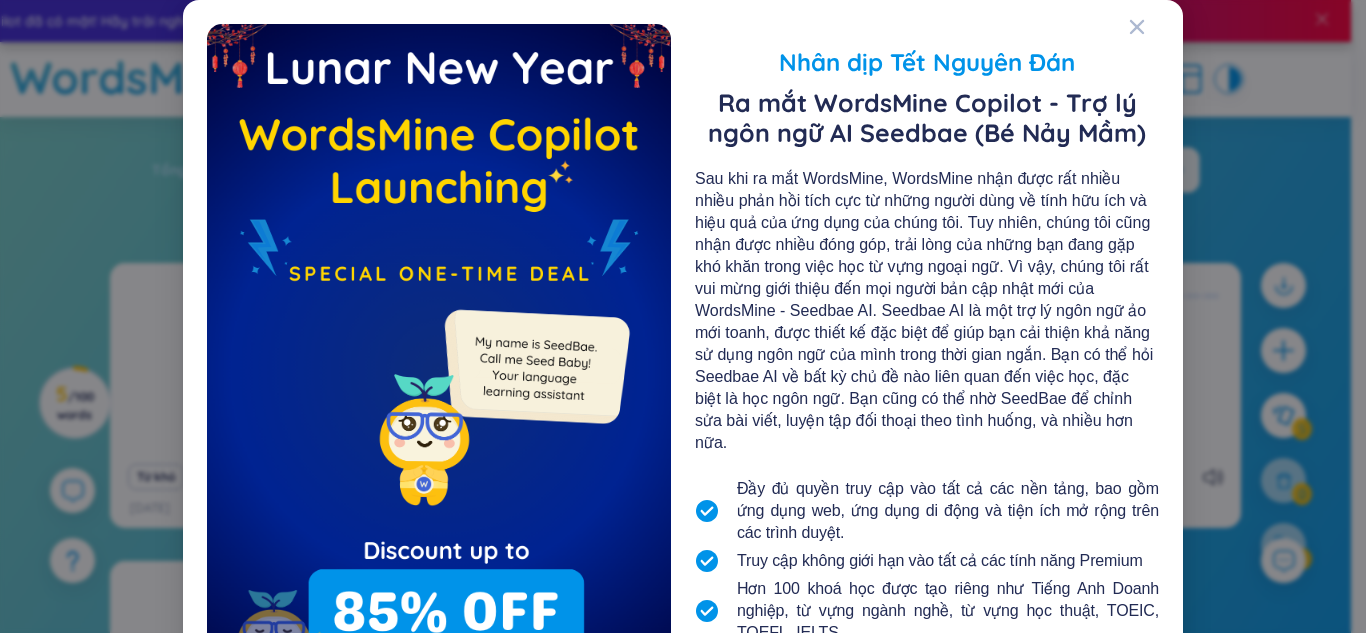 click on "Nhân dịp Tết Nguyên Đán Ra mắt WordsMine Copilot - Trợ lý ngôn ngữ AI Seedbae (Bé Nảy Mầm) Đầy đủ quyền truy cập vào tất cả các nền tảng, bao gồm ứng dụng web, ứng dụng di động và tiện ích mở rộng trên các trình duyệt. Truy cập không giới hạn vào tất cả các tính năng Premium Hơn 100 khoá học được tạo riêng như Tiếng Anh Doanh nghiệp, từ vựng ngành nghề, từ vựng học thuật, TOEIC, TOEFL, IELTS, ... Theo dõi tiến triển và kết quả hiệu suất học tập Và còn nhiều hơn nữa! Nâng cấp và Học cùng Bé Nảy Mầm Nhắc lại sau" at bounding box center [683, 316] 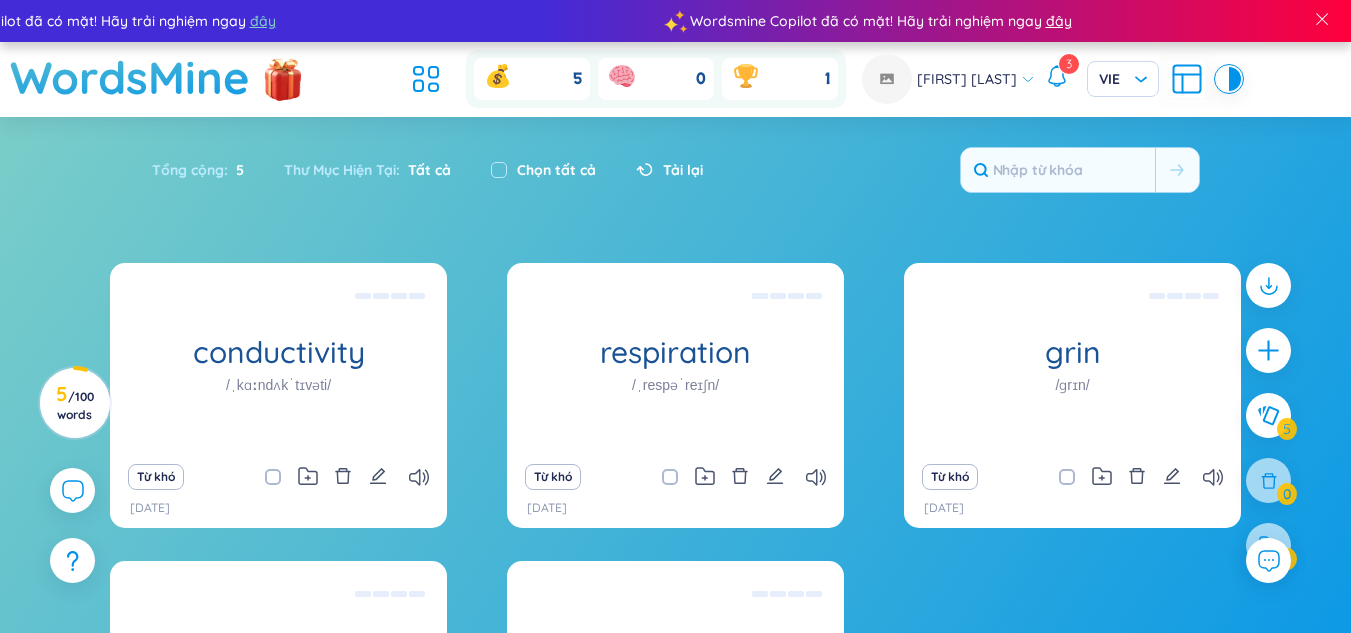click on "đây" at bounding box center (1057, 21) 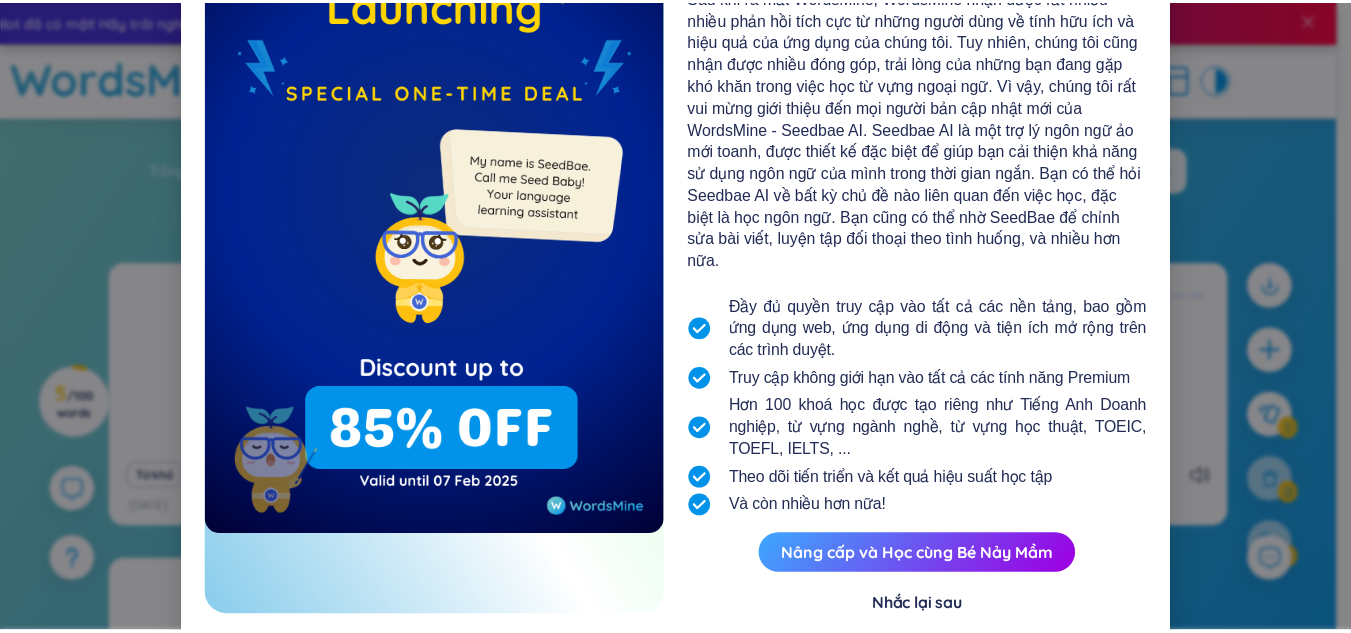 scroll, scrollTop: 217, scrollLeft: 0, axis: vertical 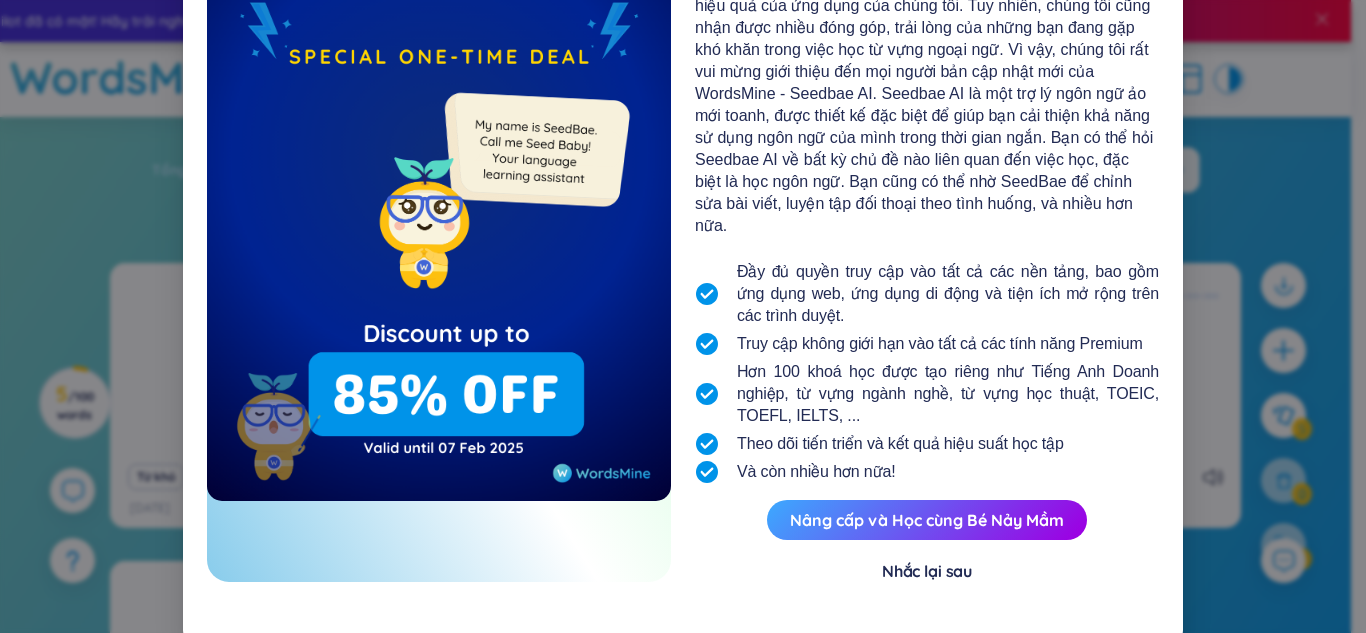 click on "Nhân dịp Tết Nguyên Đán Ra mắt WordsMine Copilot - Trợ lý ngôn ngữ AI Seedbae (Bé Nảy Mầm) Đầy đủ quyền truy cập vào tất cả các nền tảng, bao gồm ứng dụng web, ứng dụng di động và tiện ích mở rộng trên các trình duyệt. Truy cập không giới hạn vào tất cả các tính năng Premium Hơn 100 khoá học được tạo riêng như Tiếng Anh Doanh nghiệp, từ vựng ngành nghề, từ vựng học thuật, TOEIC, TOEFL, IELTS, ... Theo dõi tiến triển và kết quả hiệu suất học tập Và còn nhiều hơn nữa! Nâng cấp và Học cùng Bé Nảy Mầm Nhắc lại sau" at bounding box center (683, 316) 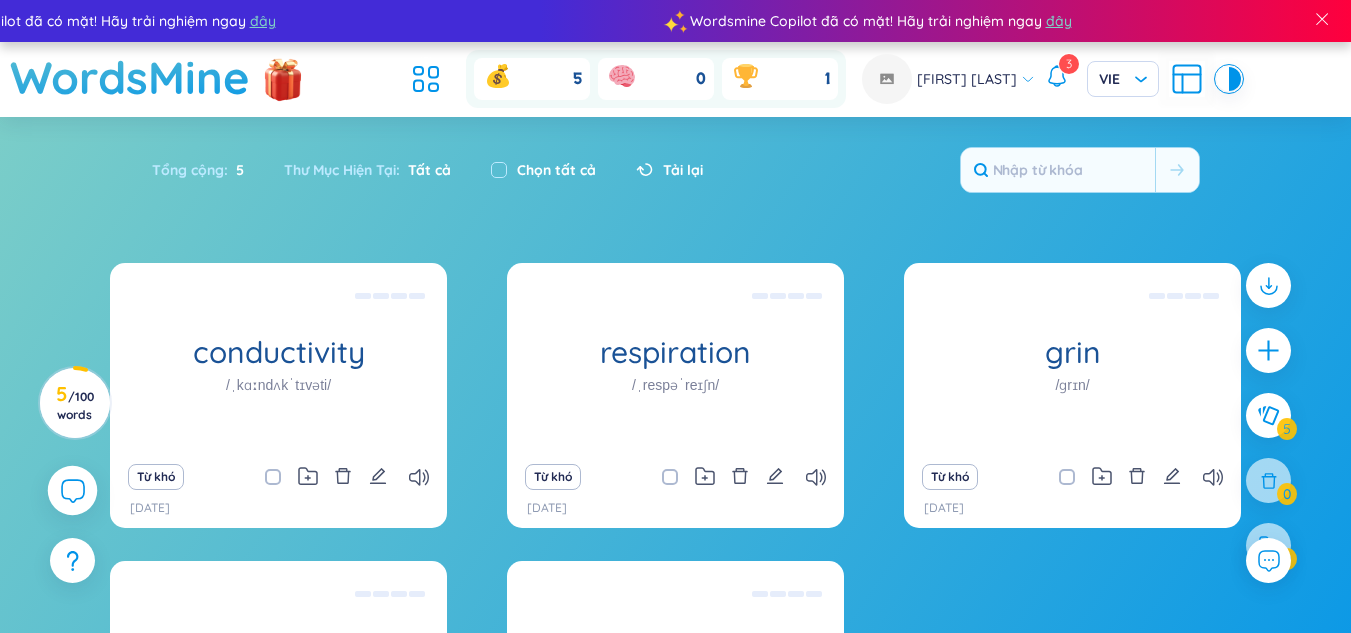 click 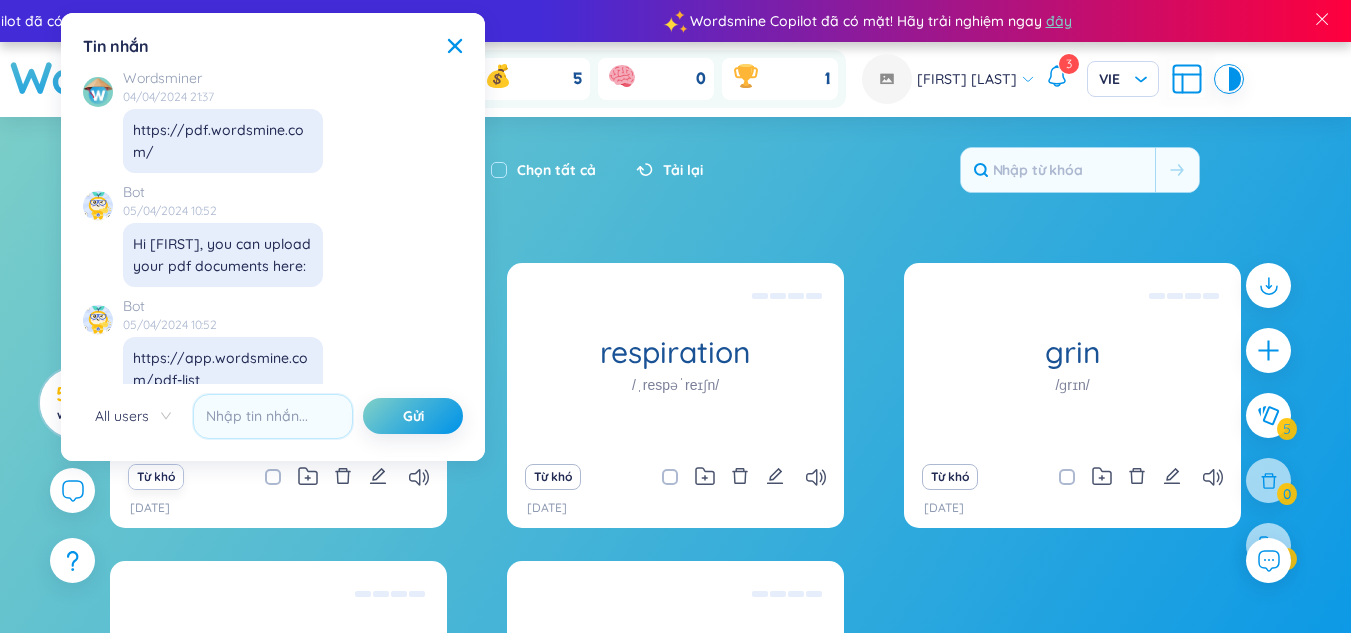 scroll, scrollTop: 22989, scrollLeft: 0, axis: vertical 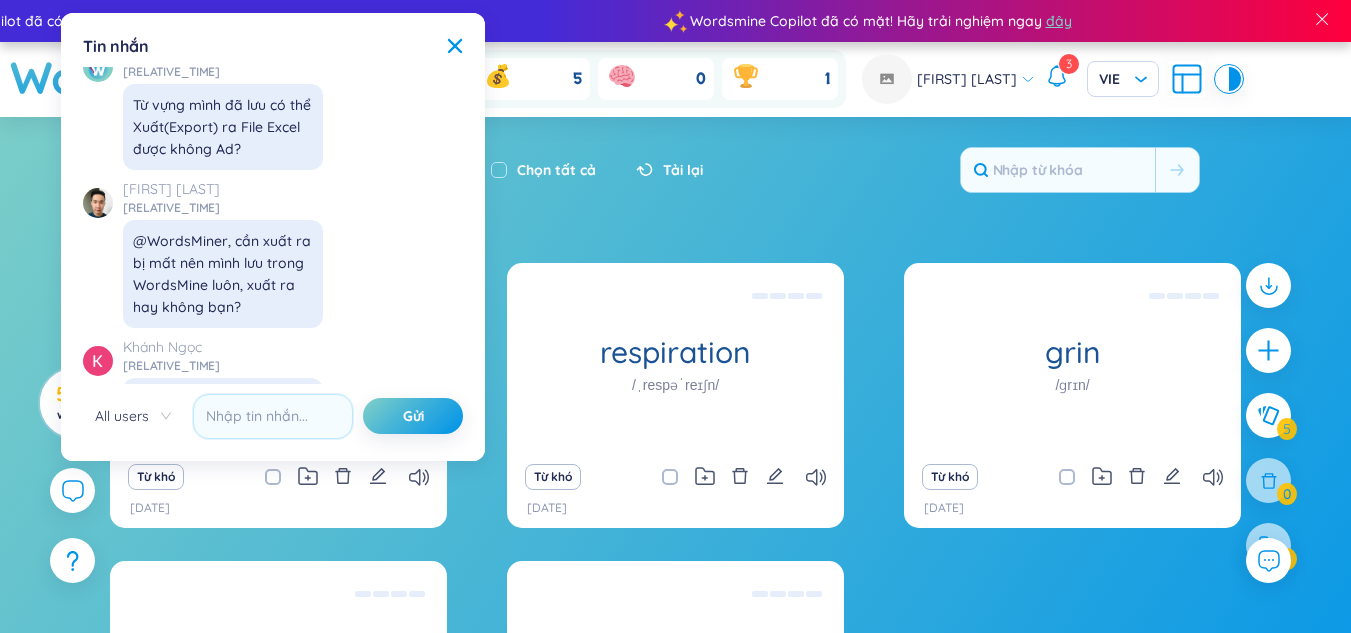 click on "Tổng cộng :       5 Thư Mục Hiện Tại :     Tất cả Chọn tất cả   Tải lại" at bounding box center (676, 180) 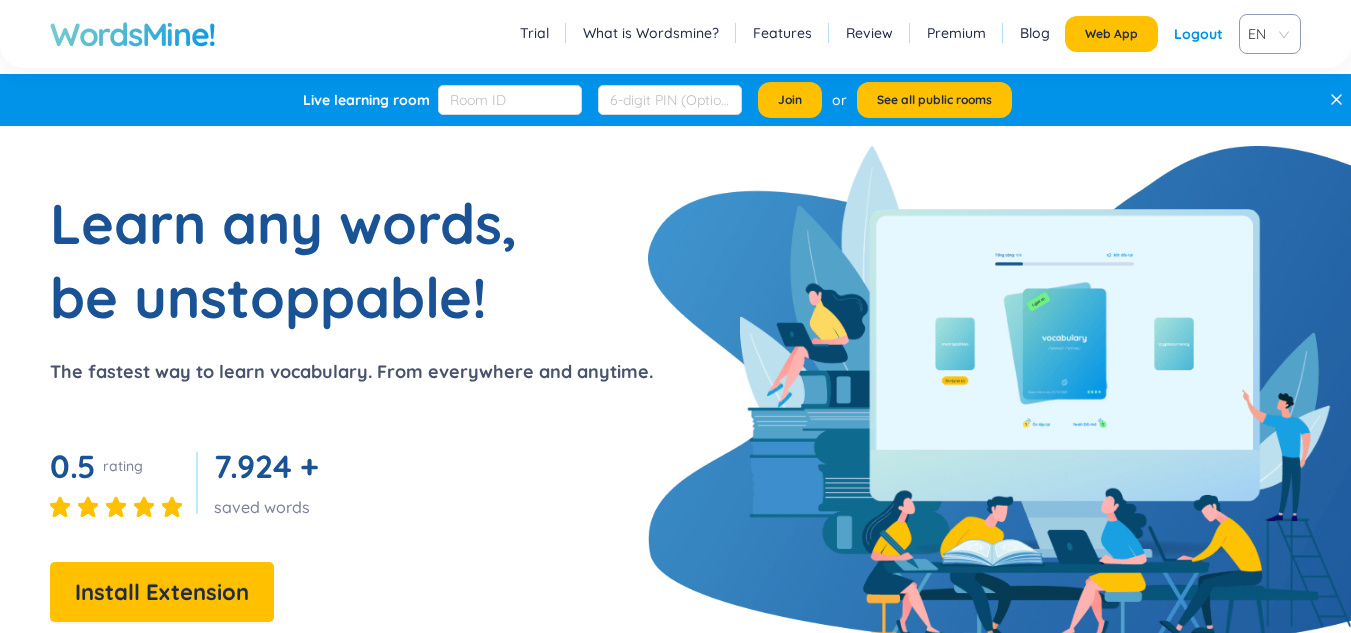 scroll, scrollTop: 0, scrollLeft: 0, axis: both 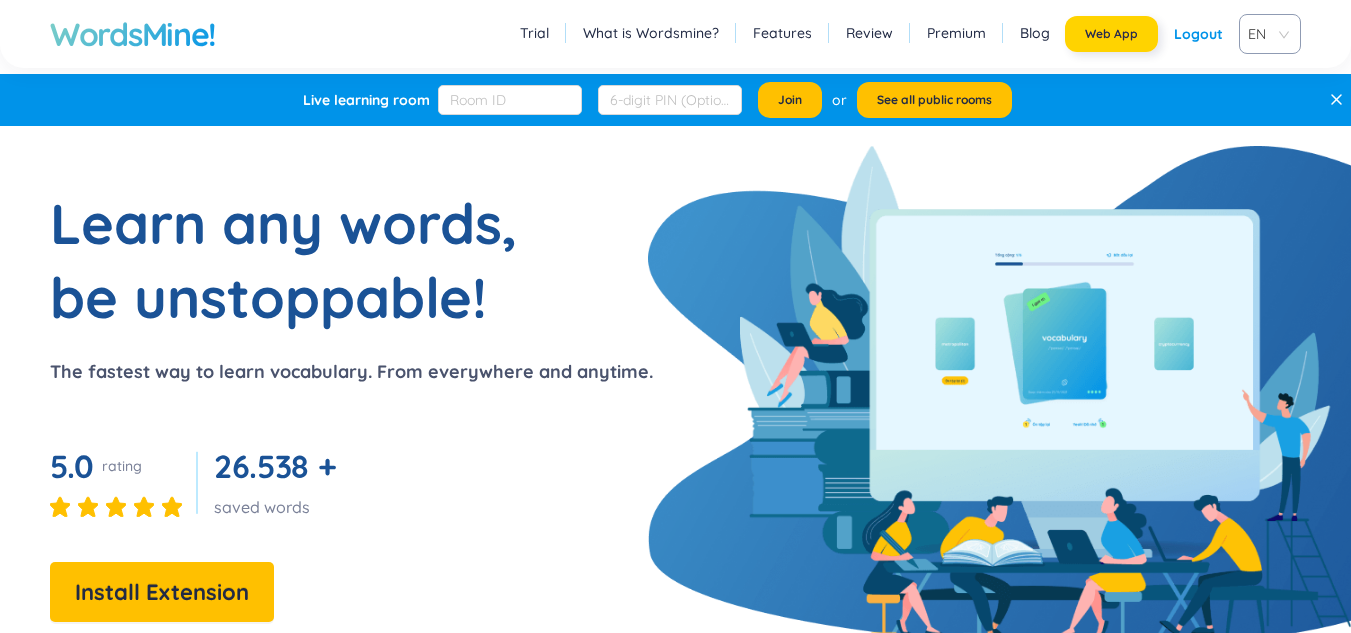 click on "WordsMine! Trial What is Wordsmine? Features Review Premium Blog Web App Logout EN WordsMine! What is Wordsmine? Features Review Premium Blog Web App Logout EN Live learning room Join or See all public rooms Learn any words, be unstoppable! The fastest way to learn vocabulary. From everywhere and anytime. 5.0 rating 26.538 + saved words Install Extension Install now, level up your vocabulary today! Understand quickly Double-click on any words to lookup definitions in 100+ languages. Always by your side Chrome Extension allows you to add words manually from any websites. Personalized dictionary Choose & add custom definitions from most trusted sources. Easy to memorize Science-backed learning tools to boost your vocabulary, and memory retention in a short time. How it works? Try extension now! Extension Web app Learn any words, be unstoppable! The fastest way to learn vocabulary. From everywhere and anytime. 1 Double click 2 Learn & Save 3 Learn again WordsMine! Make every word you want yours!! 1 2 Web App 3" at bounding box center [675, 2890] 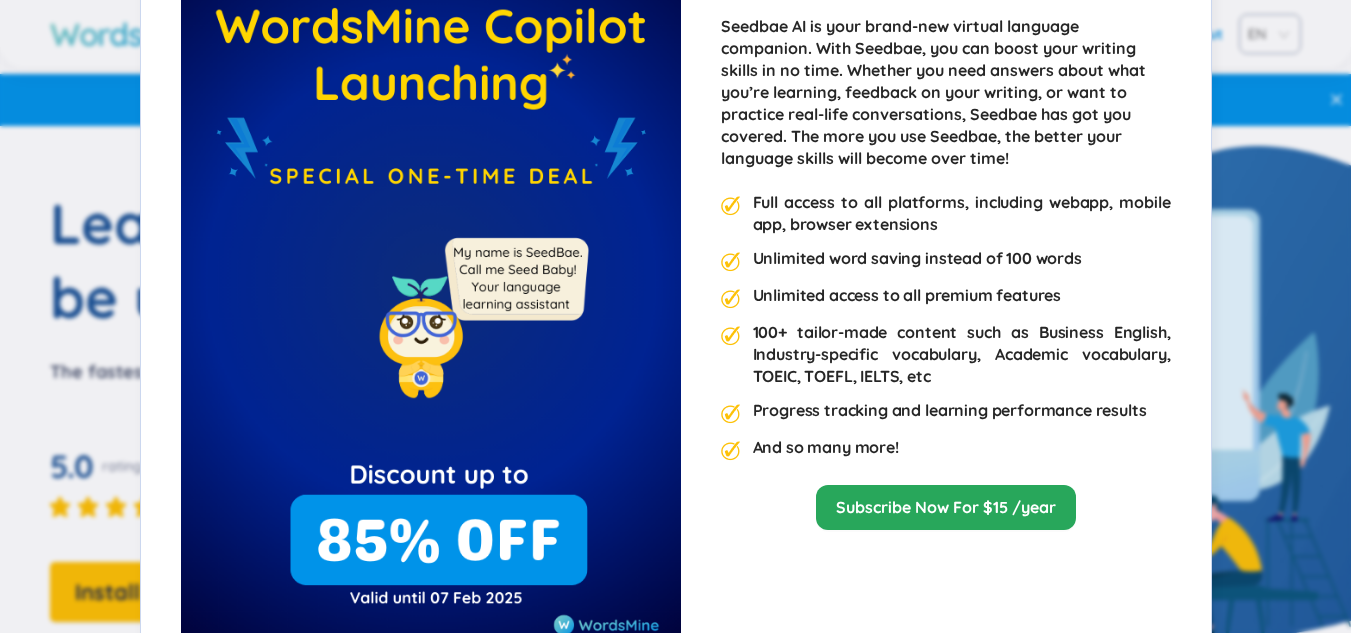 scroll, scrollTop: 237, scrollLeft: 0, axis: vertical 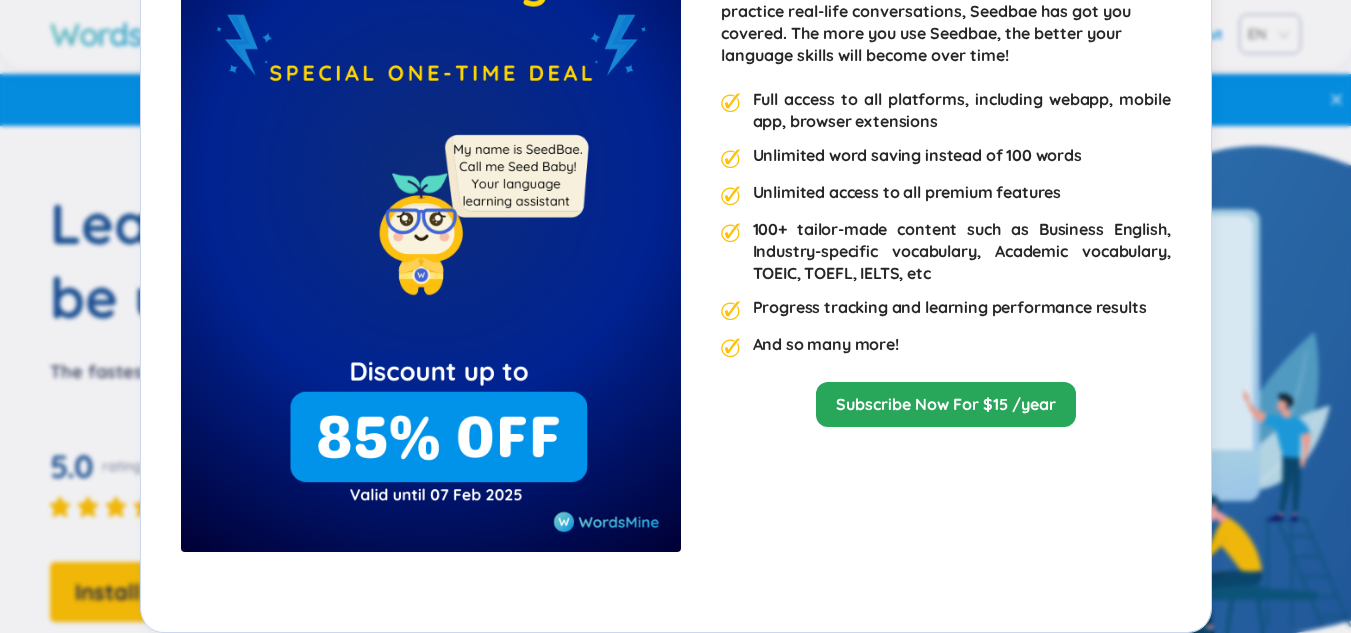 click on "Happy Lunar New Year 2025 WordsMine Copilot - Seedbae AI Seedbae AI is your brand-new virtual language companion. With Seedbae, you can boost your writing skills in no time. Whether you need answers about what you’re learning, feedback on your writing, or want to practice real-life conversations, Seedbae has got you covered. The more you use Seedbae, the better your language skills will become over time! Full access to all platforms, including webapp, mobile app, browser extensions Unlimited word saving instead of 100 words Unlimited access to all premium features 100+ tailor-made content such as Business English, Industry-specific vocabulary, Academic vocabulary, TOEIC, TOEFL, IELTS, etc Progress tracking and learning performance results And so many more! Subscribe Now For $15 /year" at bounding box center [675, 316] 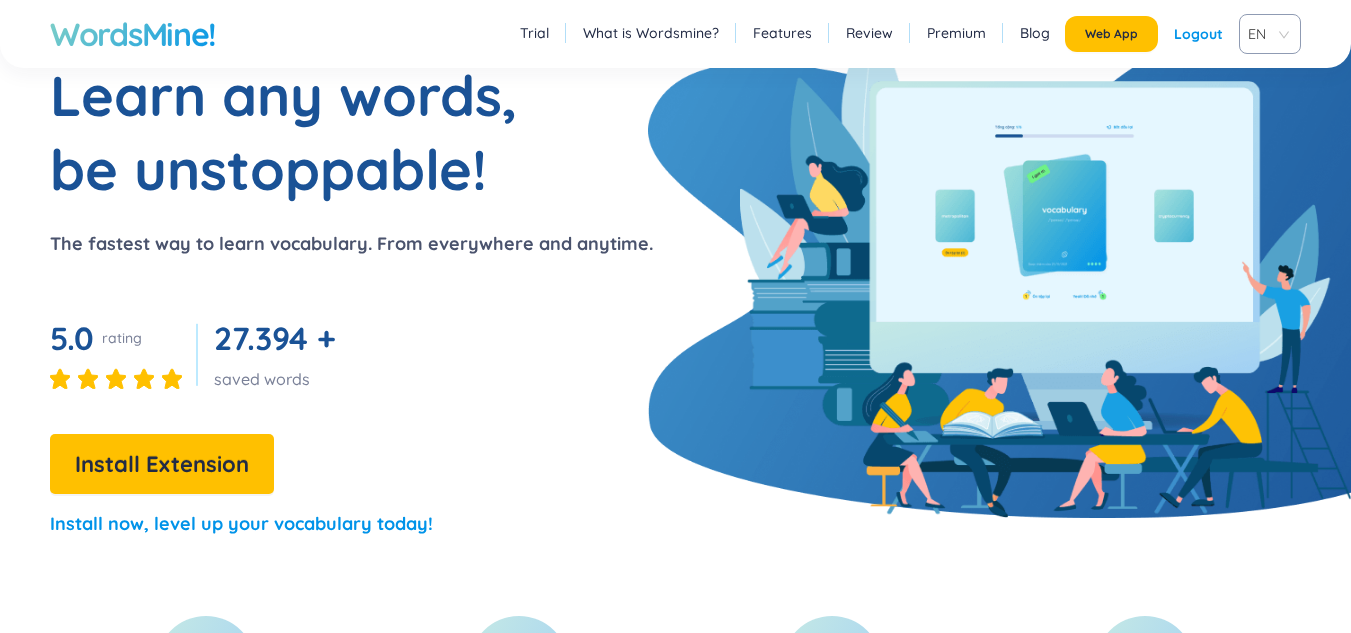 scroll, scrollTop: 400, scrollLeft: 0, axis: vertical 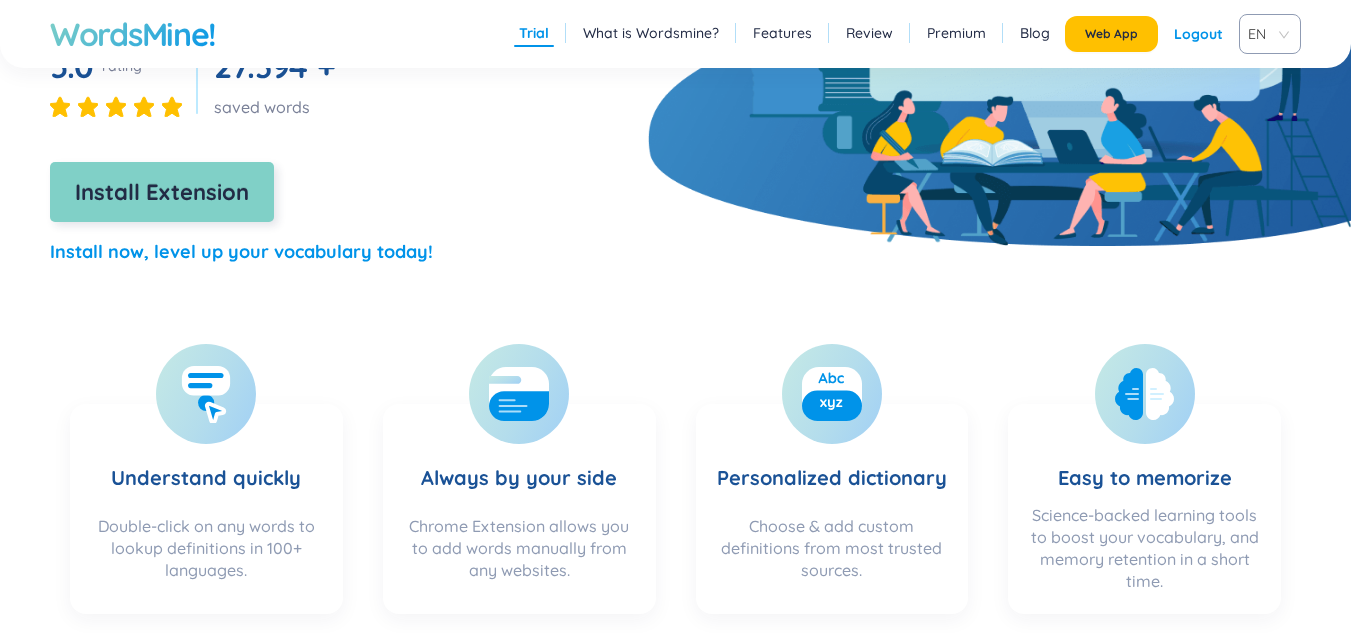 click on "Install Extension" at bounding box center (162, 192) 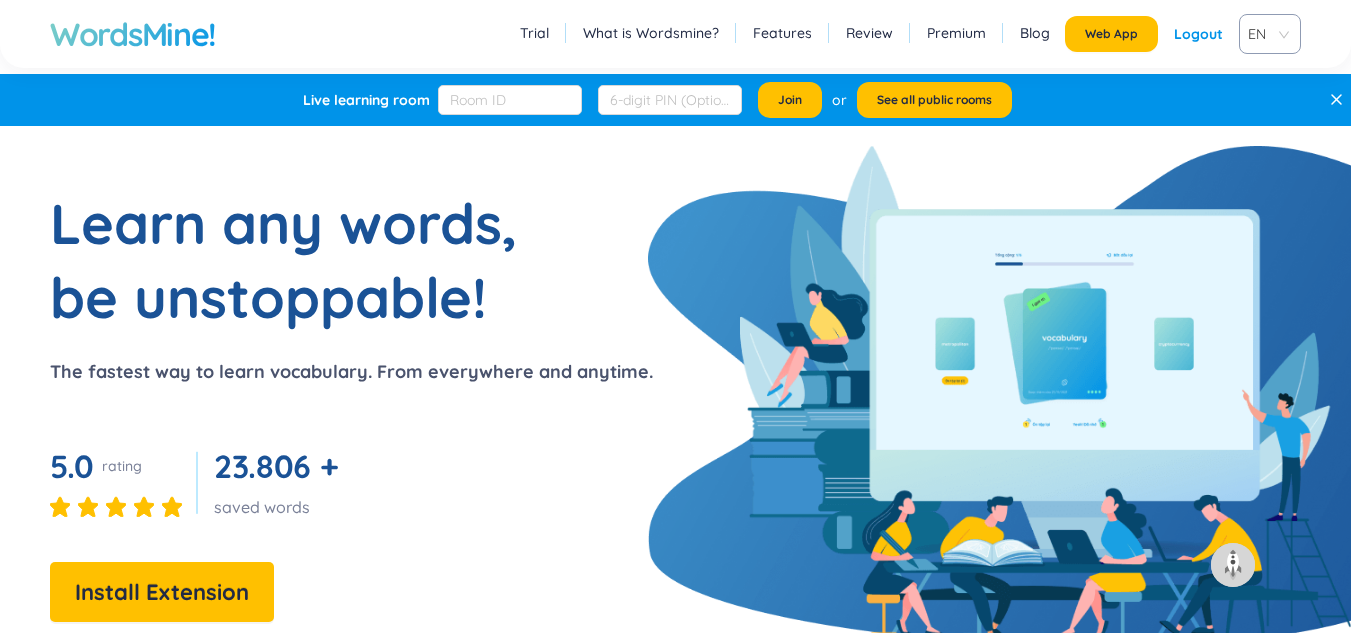 scroll, scrollTop: 5147, scrollLeft: 0, axis: vertical 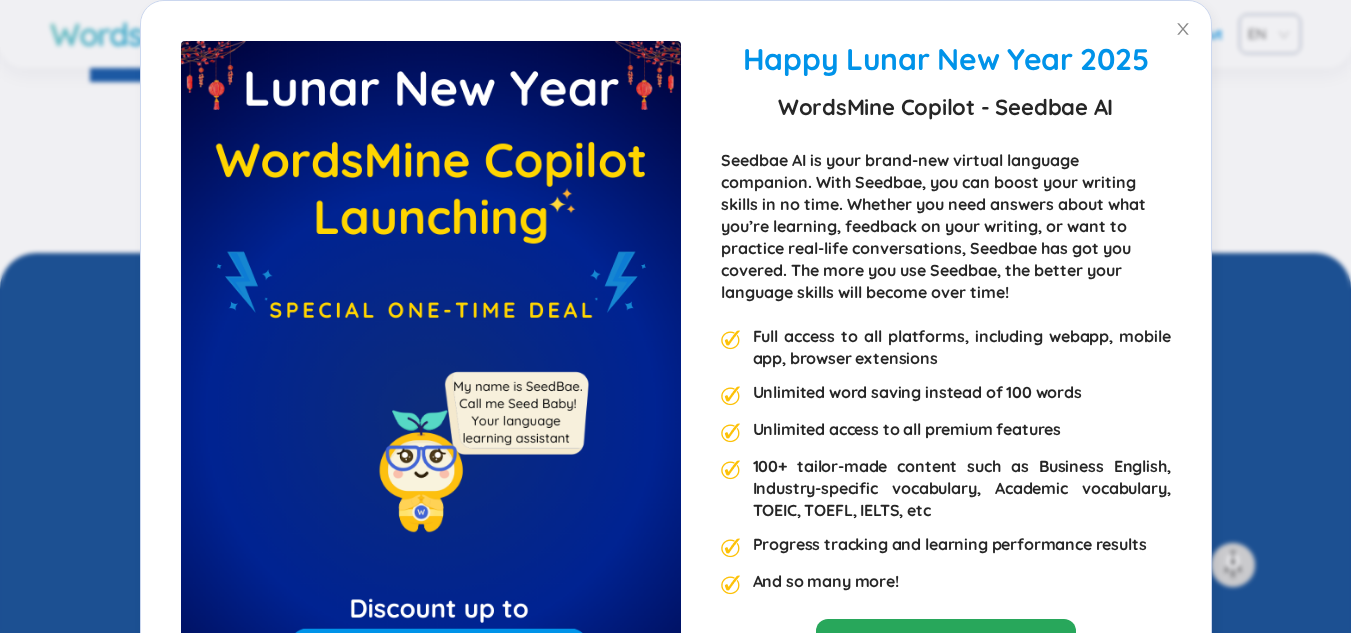 click on "Happy Lunar New Year 2025 WordsMine Copilot - Seedbae AI Seedbae AI is your brand-new virtual language companion. With Seedbae, you can boost your writing skills in no time. Whether you need answers about what you’re learning, feedback on your writing, or want to practice real-life conversations, Seedbae has got you covered. The more you use Seedbae, the better your language skills will become over time! Full access to all platforms, including webapp, mobile app, browser extensions Unlimited word saving instead of 100 words Unlimited access to all premium features 100+ tailor-made content such as Business English, Industry-specific vocabulary, Academic vocabulary, TOEIC, TOEFL, IELTS, etc Progress tracking and learning performance results And so many more! Subscribe Now For $15 /year" at bounding box center (675, 316) 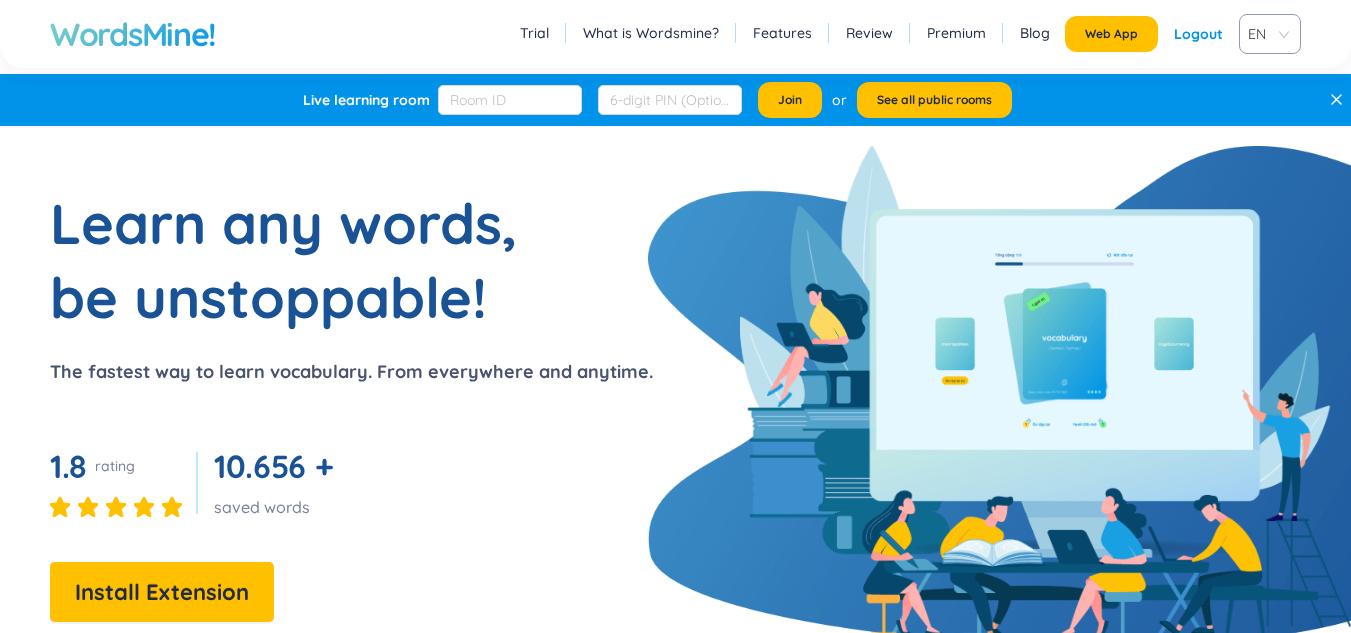 scroll, scrollTop: 0, scrollLeft: 0, axis: both 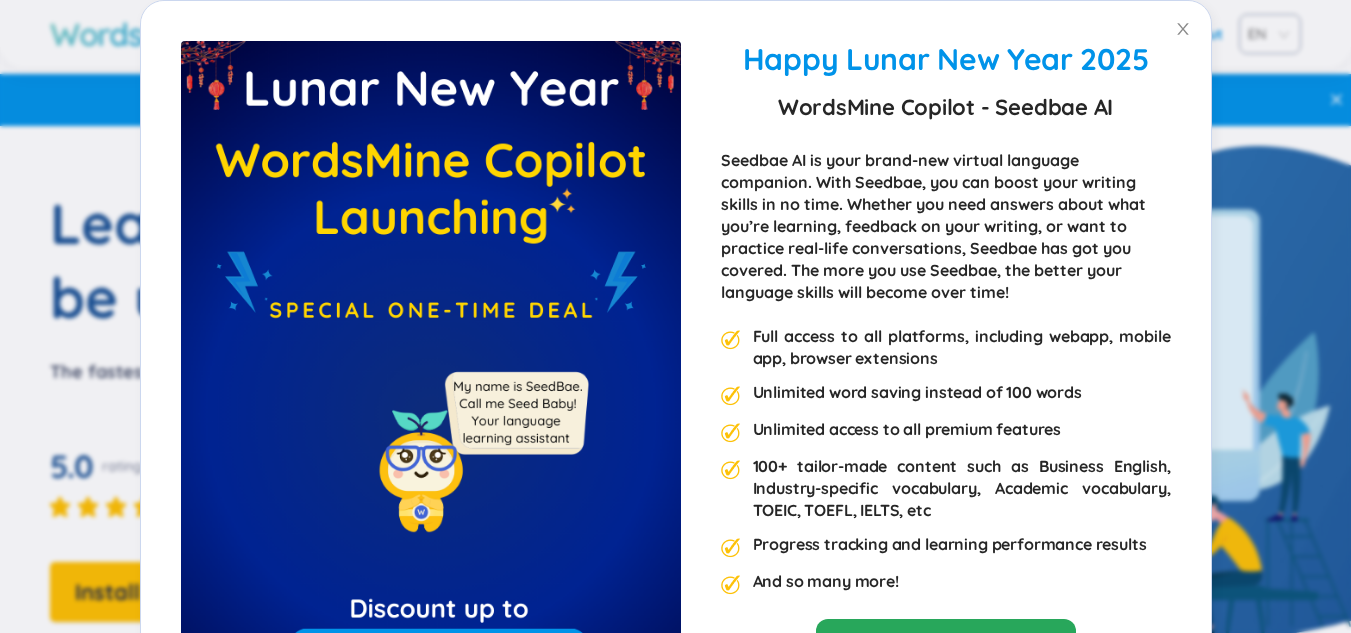click on "Unlimited word saving instead of 100 words" at bounding box center [917, 393] 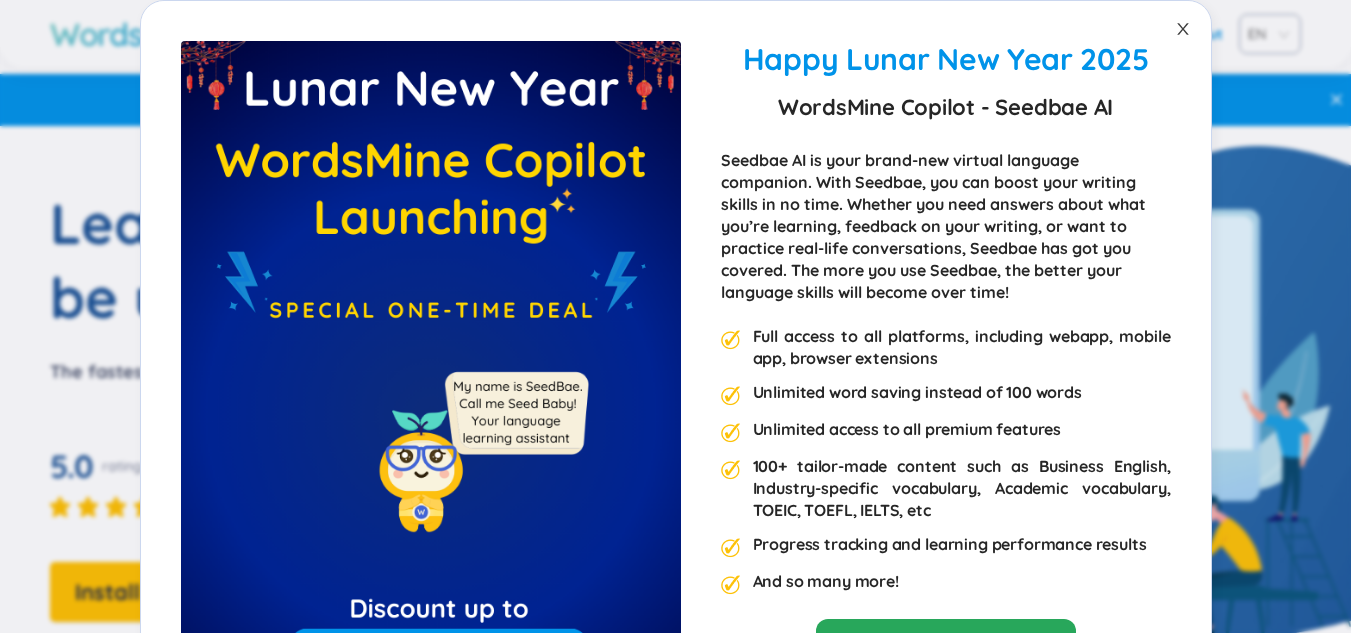 click 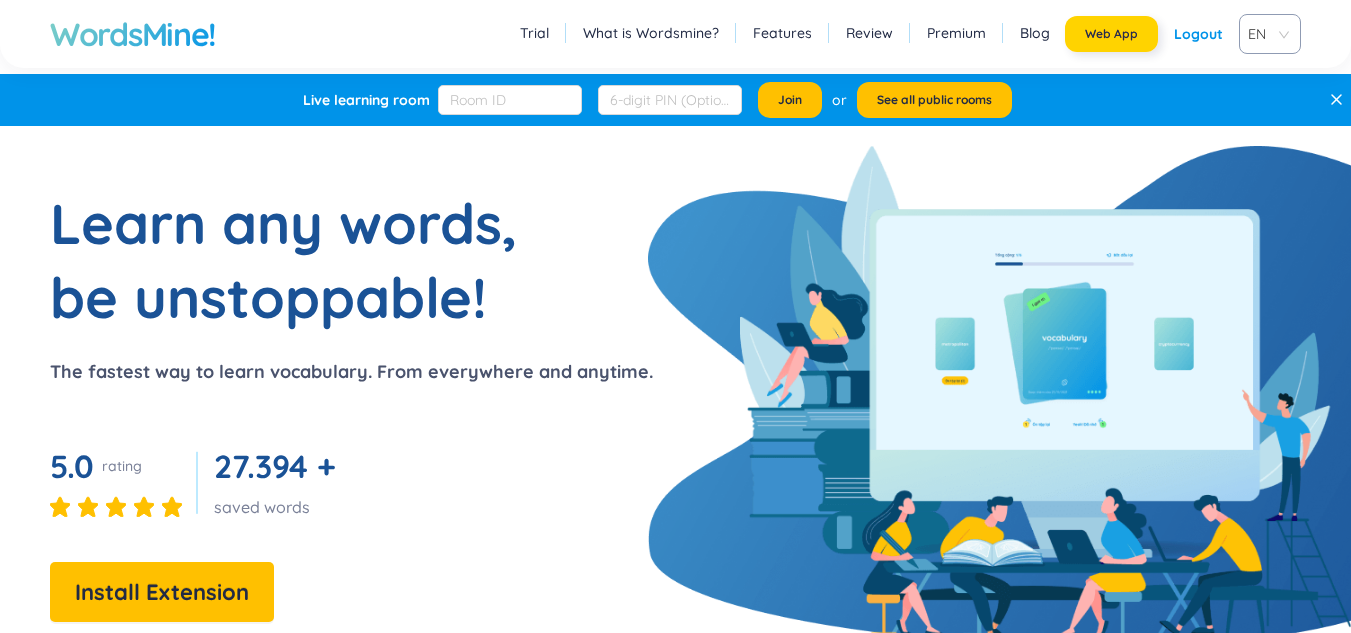 click on "Web App" at bounding box center [1111, 34] 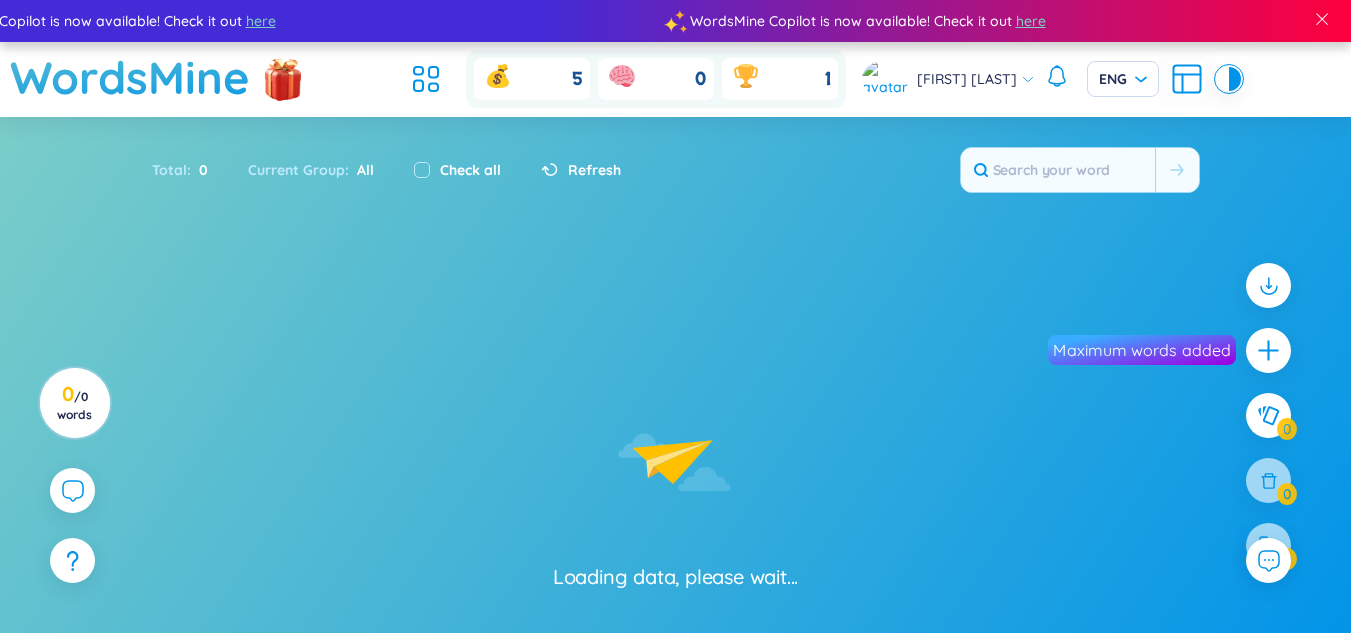 scroll, scrollTop: 0, scrollLeft: 0, axis: both 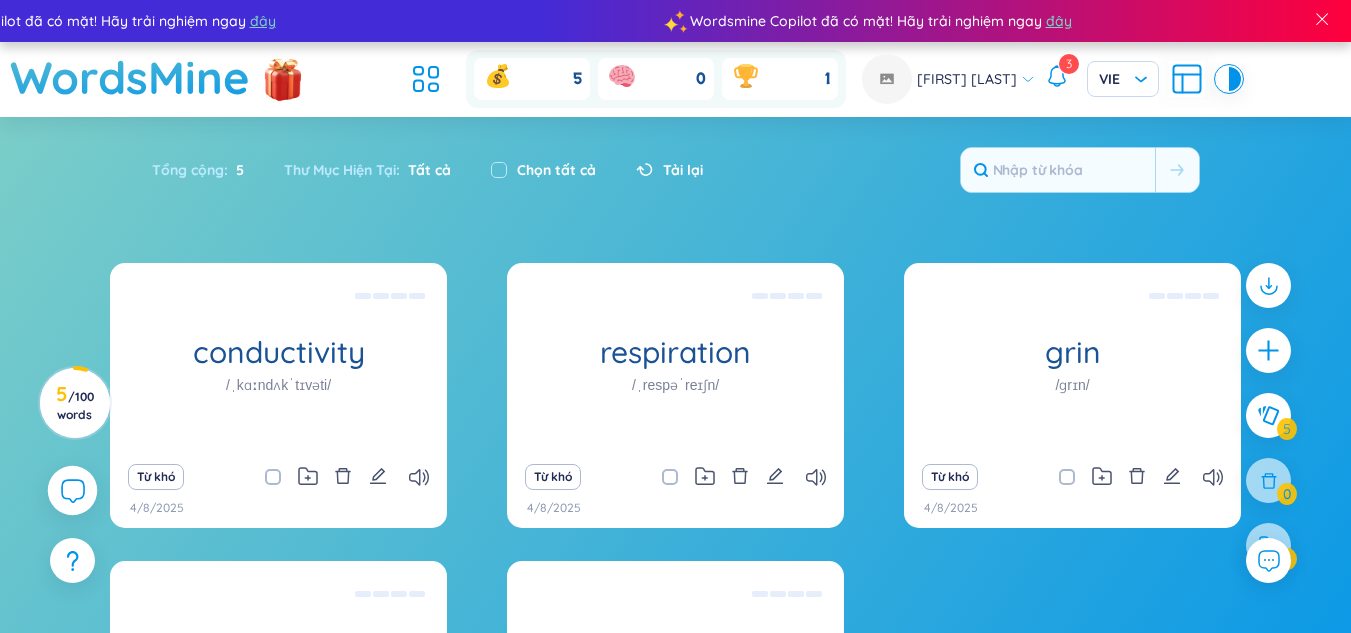 click 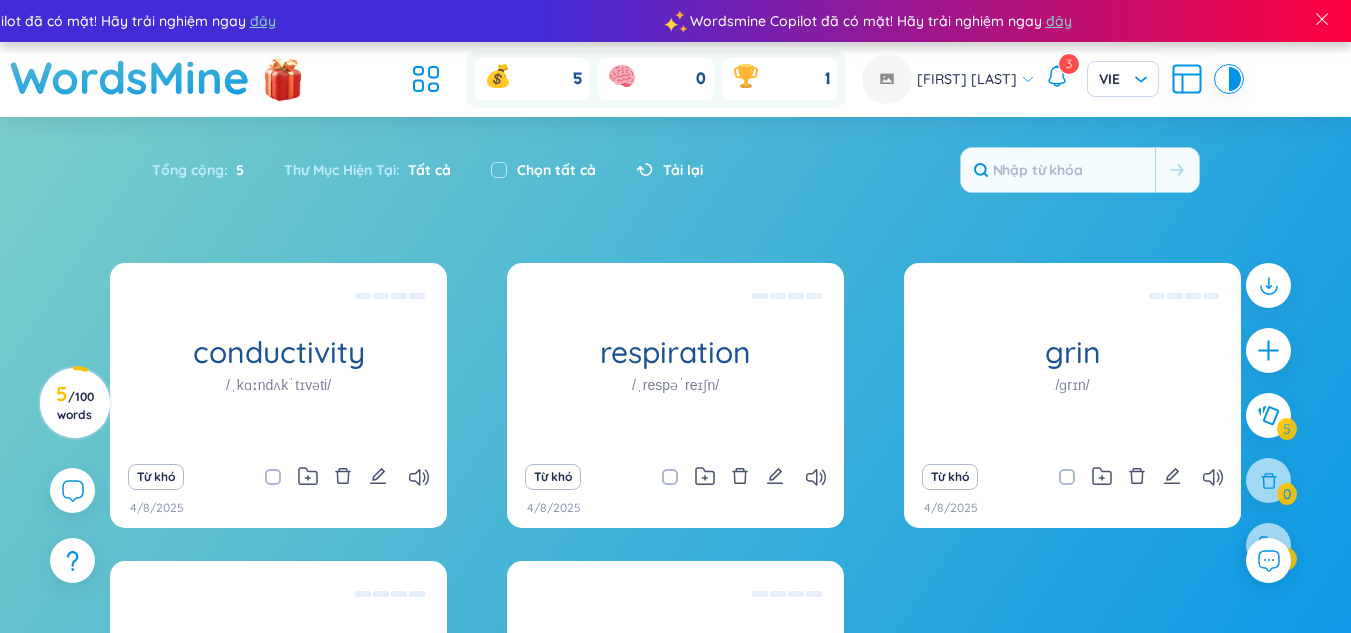 scroll, scrollTop: 22989, scrollLeft: 0, axis: vertical 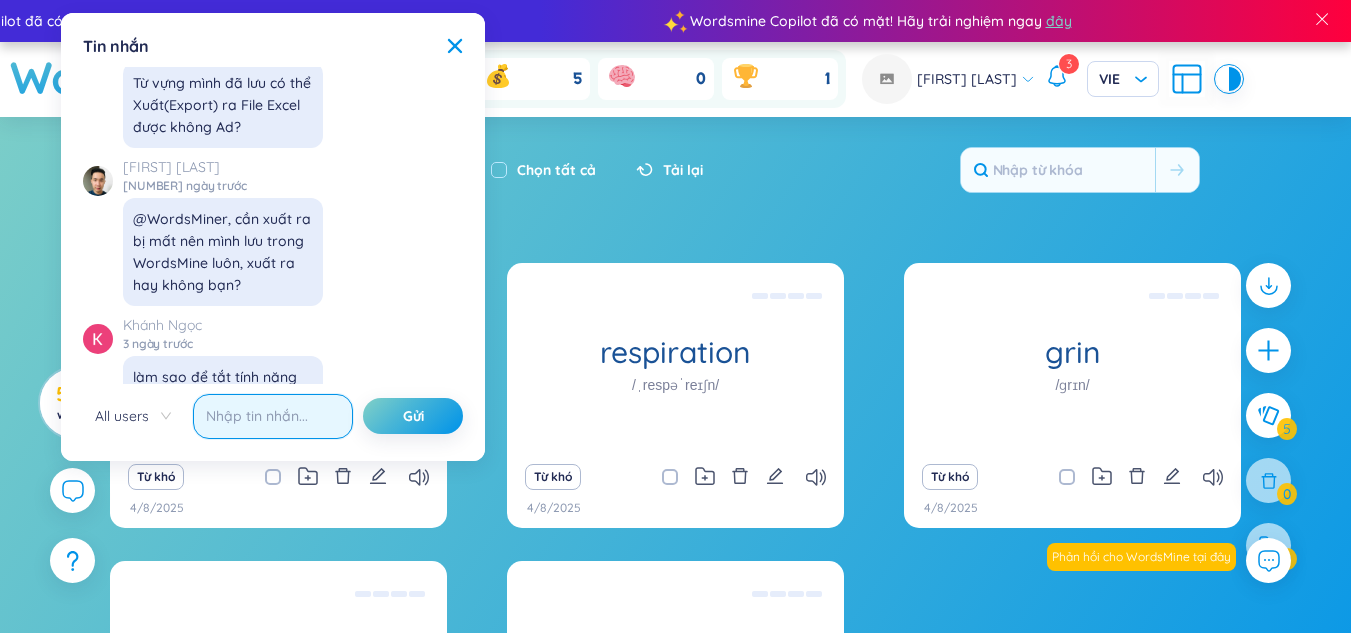 click at bounding box center [273, 416] 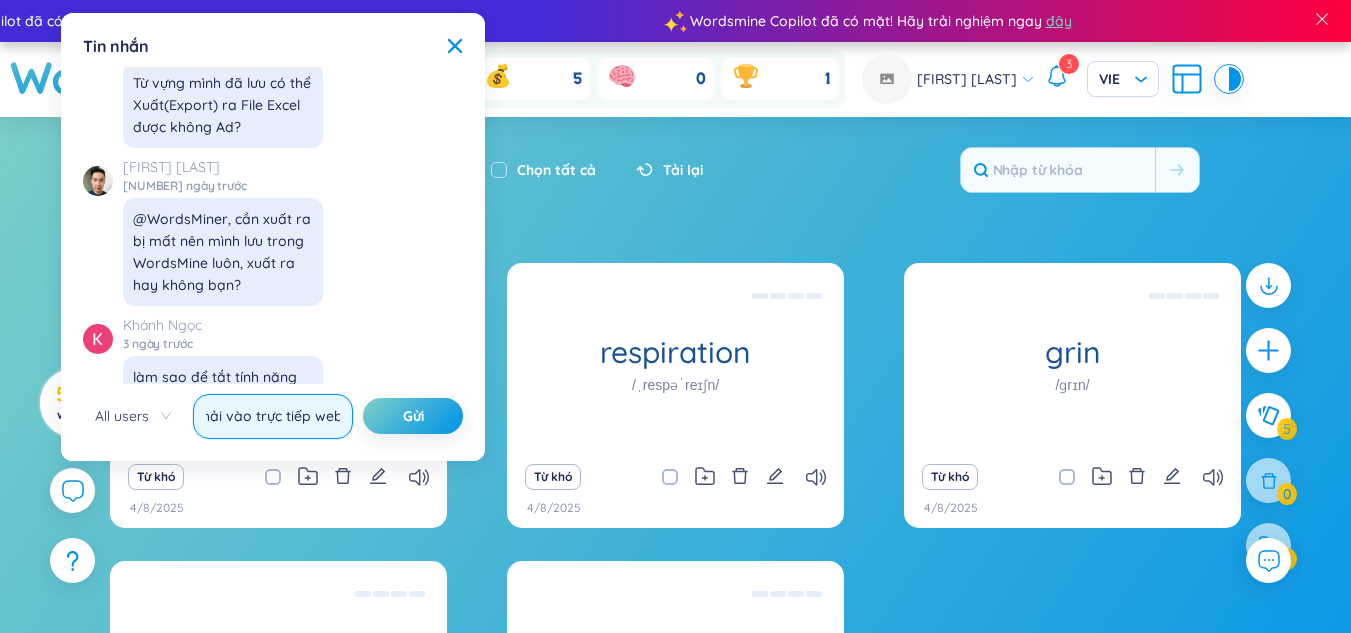 paste on "https://app.wordsmine.com/" 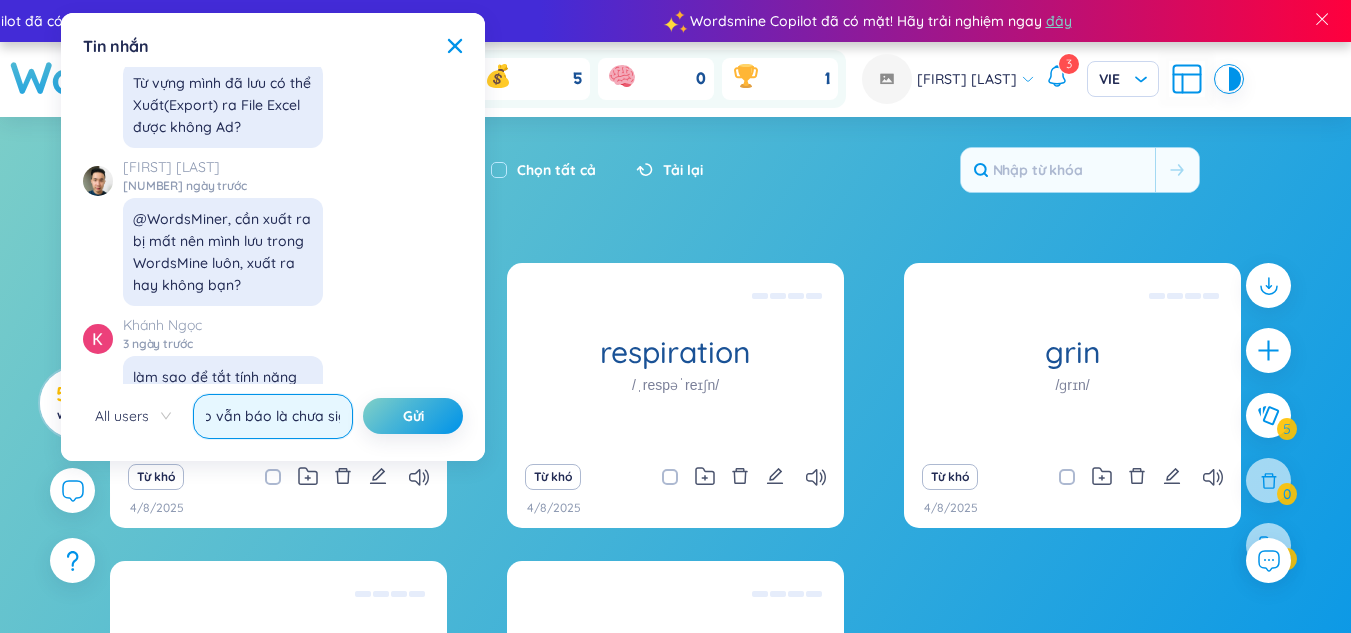 scroll, scrollTop: 0, scrollLeft: 897, axis: horizontal 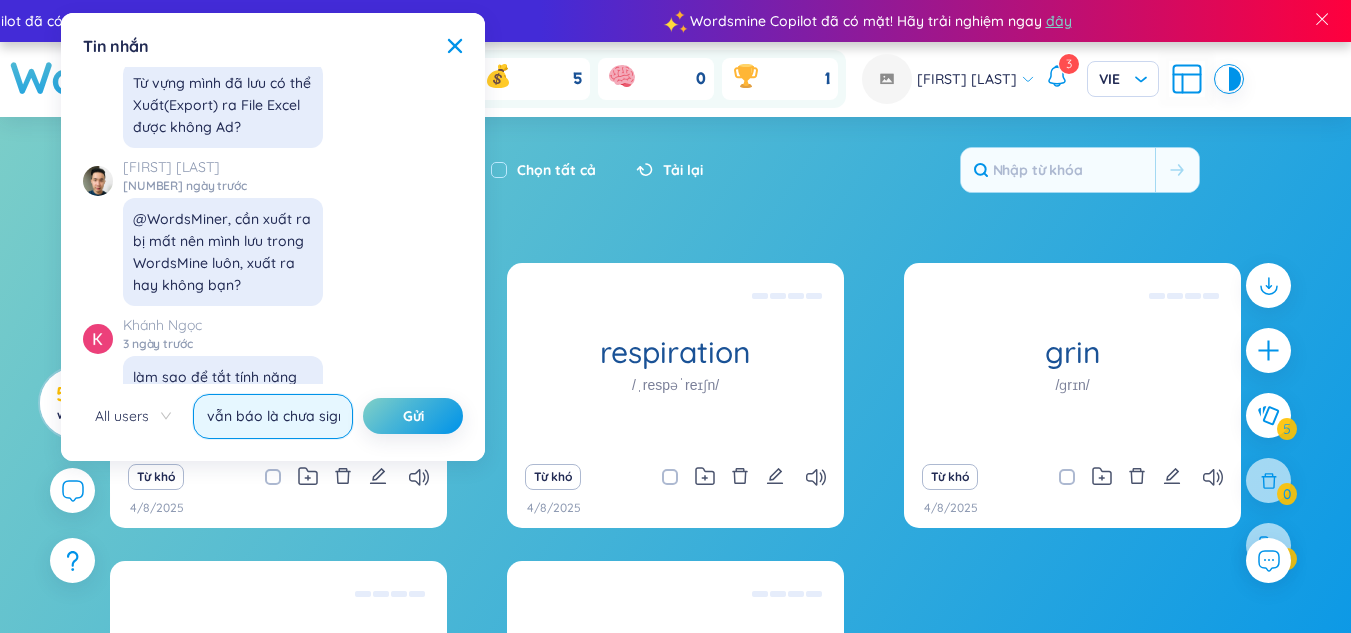 type on "không sign in trên extention được, phải vào trực tiếp web https://app.wordsmine.com để sign in và học. Nhưng extention khi nhấp vào vẫn báo là chưa sign in" 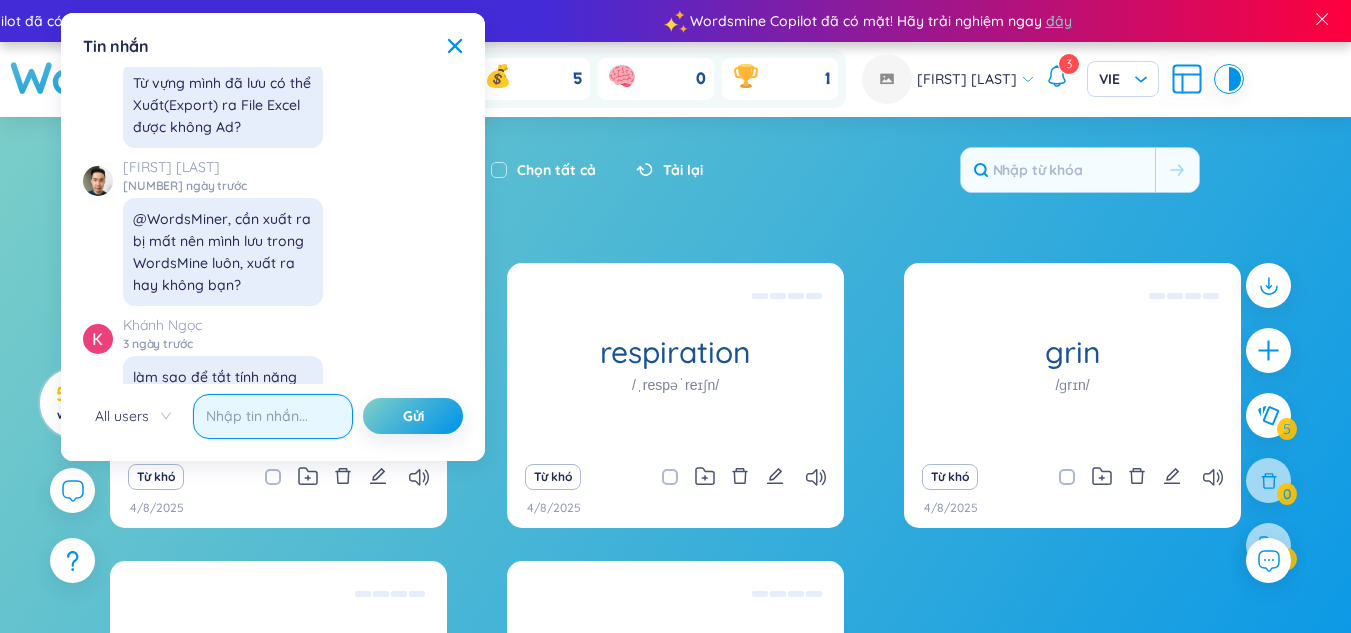 scroll, scrollTop: 0, scrollLeft: 0, axis: both 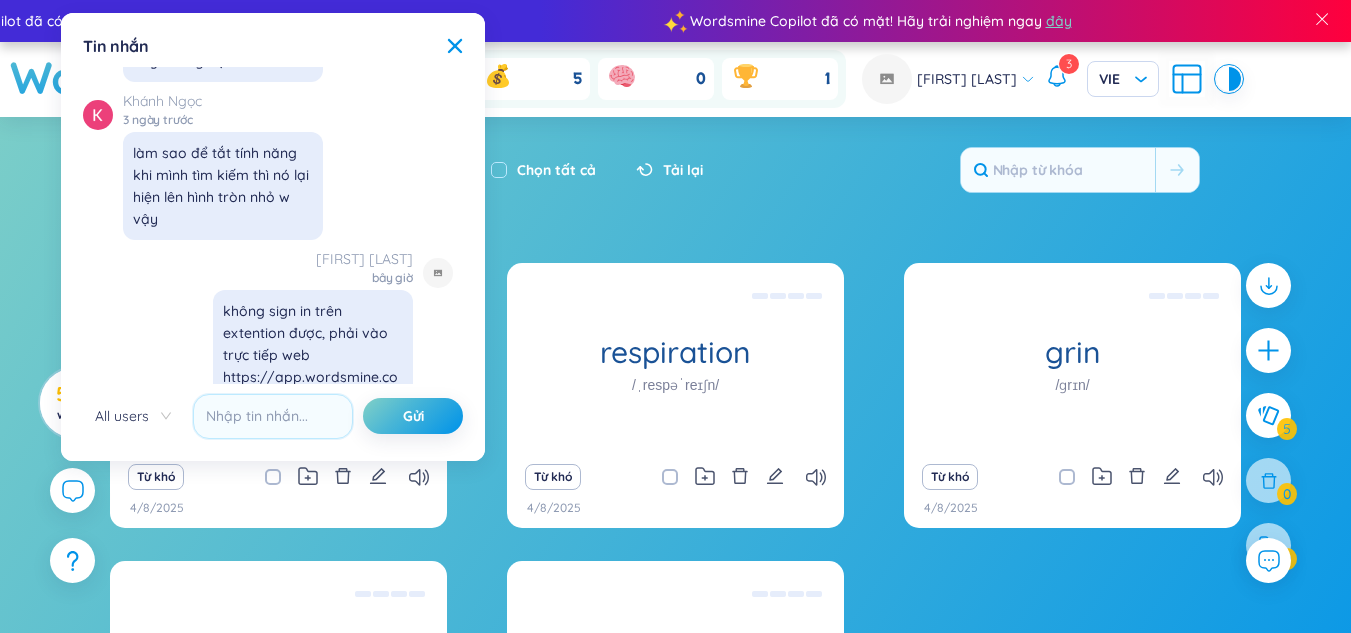 click on "Tổng cộng :       5 Thư Mục Hiện Tại :     Tất cả Chọn tất cả   Tải lại" at bounding box center (676, 180) 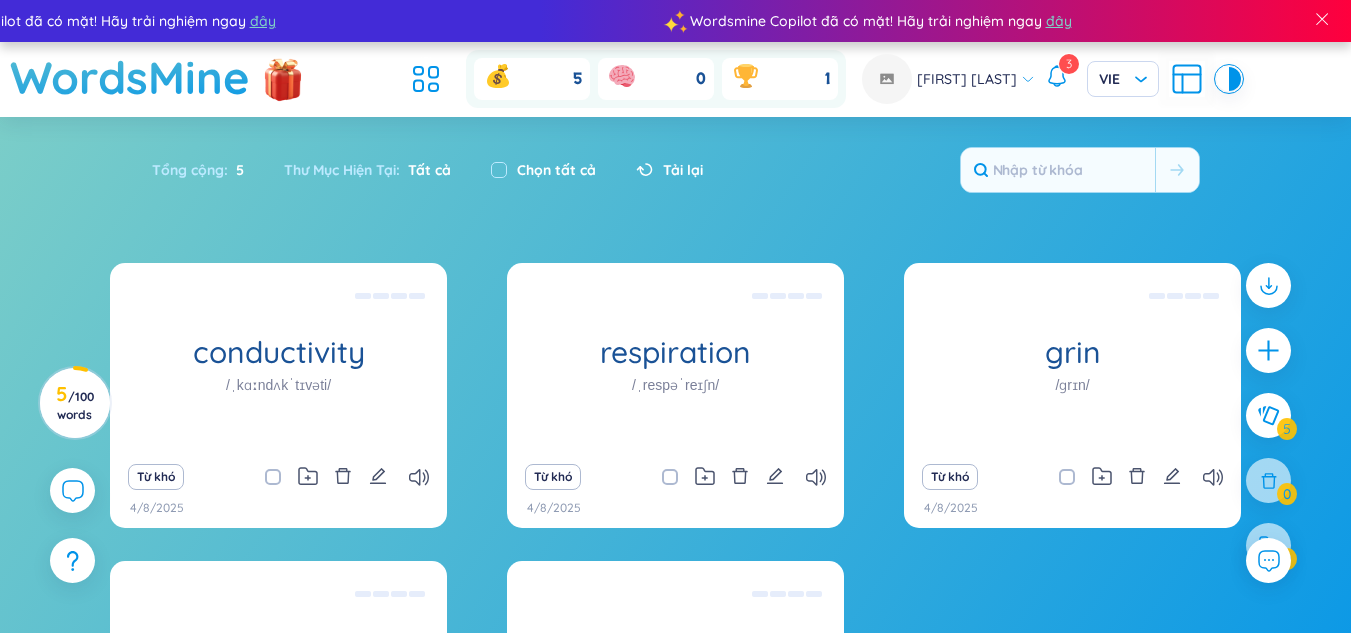 click on "Từ khó" at bounding box center (278, 477) 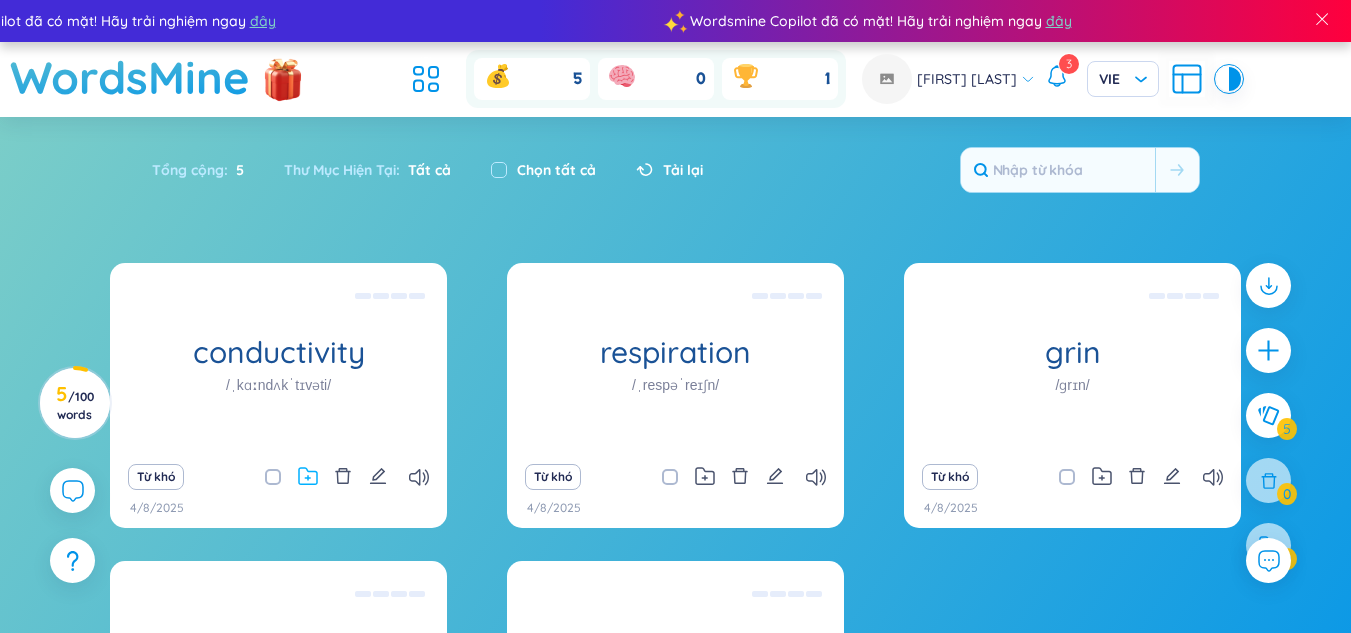 click 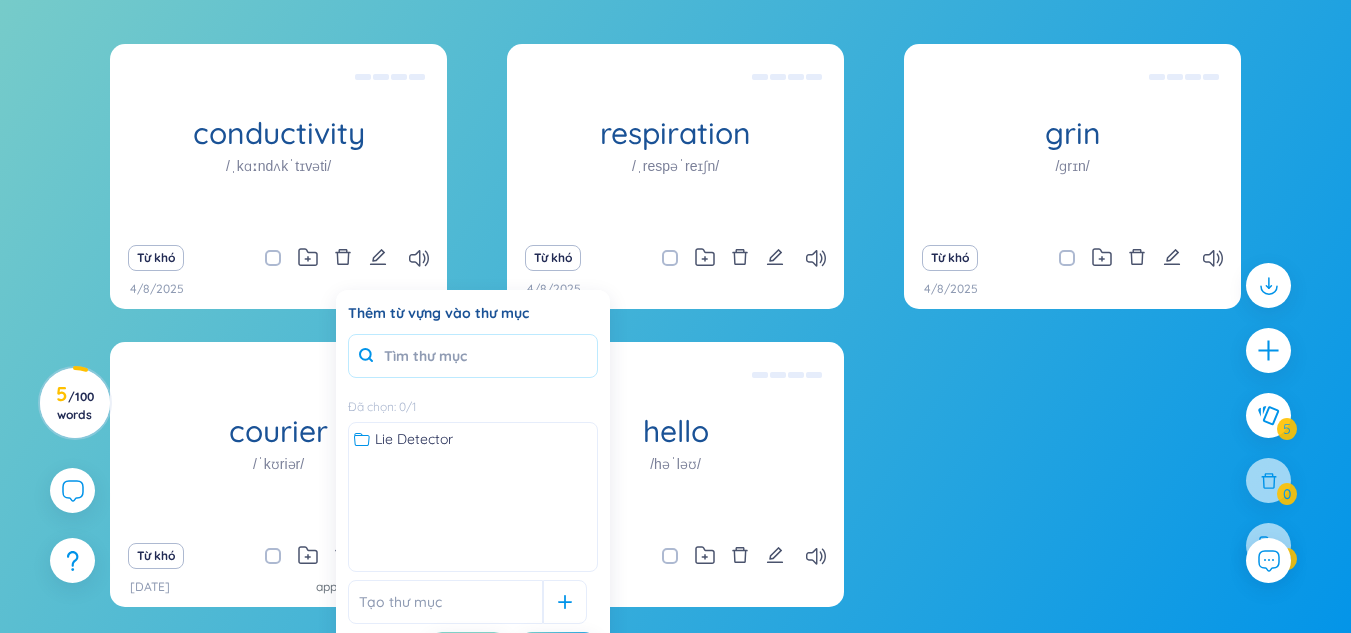 scroll, scrollTop: 267, scrollLeft: 0, axis: vertical 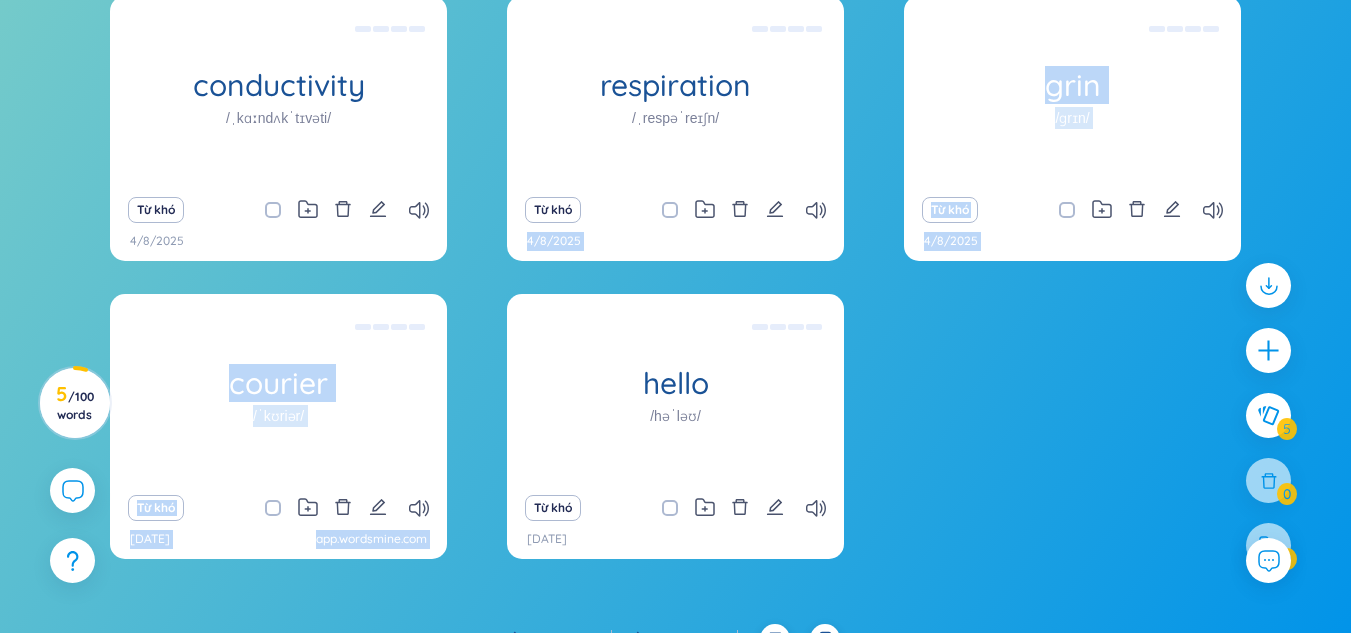 drag, startPoint x: 517, startPoint y: 291, endPoint x: 516, endPoint y: 260, distance: 31.016125 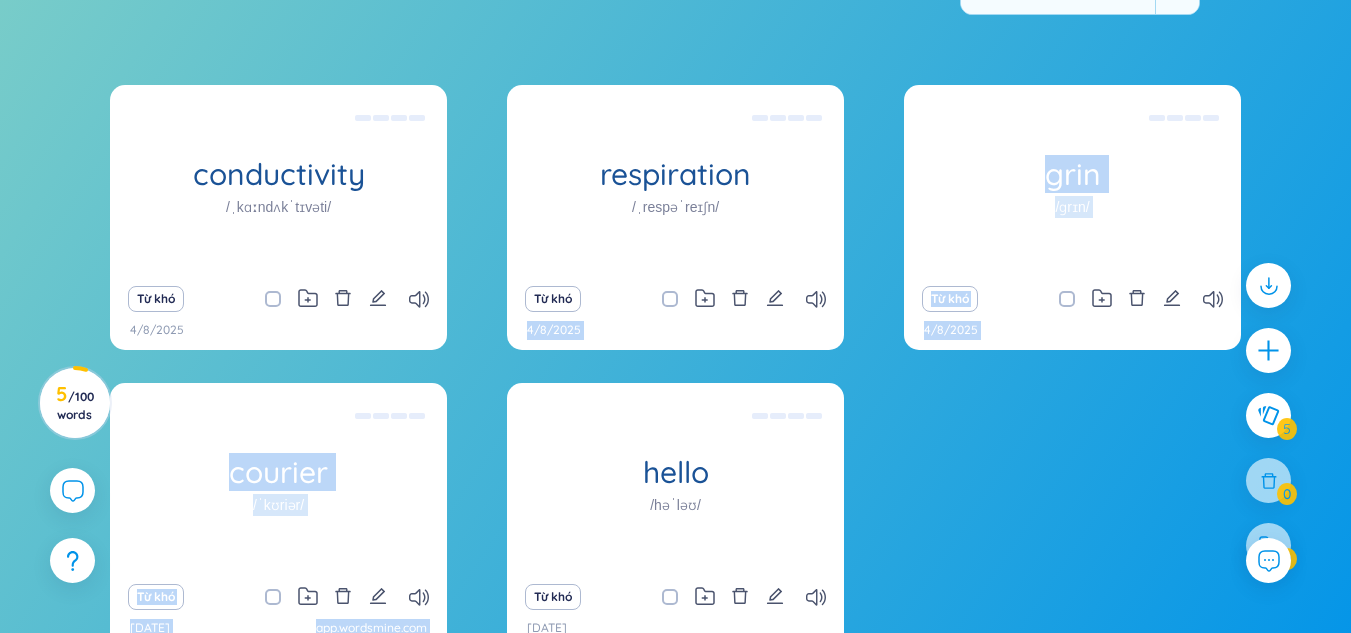 scroll, scrollTop: 133, scrollLeft: 0, axis: vertical 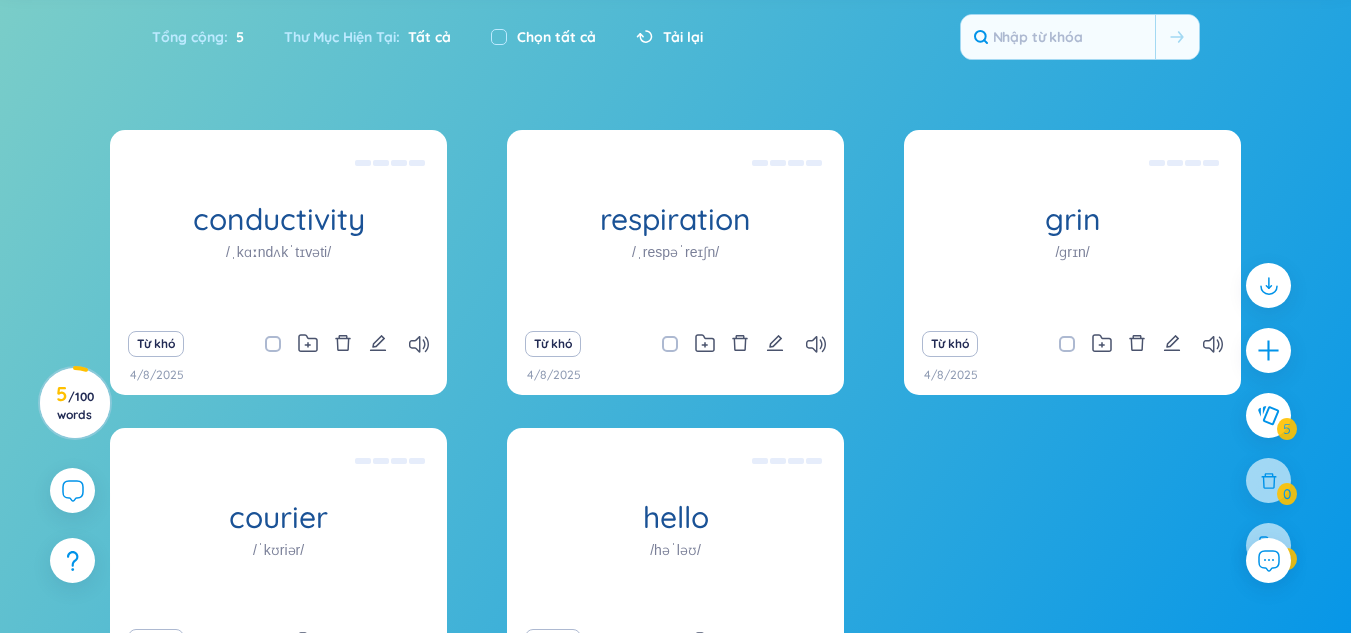 click on "conductivity /ˌkɑːndʌkˈtɪvəti/ (Definition is empty) Từ khó 4/8/2025 respiration /ˌrespəˈreɪʃn/ (Definition is empty) Từ khó 4/8/2025 grin /ɡrɪn/ (Definition is empty) Từ khó 4/8/2025 courier /ˈkʊriər/ (Definition is empty) Từ khó 8/4/2022 app.wordsmine.com   hello /həˈləʊ/ Xin chào
Eg: Hello how are you? (Xin chào, bạn có khỏe không?)
Used as a greeting or to begin a phone conversation.
Eg: hello there, Katie! Từ khó 8/4/2022" at bounding box center (675, 424) 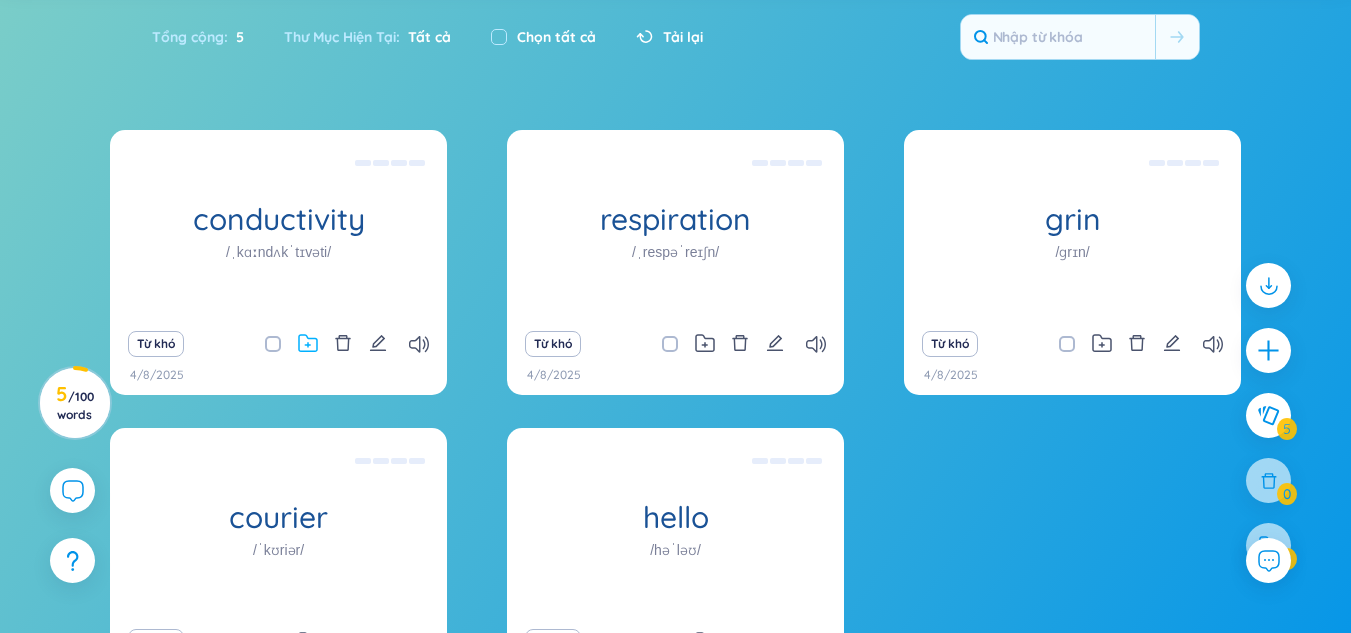 click 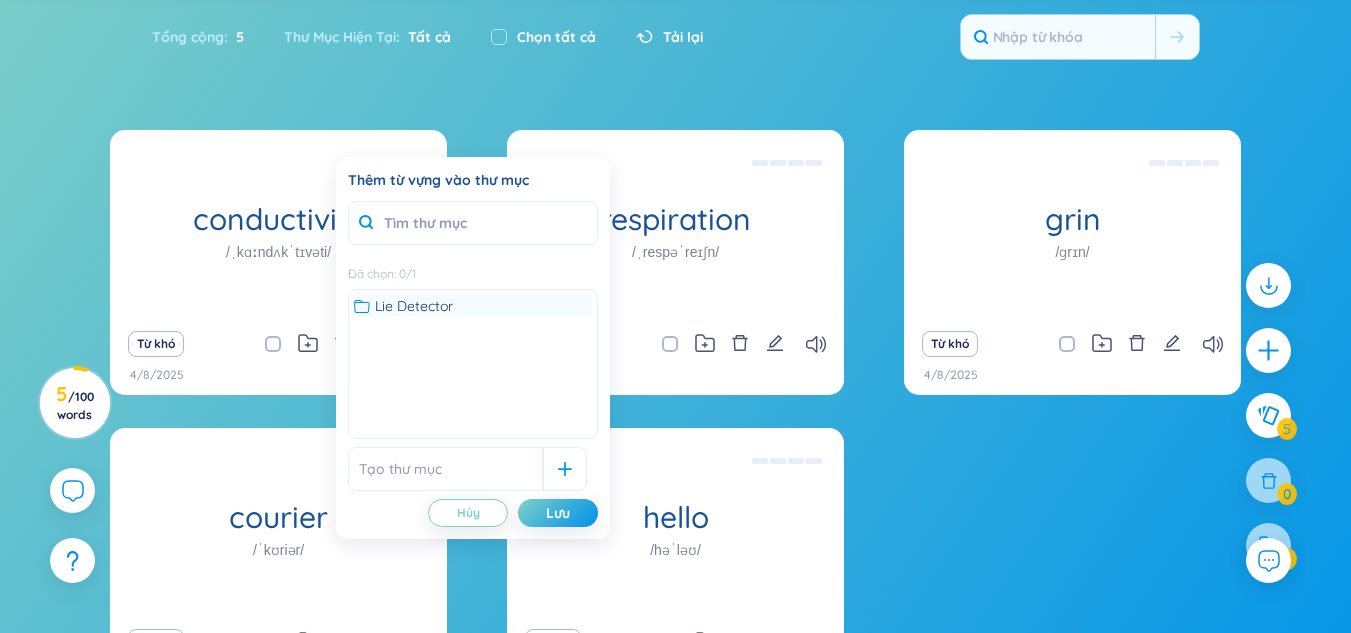 click on "Lie Detector" at bounding box center [414, 306] 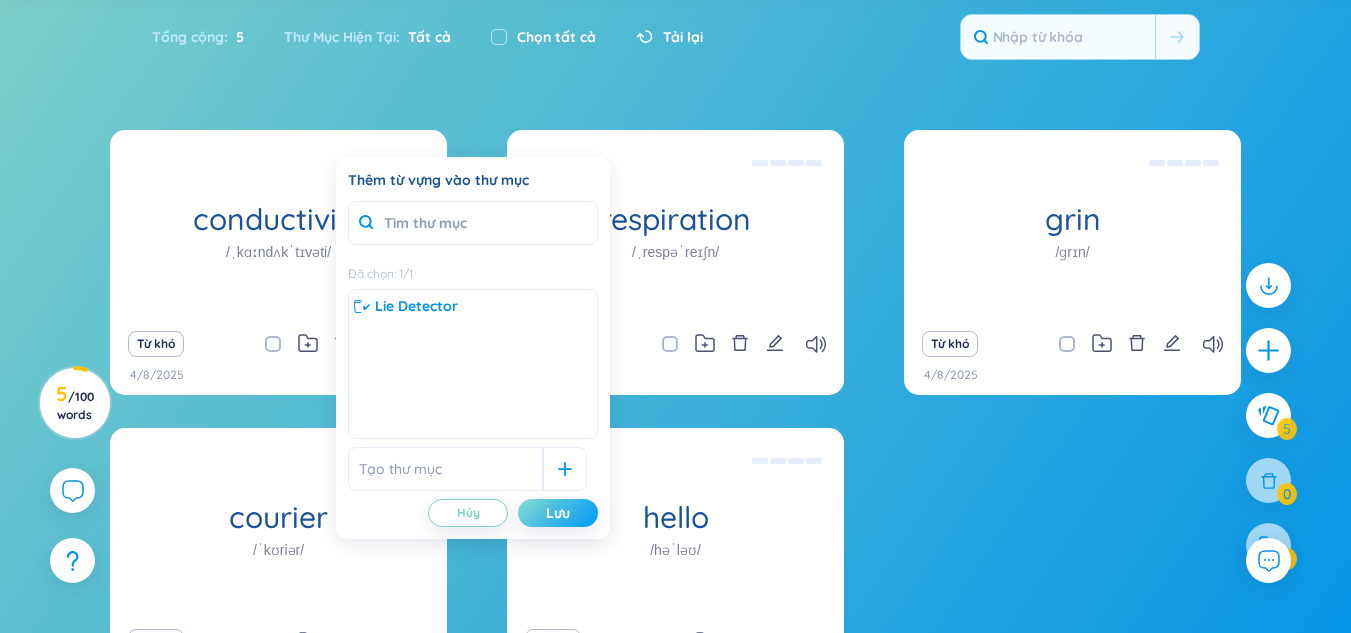 click on "Lưu" at bounding box center (558, 513) 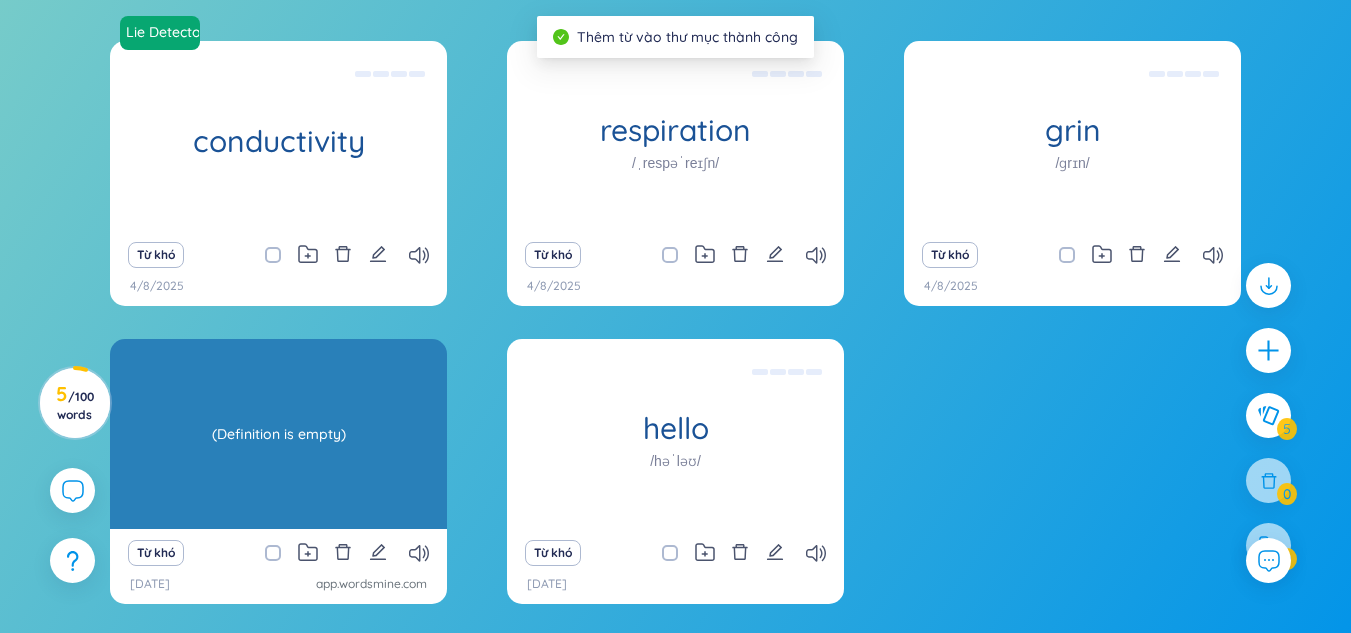 scroll, scrollTop: 267, scrollLeft: 0, axis: vertical 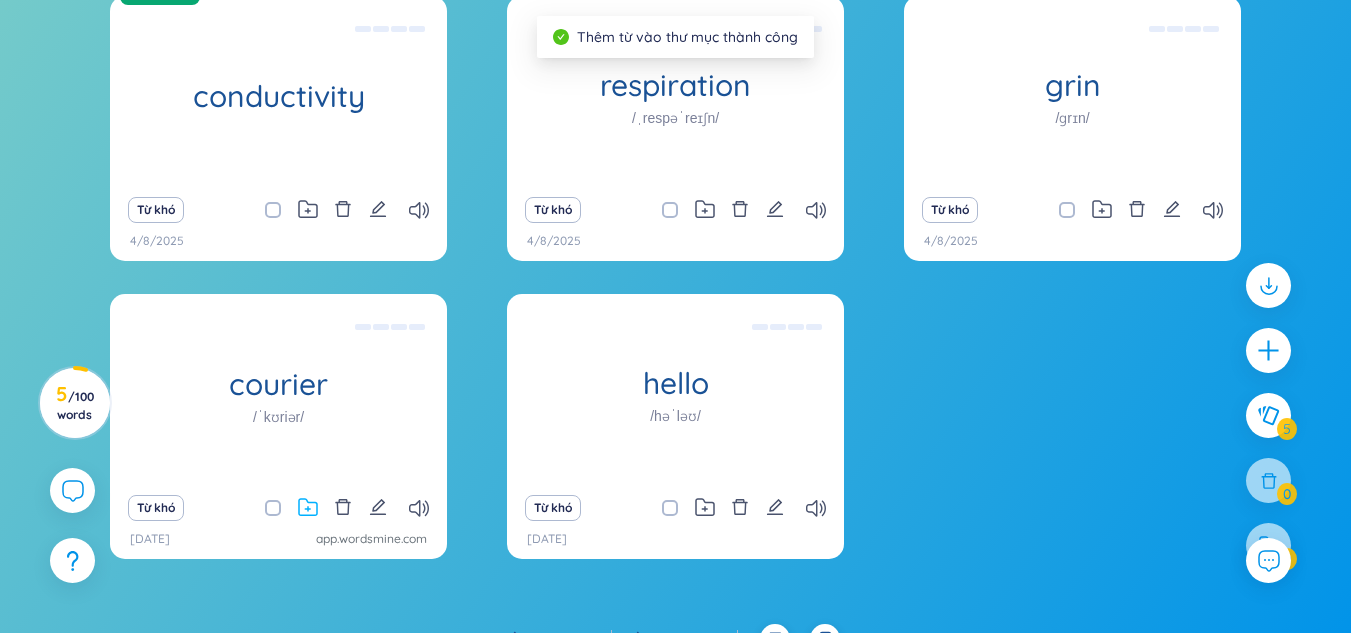 click 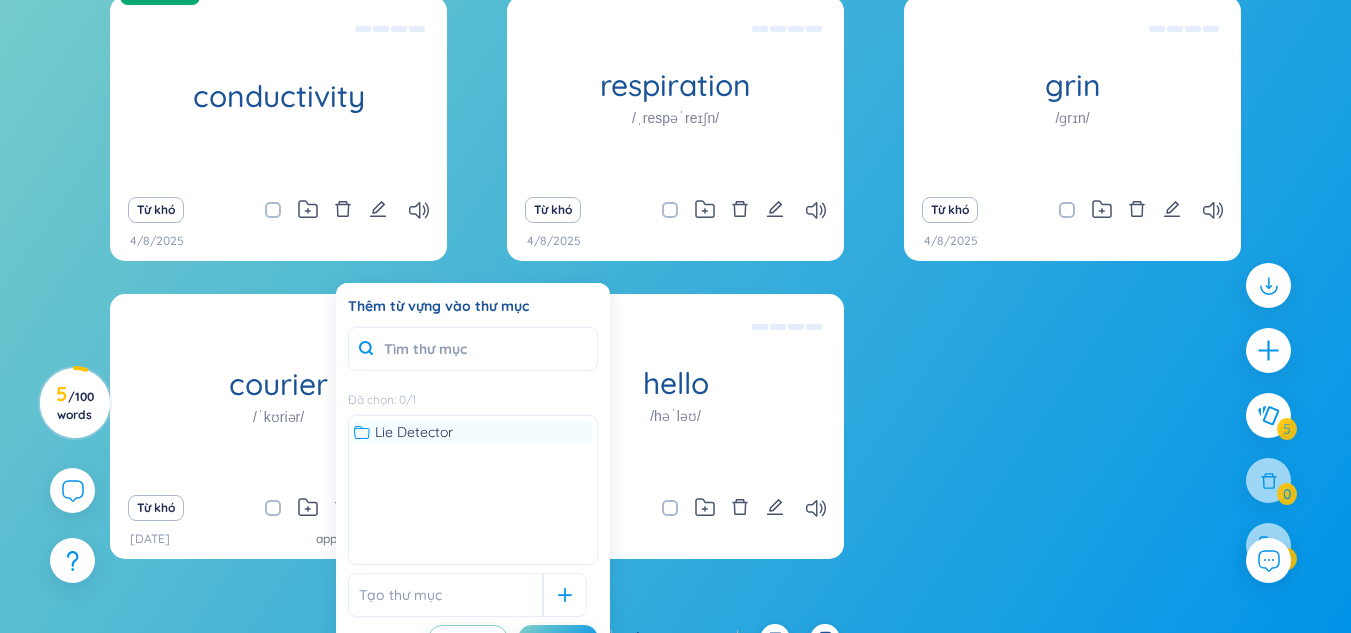 click on "Lie Detector" at bounding box center [414, 432] 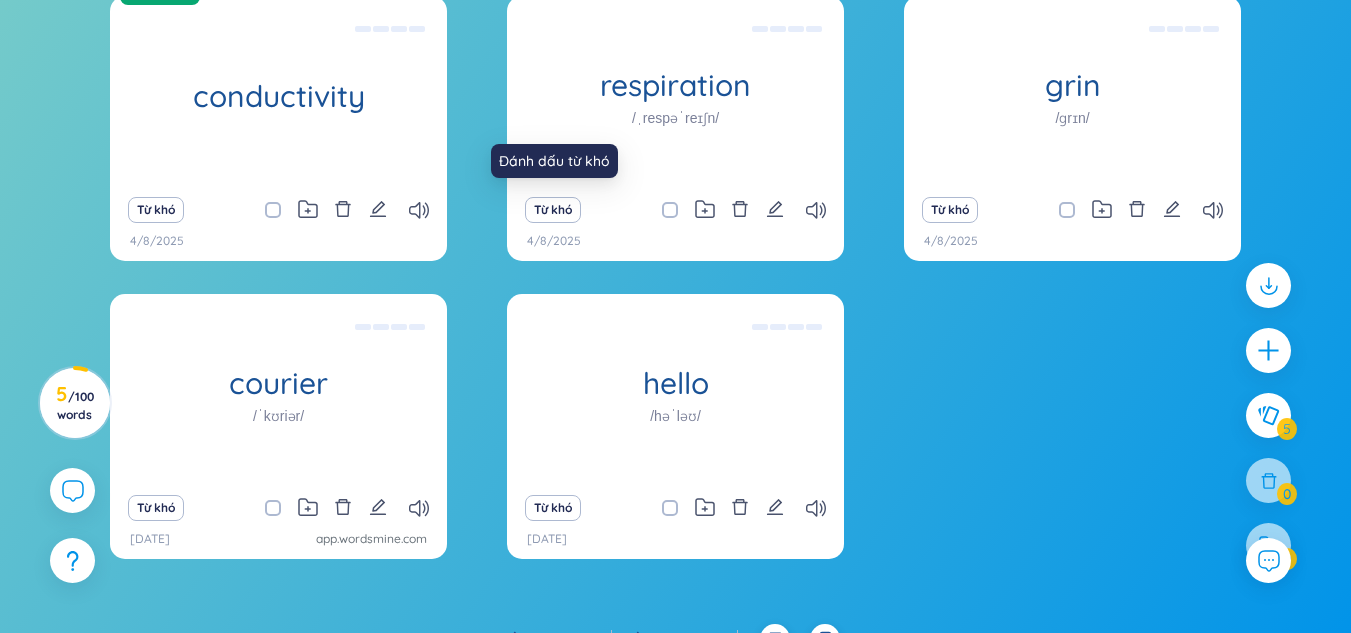 drag, startPoint x: 532, startPoint y: 290, endPoint x: 483, endPoint y: 252, distance: 62.008064 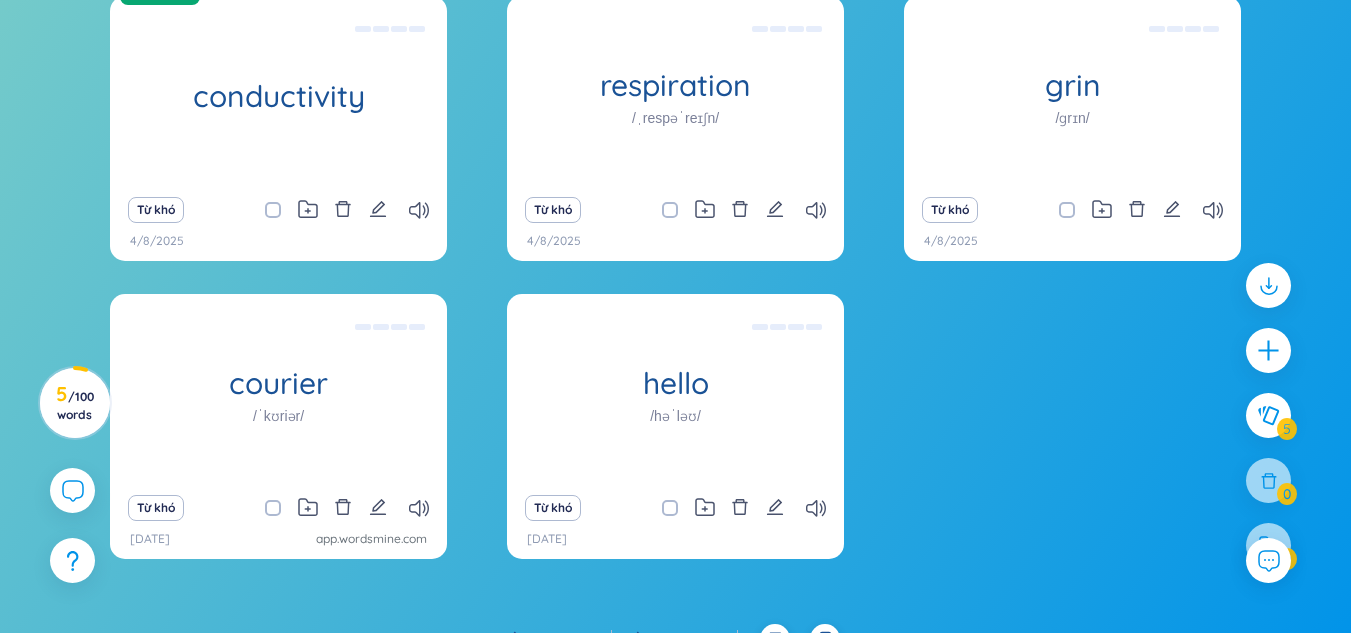click on "Lie Detector conductivity (Definition is empty) Từ khó 4/8/2025 respiration /ˌrespəˈreɪʃn/ (Definition is empty) Từ khó 4/8/2025 grin /ɡrɪn/ (Definition is empty) Từ khó 4/8/2025 courier /ˈkʊriər/ (Definition is empty) Từ khó 8/4/2022 app.wordsmine.com   hello /həˈləʊ/ Xin chào
Eg: Hello how are you? (Xin chào, bạn có khỏe không?)
Used as a greeting or to begin a phone conversation.
Eg: hello there, Katie! Từ khó 8/4/2022" at bounding box center [675, 290] 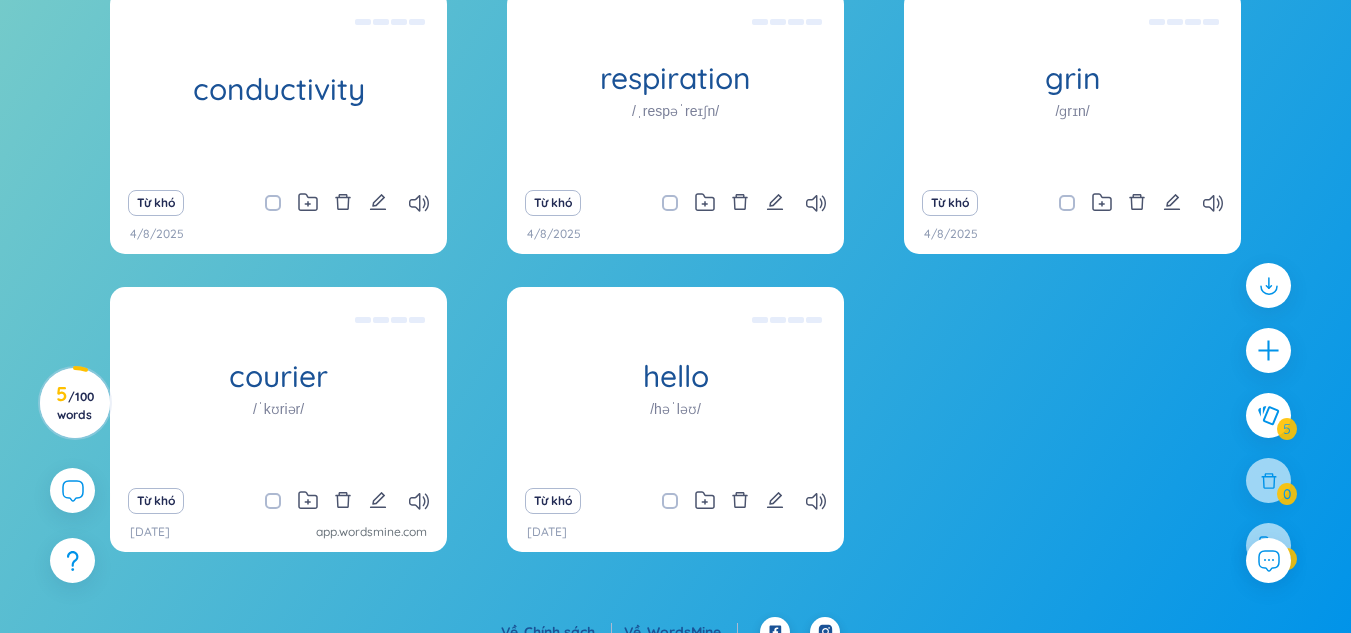 scroll, scrollTop: 298, scrollLeft: 0, axis: vertical 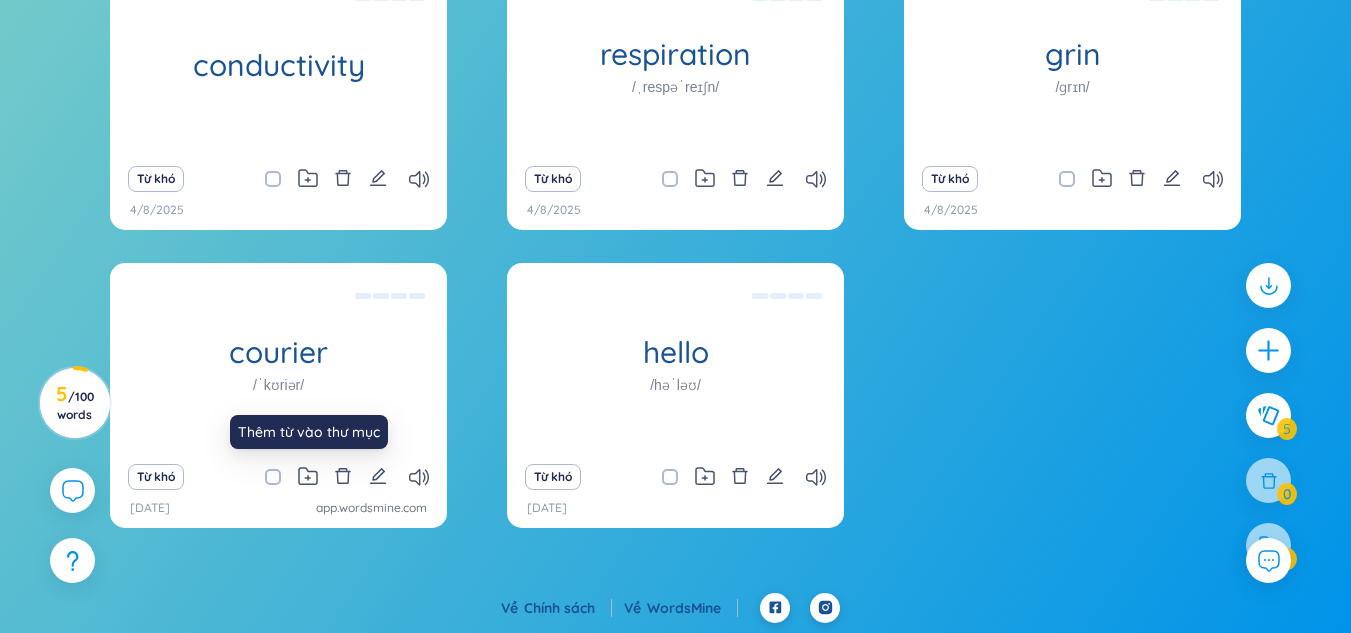 click on "Từ khó 8/4/2022 app.wordsmine.com" at bounding box center (278, 490) 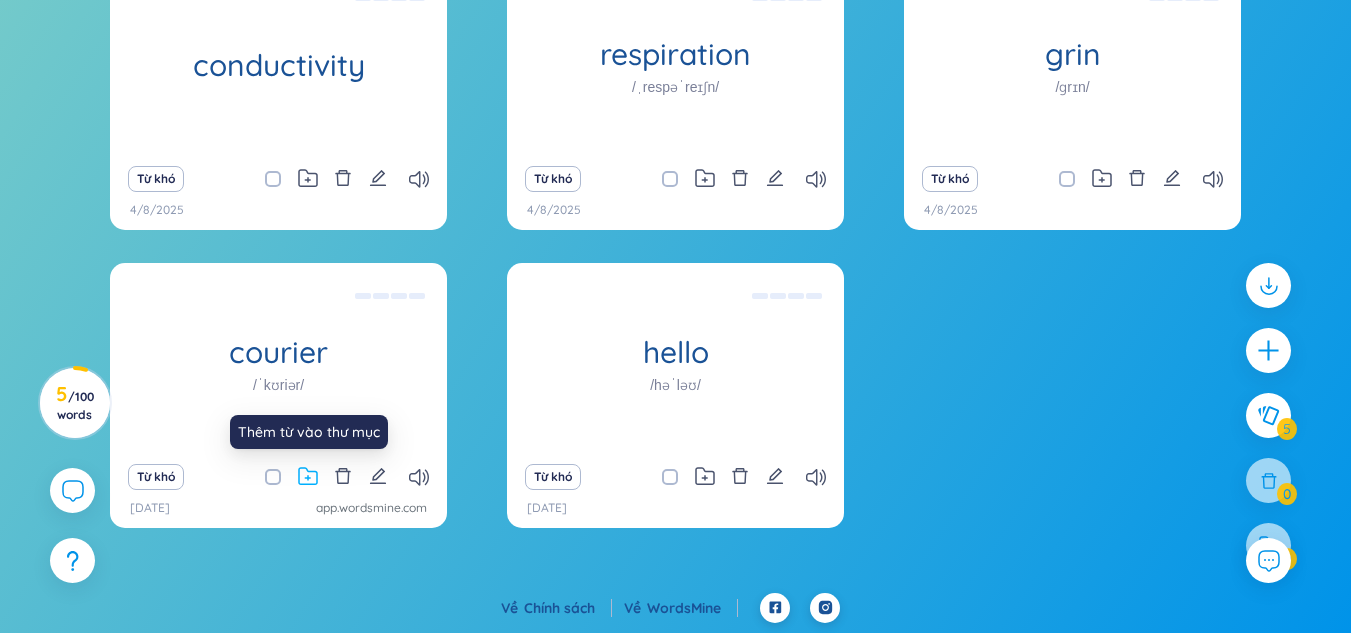 click 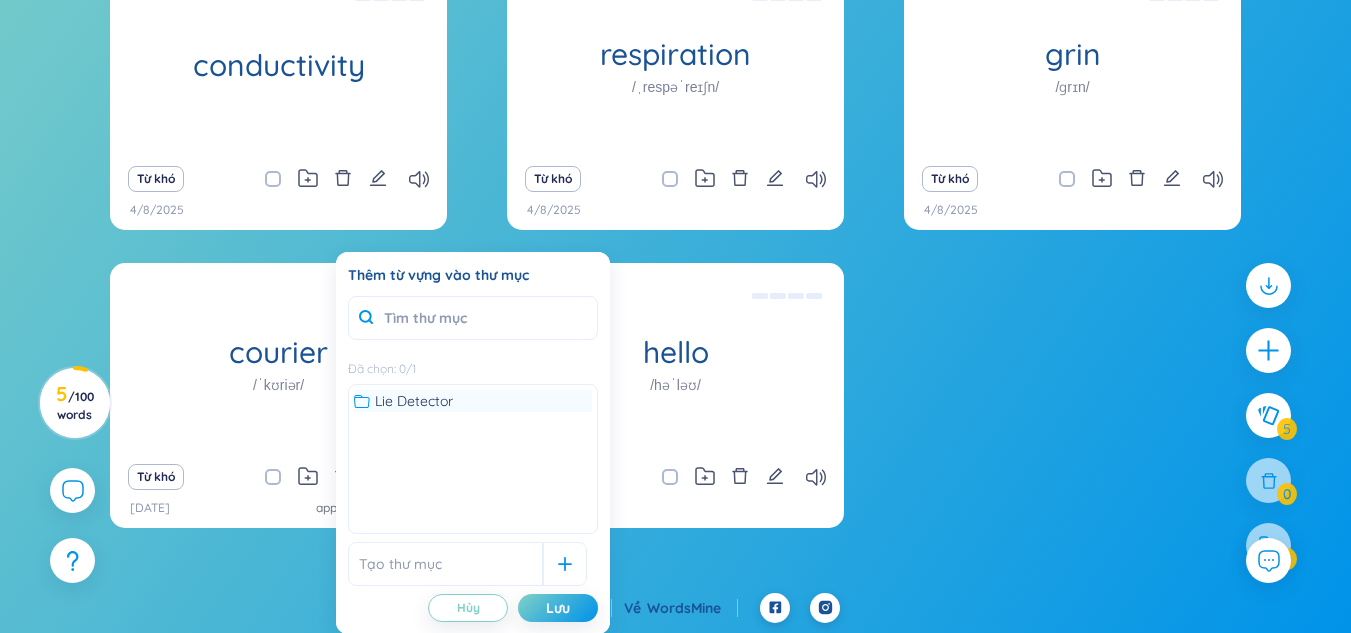 drag, startPoint x: 424, startPoint y: 401, endPoint x: 409, endPoint y: 401, distance: 15 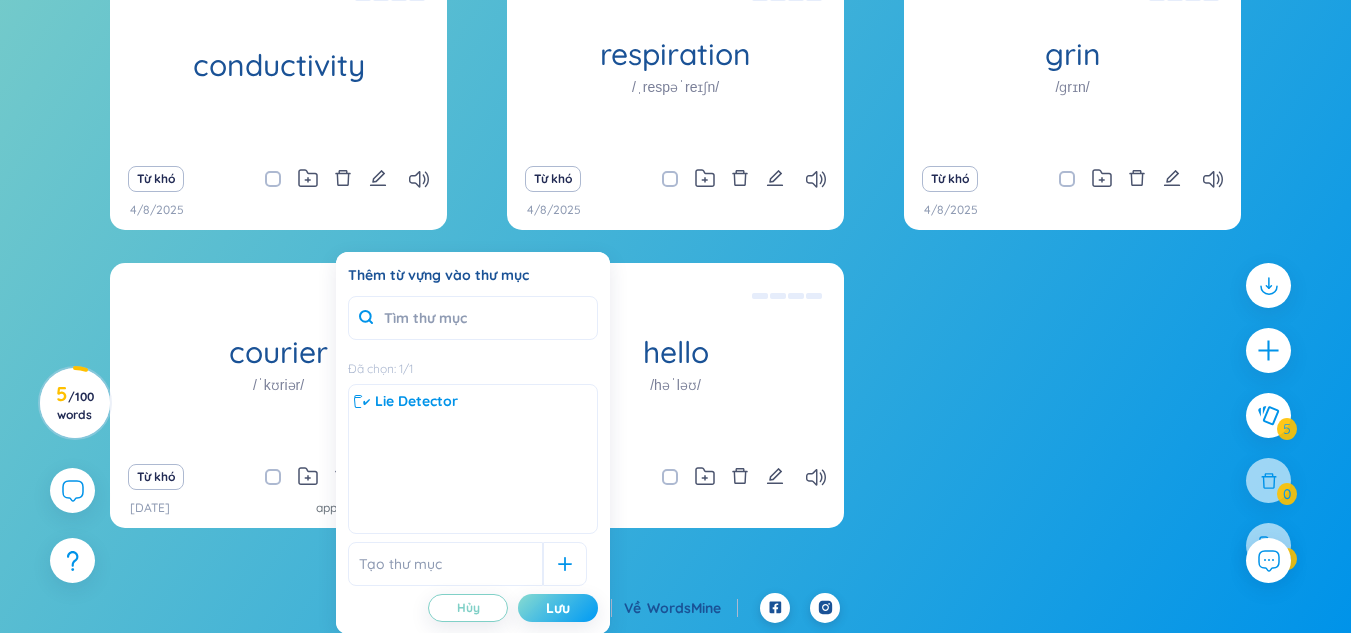 click on "Lưu" at bounding box center [558, 608] 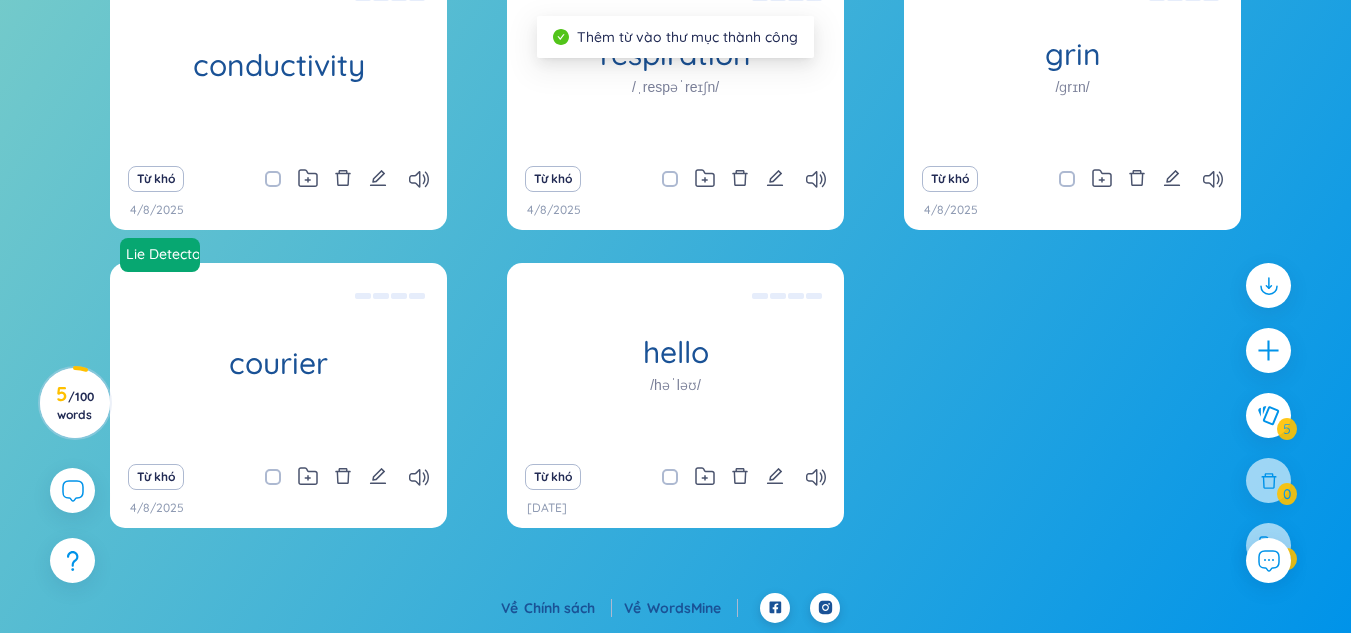 scroll, scrollTop: 165, scrollLeft: 0, axis: vertical 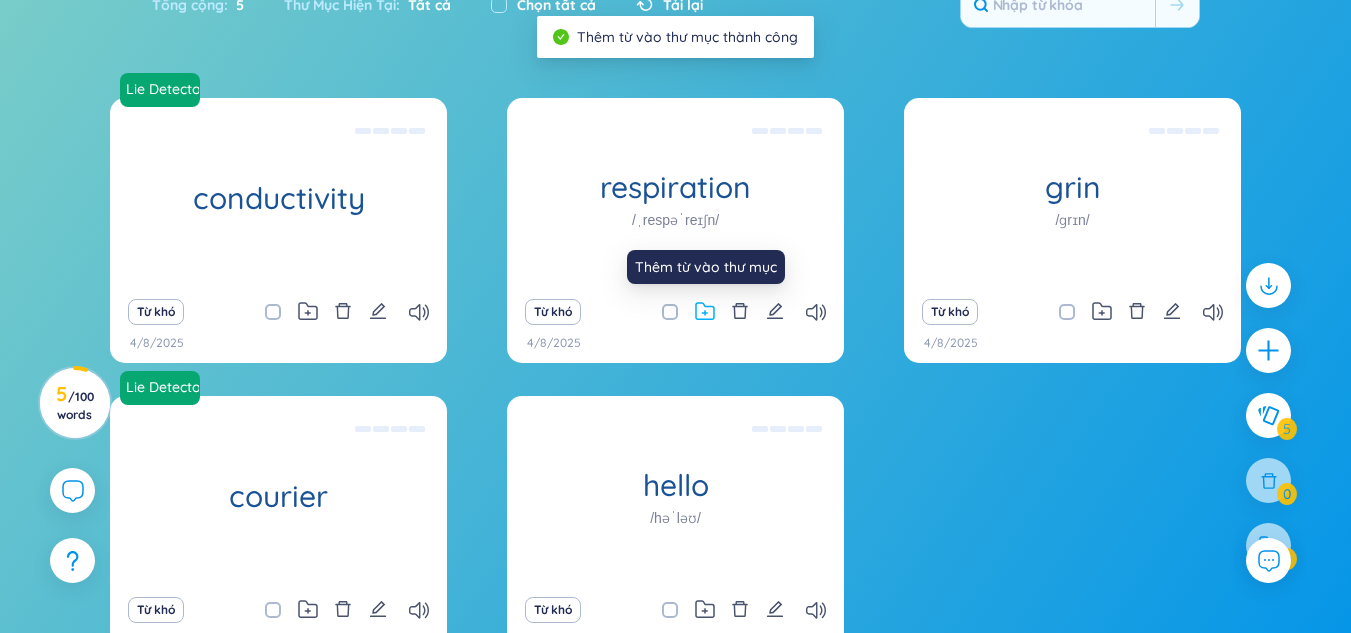 click 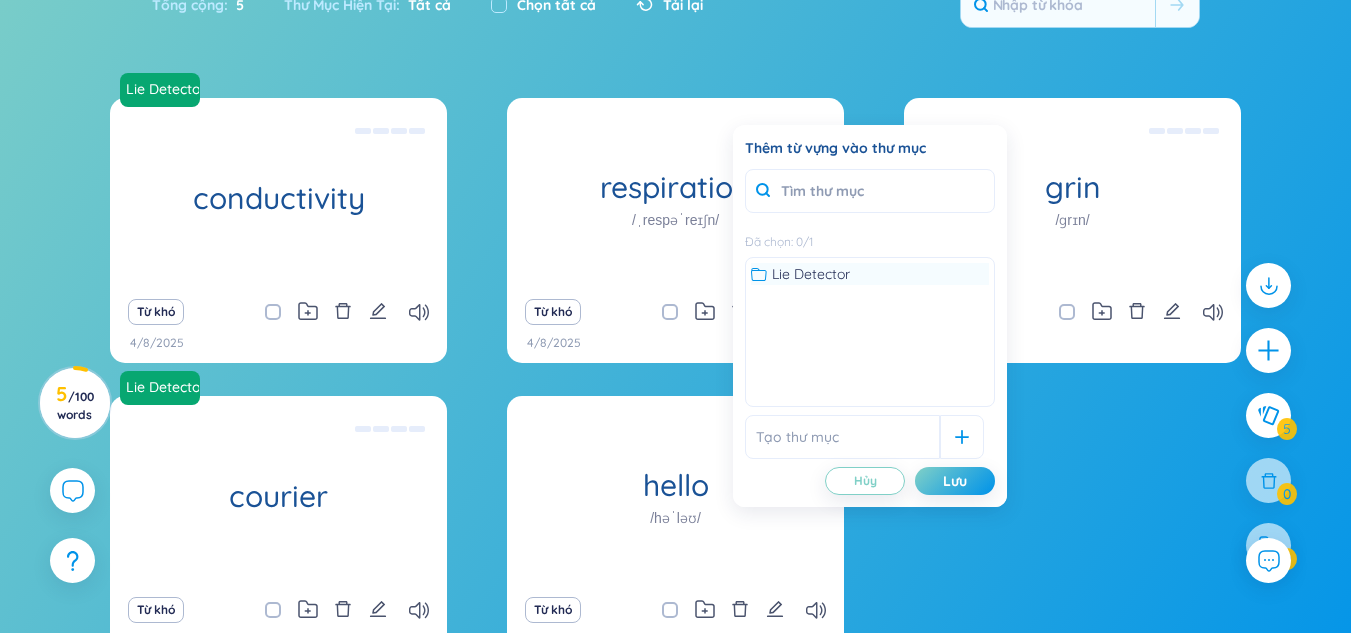 click on "Lie Detector" at bounding box center (811, 274) 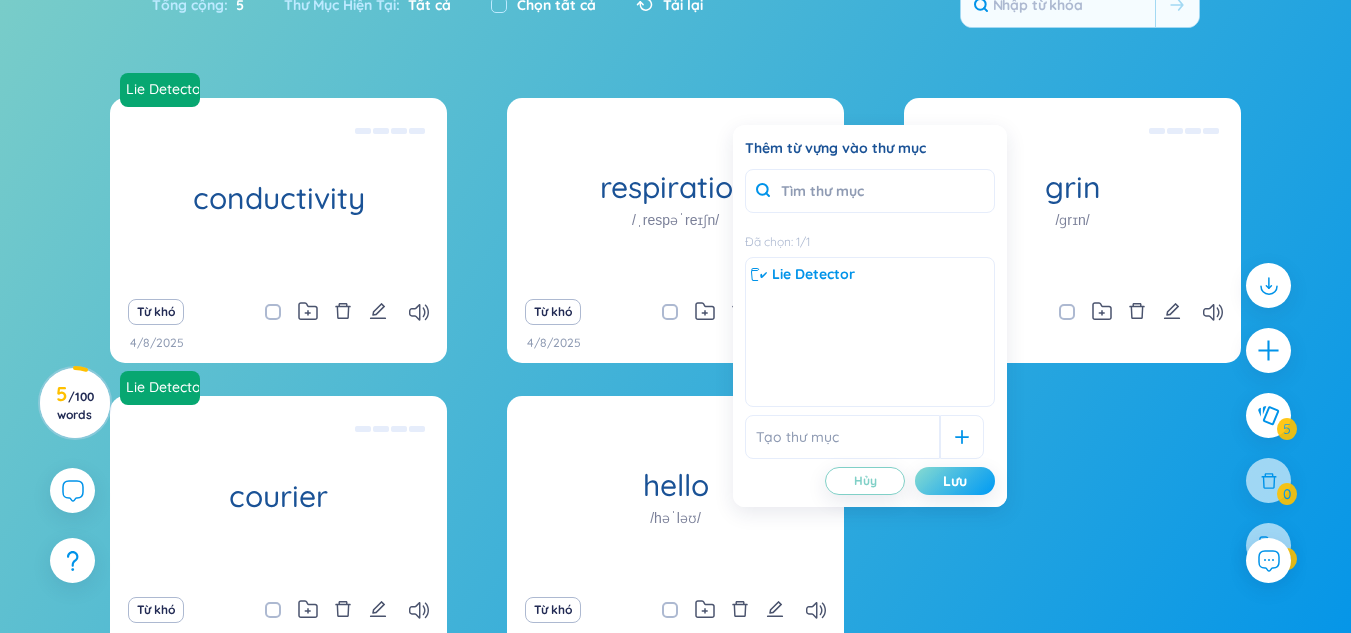 click on "Lưu" at bounding box center [955, 481] 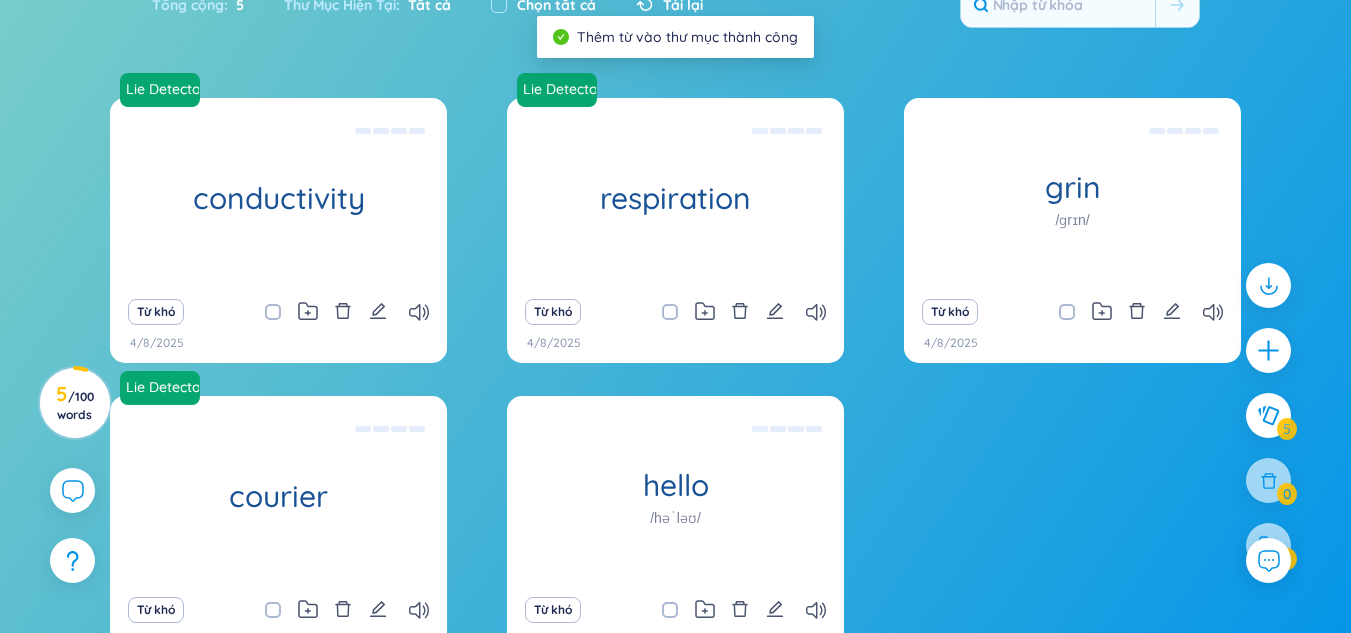 click on "Lie Detector conductivity (Definition is empty) Từ khó 4/8/2025 Lie Detector respiration (Definition is empty) Từ khó 4/8/2025 grin /ɡrɪn/ (Definition is empty) Từ khó 4/8/2025 Lie Detector courier (Definition is empty) Từ khó 4/8/2025 hello /həˈləʊ/ Xin chào
Eg: Hello how are you? (Xin chào, bạn có khỏe không?)
Used as a greeting or to begin a phone conversation.
Eg: hello there, Katie! Từ khó 8/4/2022" at bounding box center [675, 392] 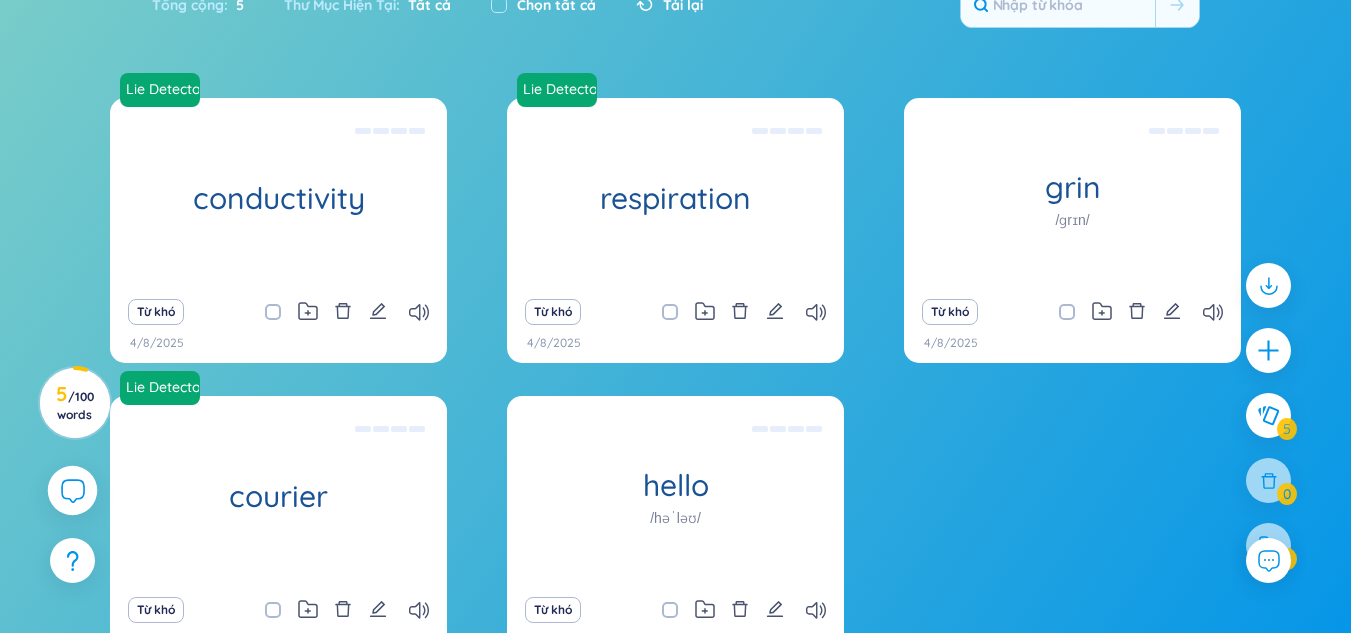 click 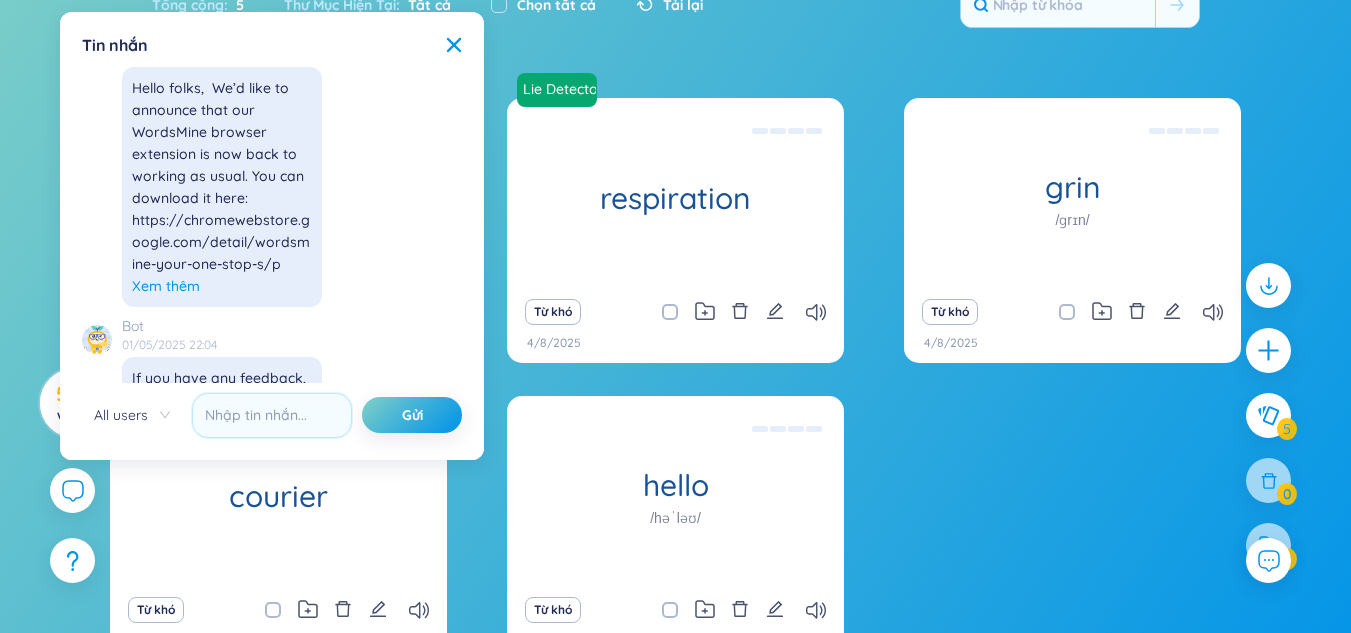 scroll, scrollTop: 19880, scrollLeft: 0, axis: vertical 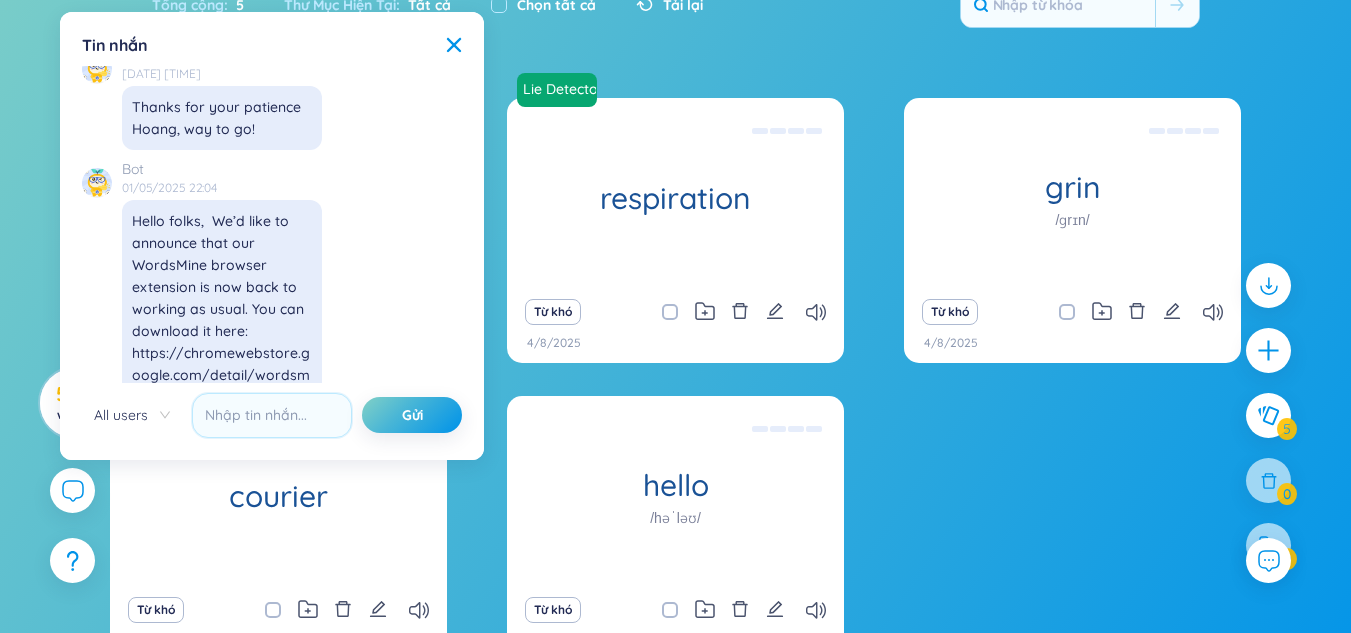 click on "Xem thêm" at bounding box center [166, 419] 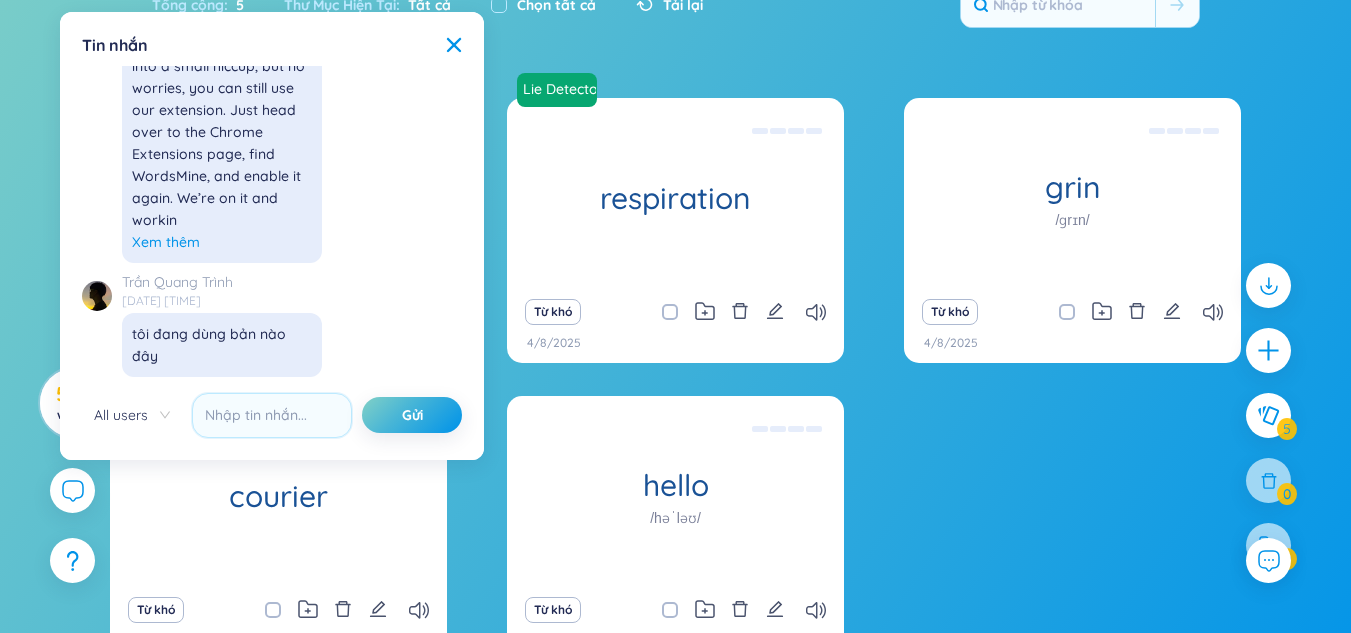 scroll, scrollTop: 17613, scrollLeft: 0, axis: vertical 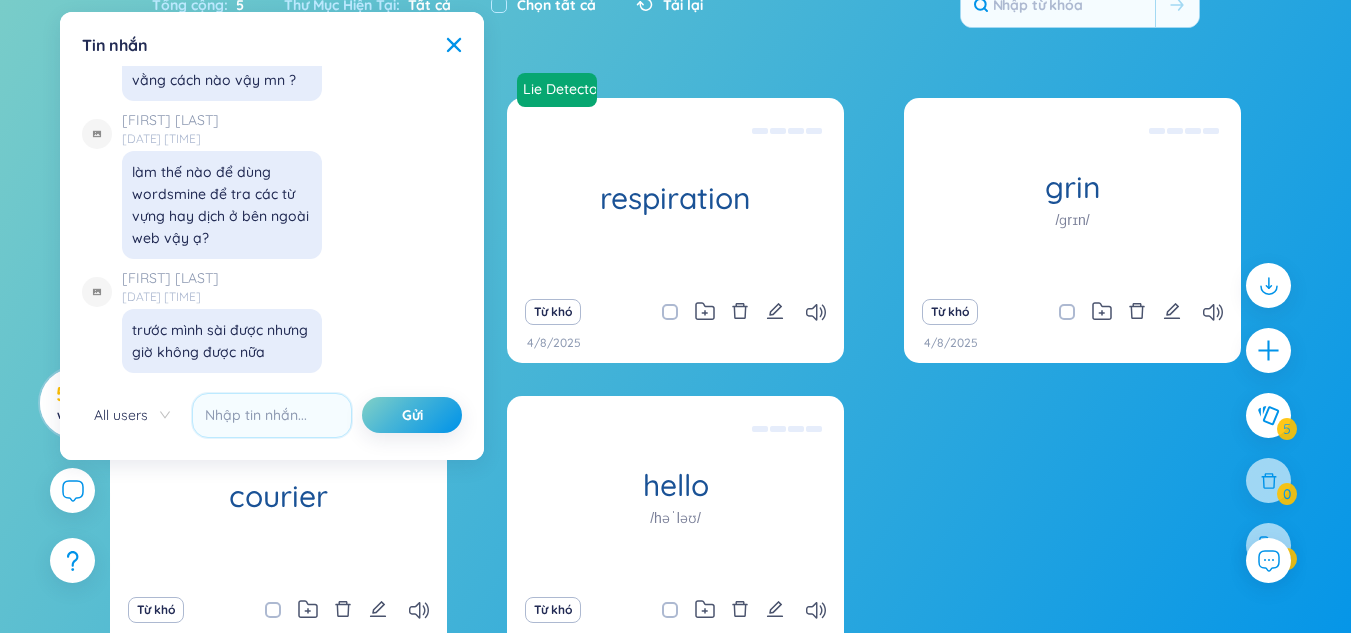 click on "All users" at bounding box center (132, 415) 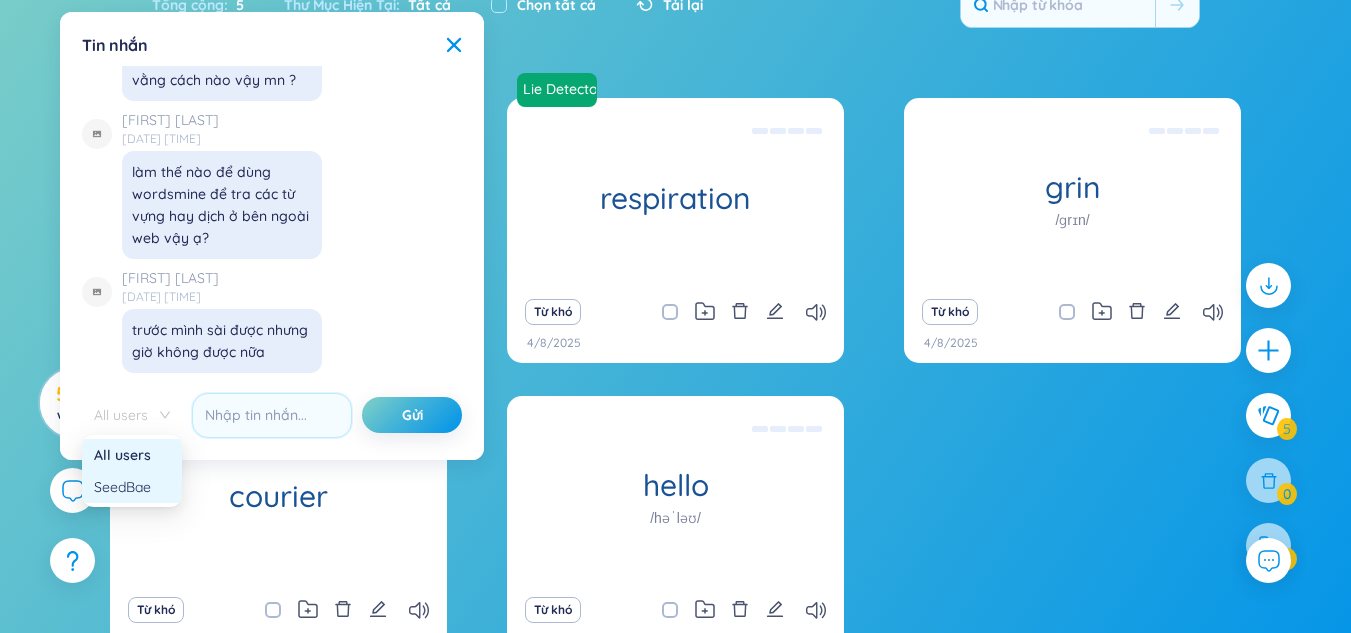 click on "SeedBae" at bounding box center [132, 487] 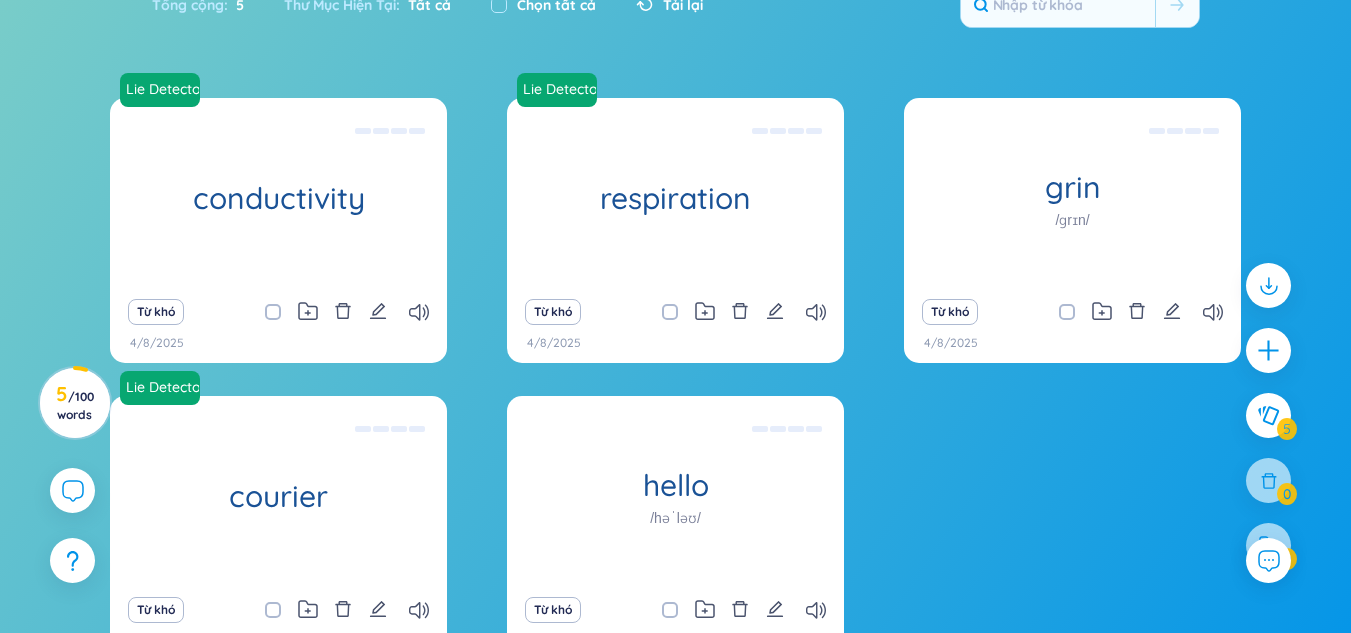 scroll, scrollTop: 0, scrollLeft: 0, axis: both 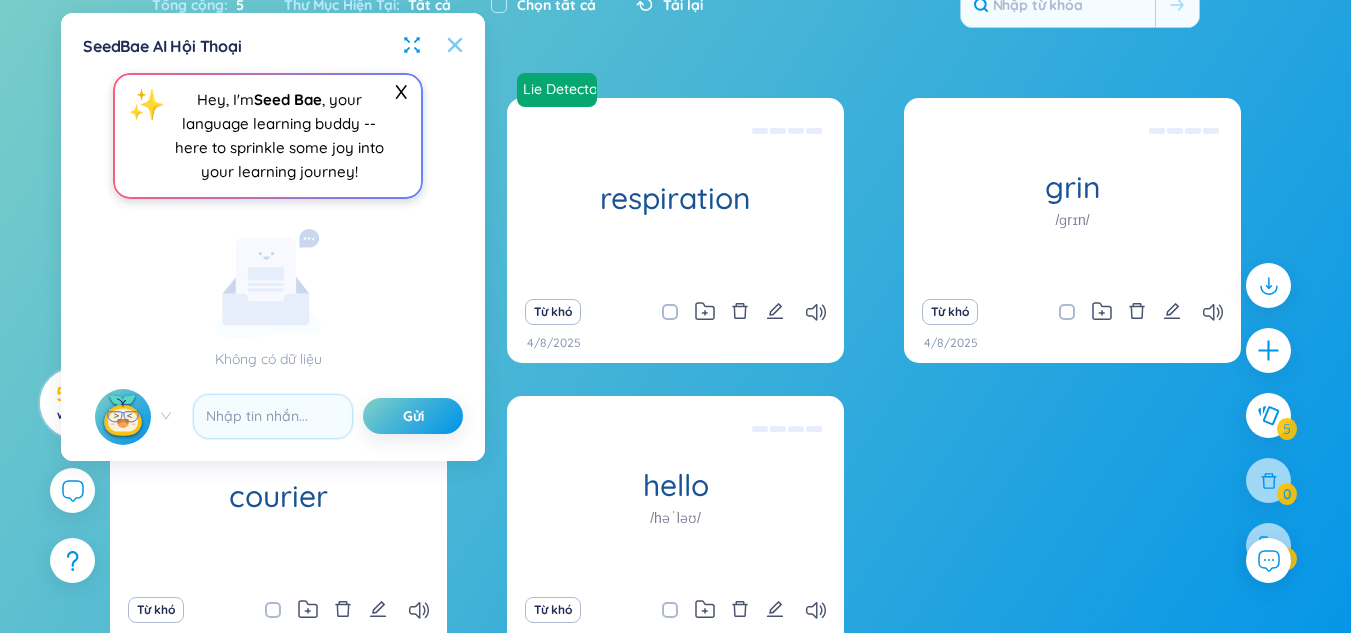 click 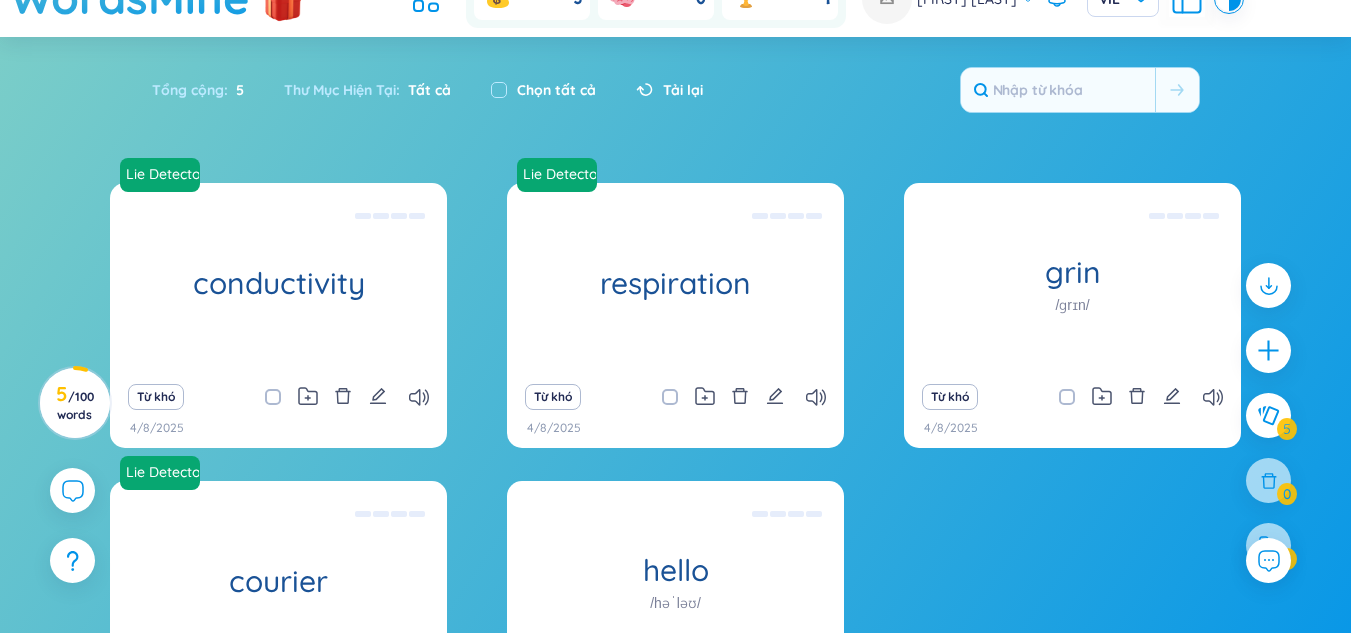 scroll, scrollTop: 0, scrollLeft: 0, axis: both 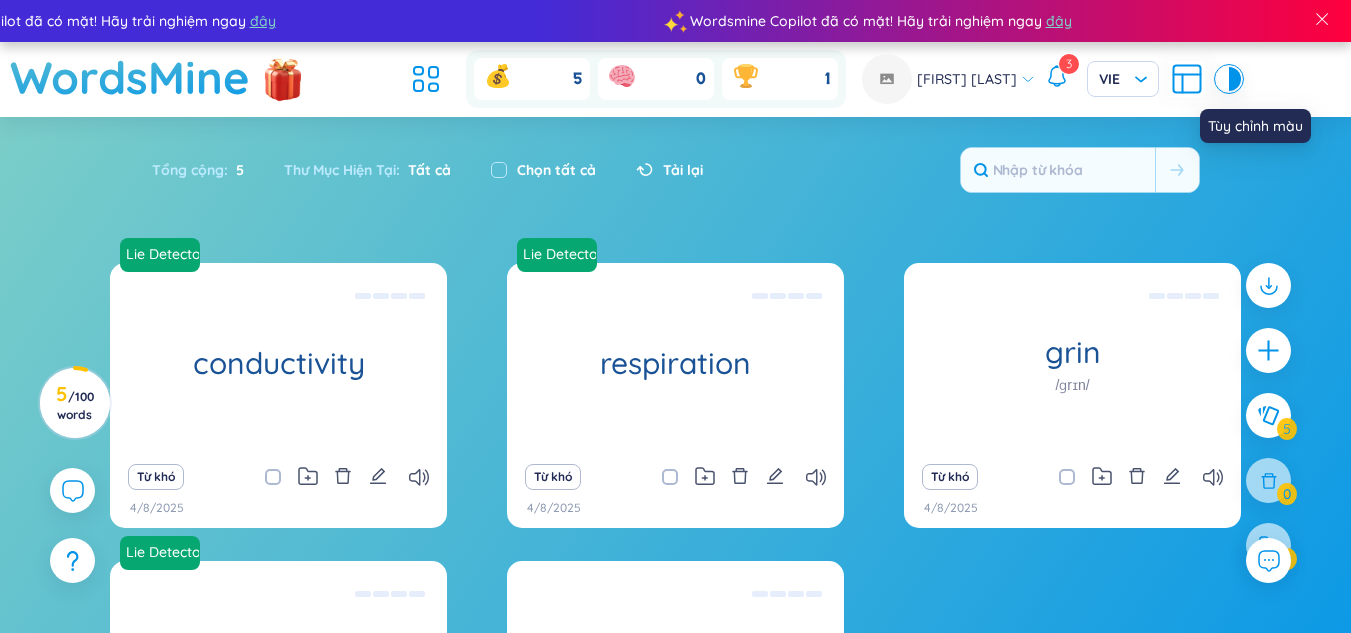 click at bounding box center (1235, 79) 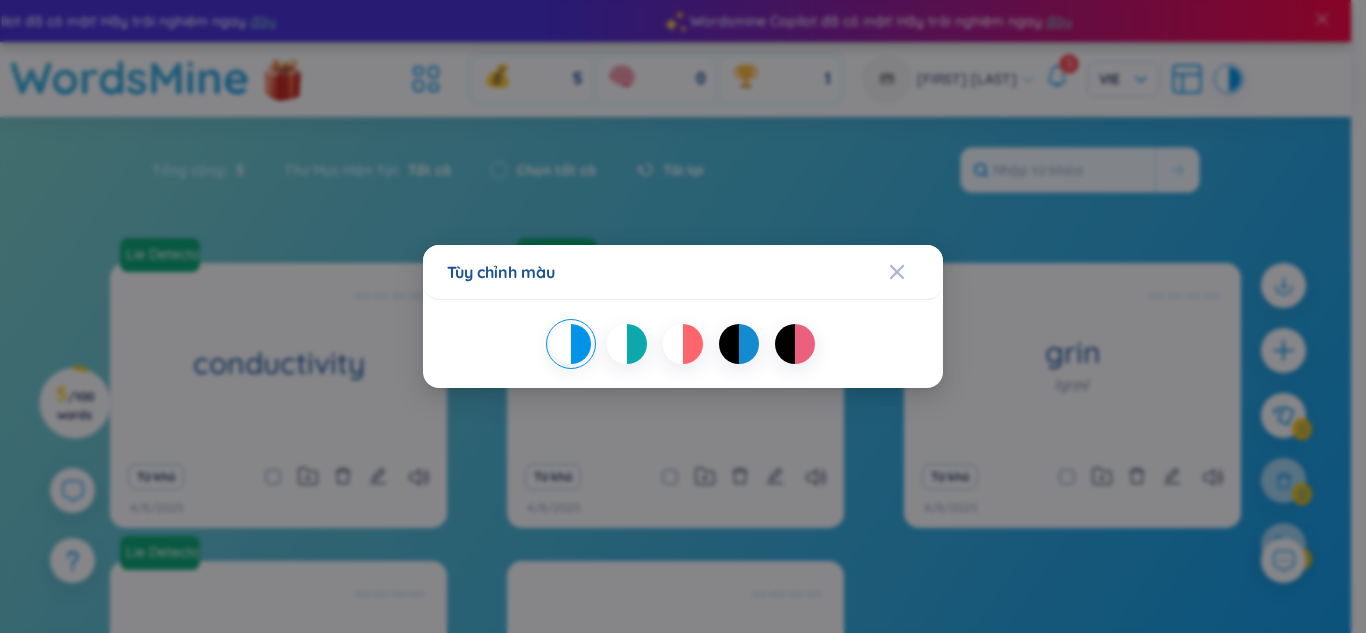 click at bounding box center (729, 344) 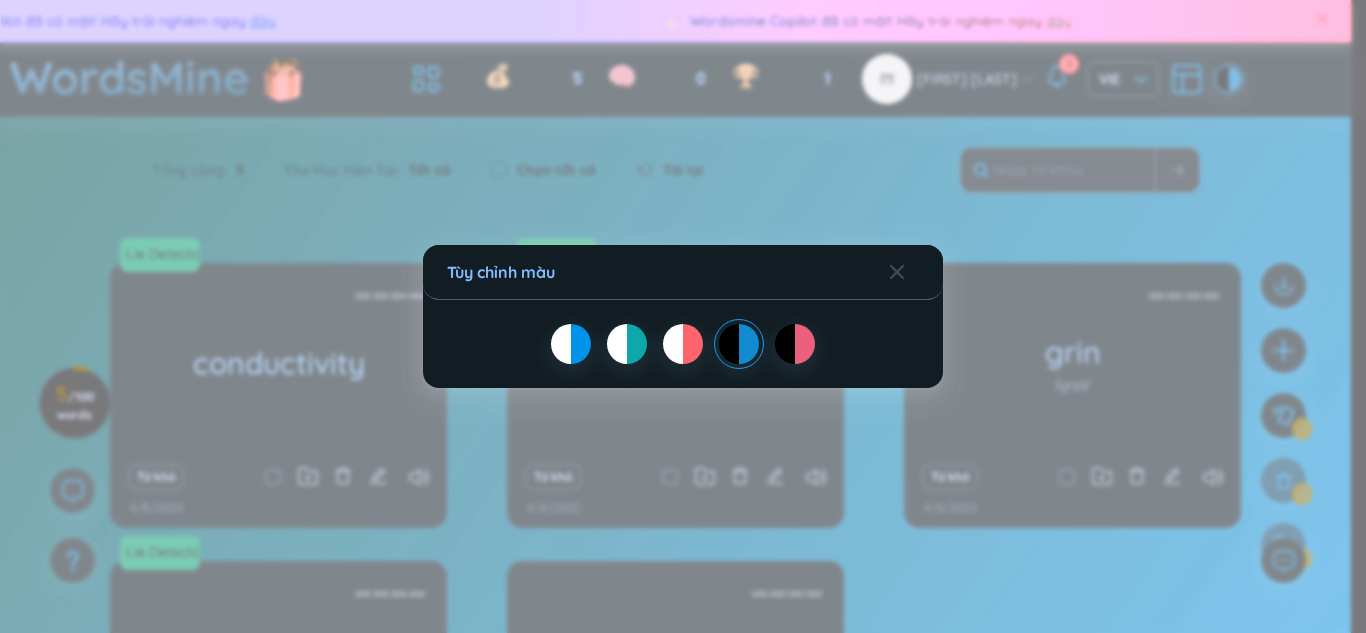 click on "Tùy chỉnh màu" at bounding box center [683, 316] 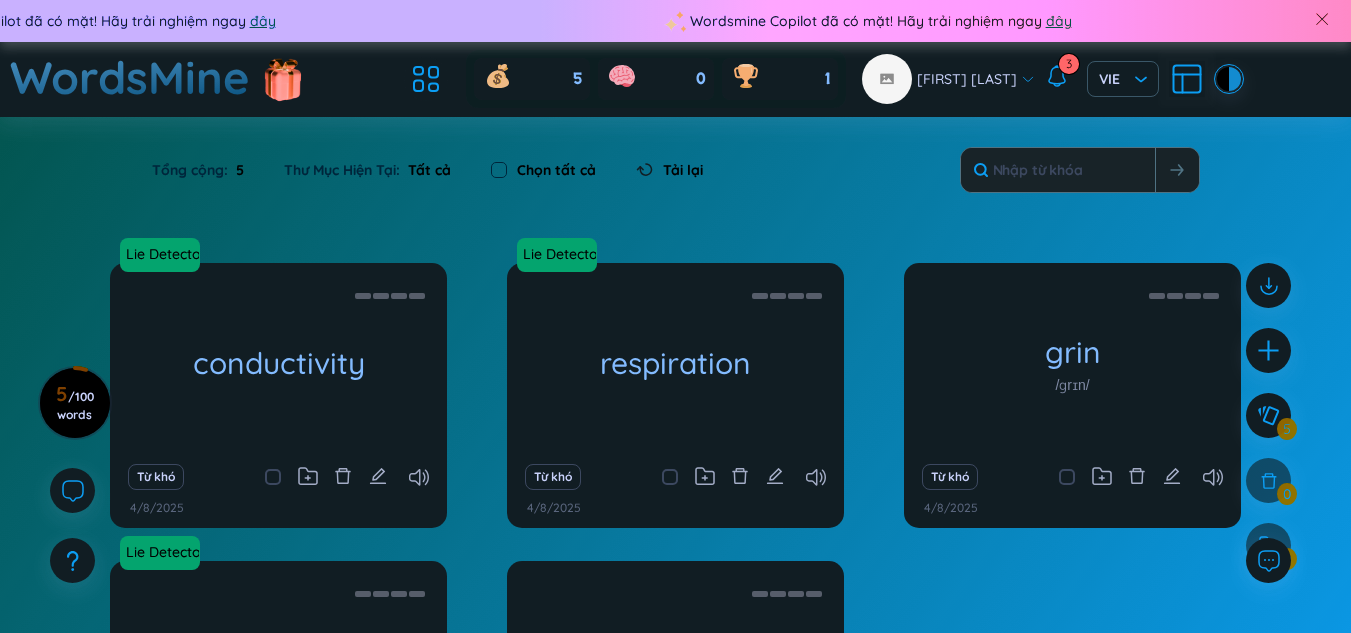 click at bounding box center (1223, 79) 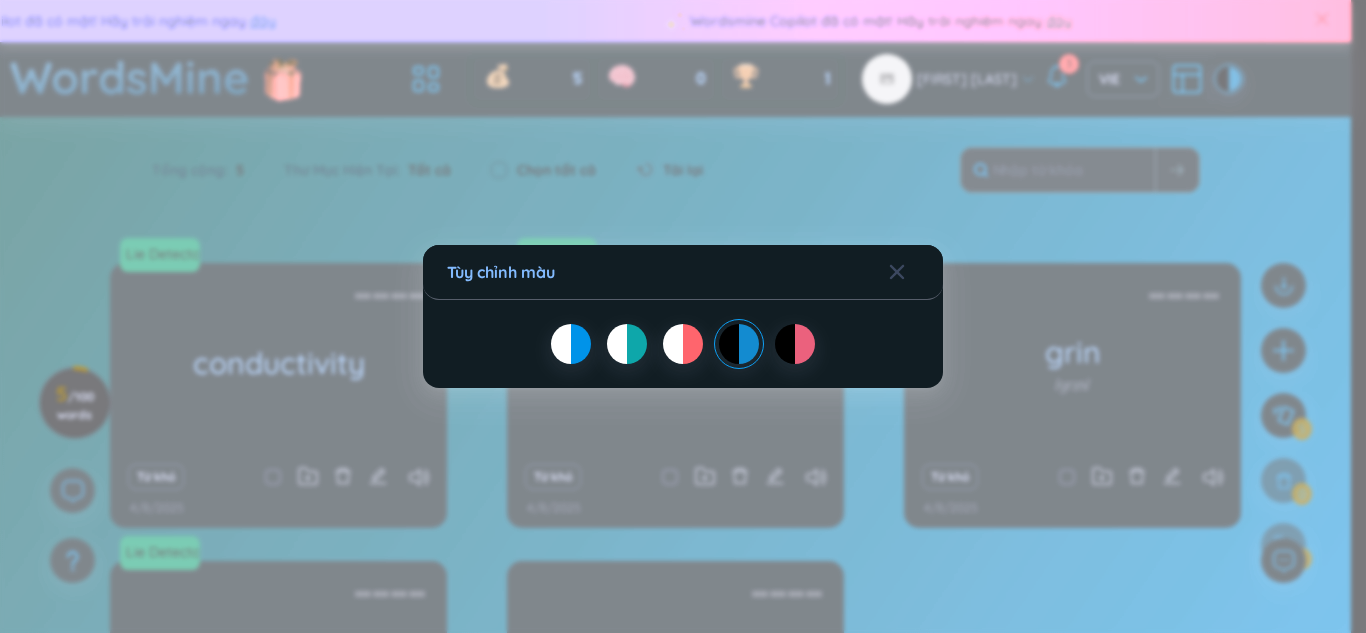 click at bounding box center (693, 344) 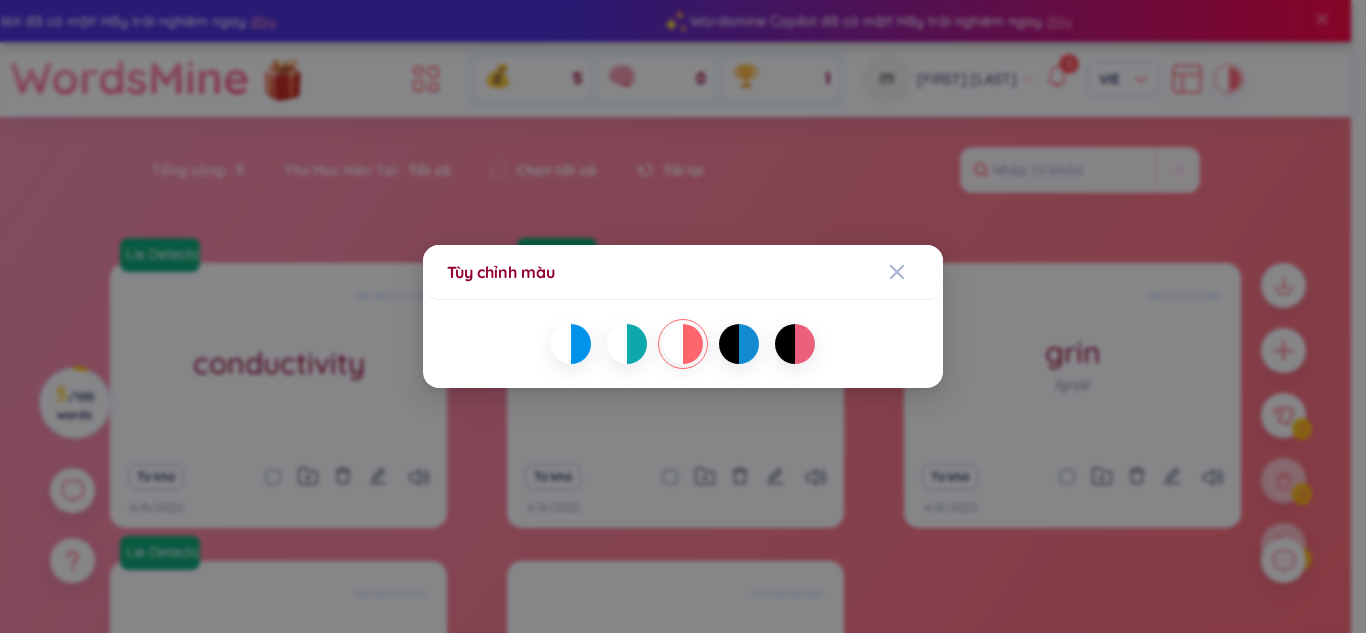 click on "Tùy chỉnh màu" at bounding box center [683, 316] 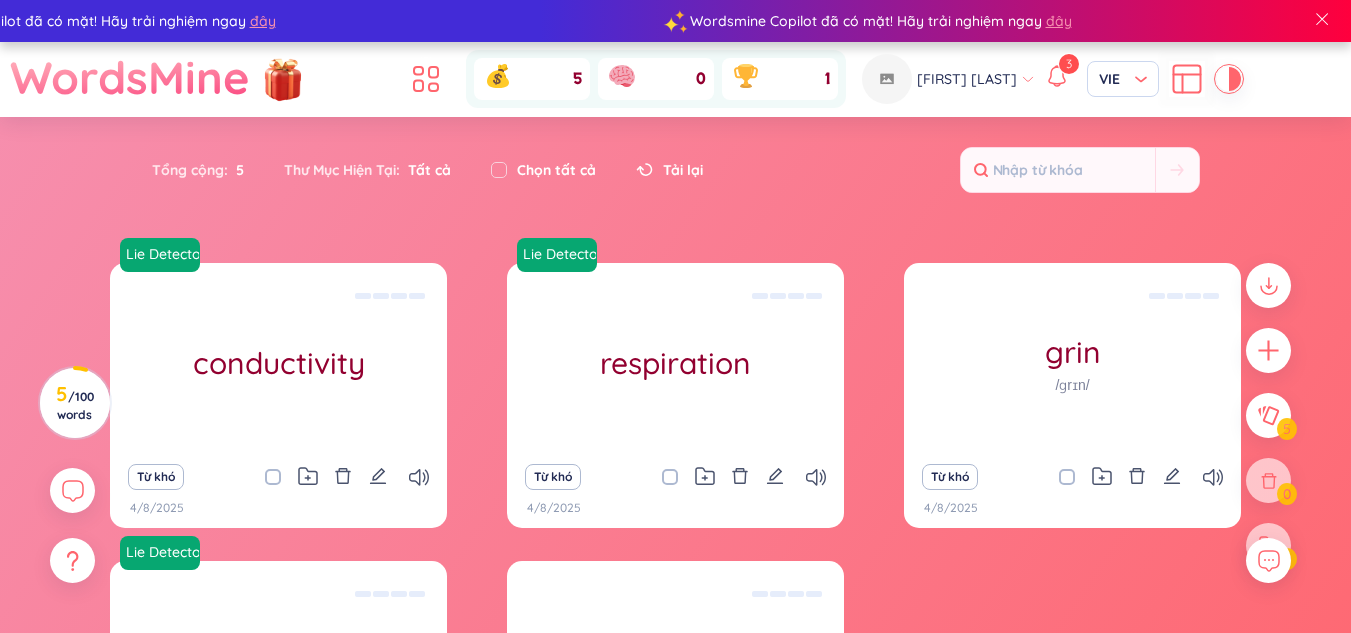 click at bounding box center [1235, 79] 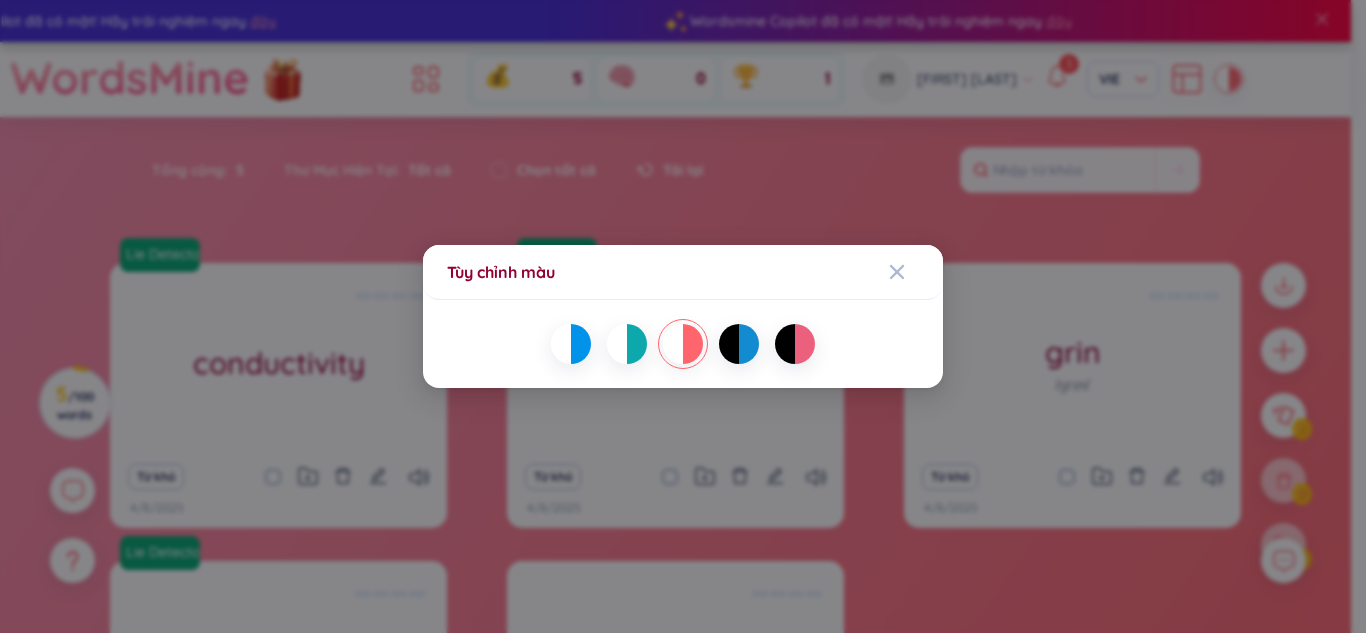 click at bounding box center [637, 344] 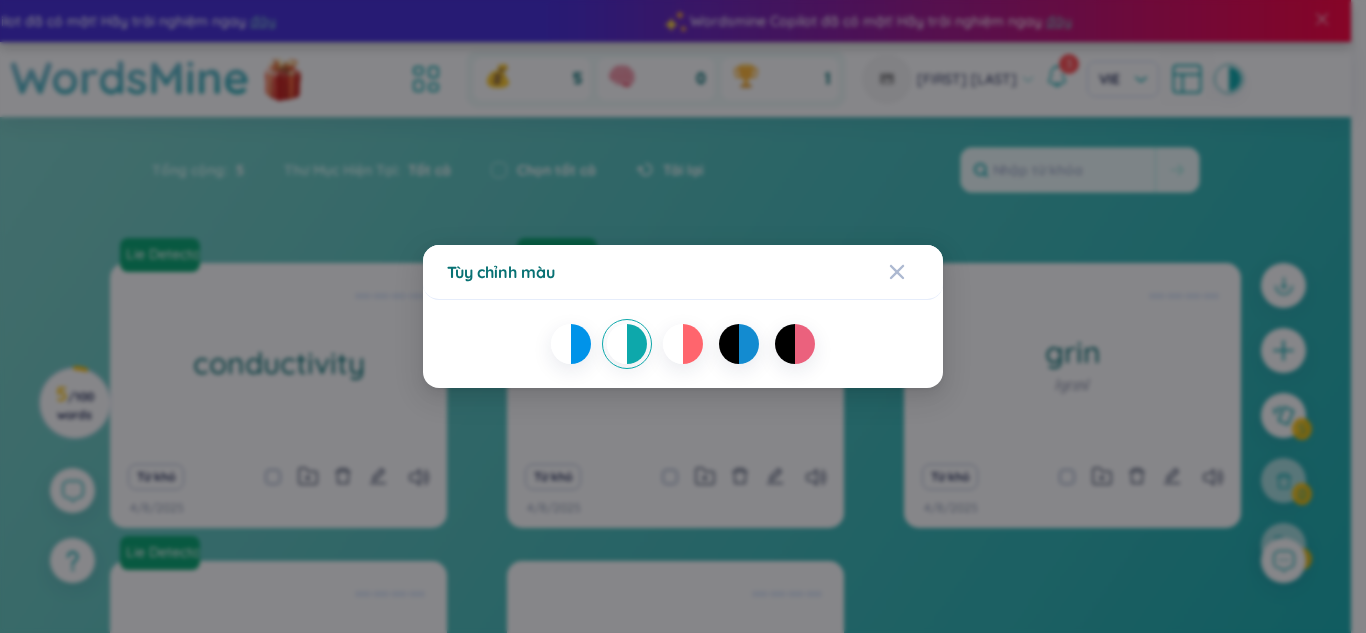 click on "Tùy chỉnh màu" at bounding box center (683, 316) 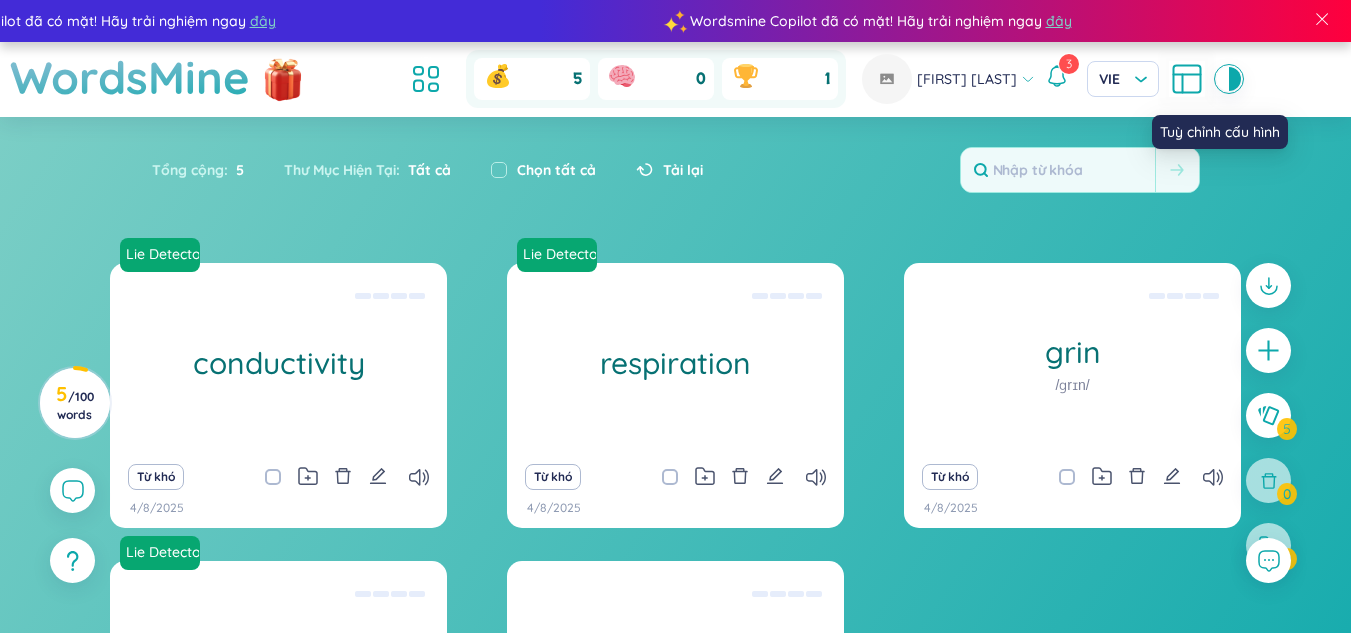 click 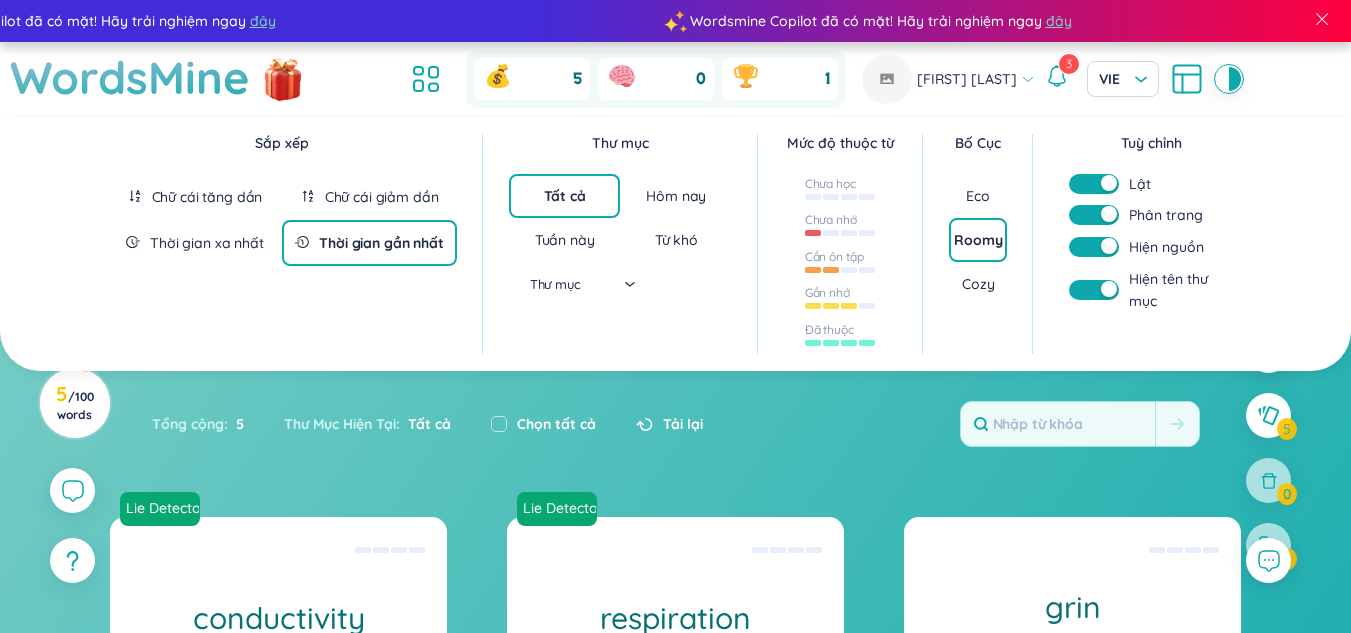 click on "Cozy" at bounding box center [978, 284] 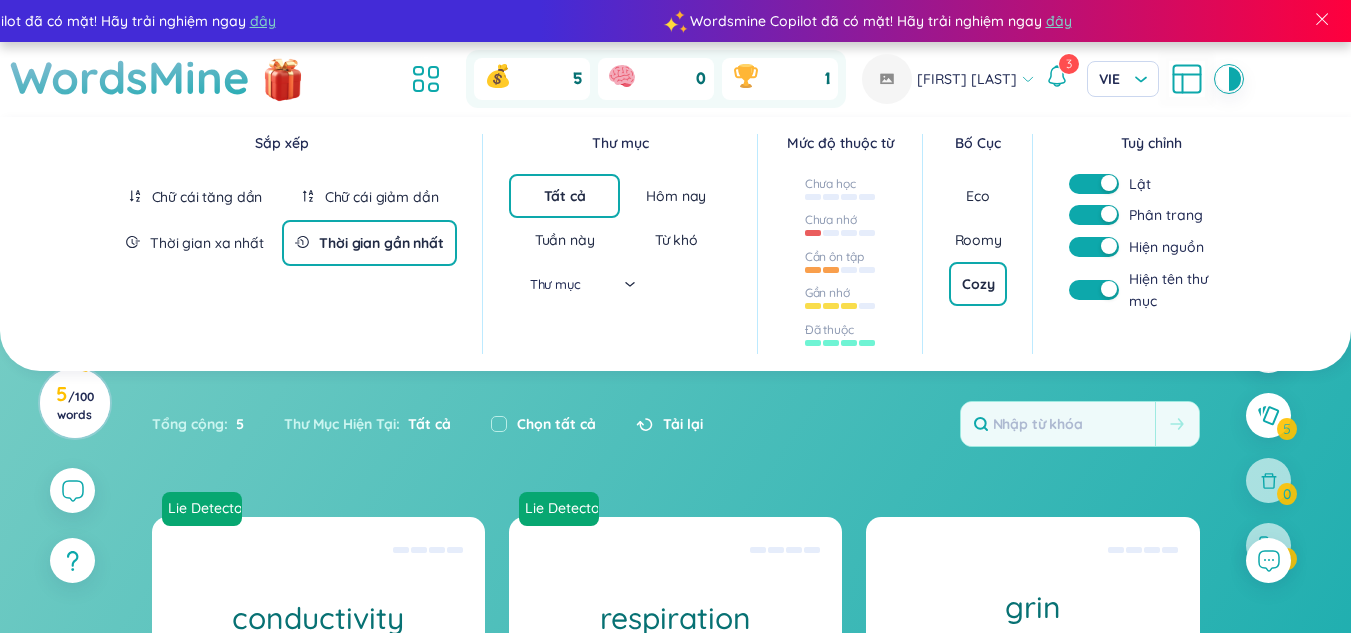 click on "Eco" at bounding box center [978, 196] 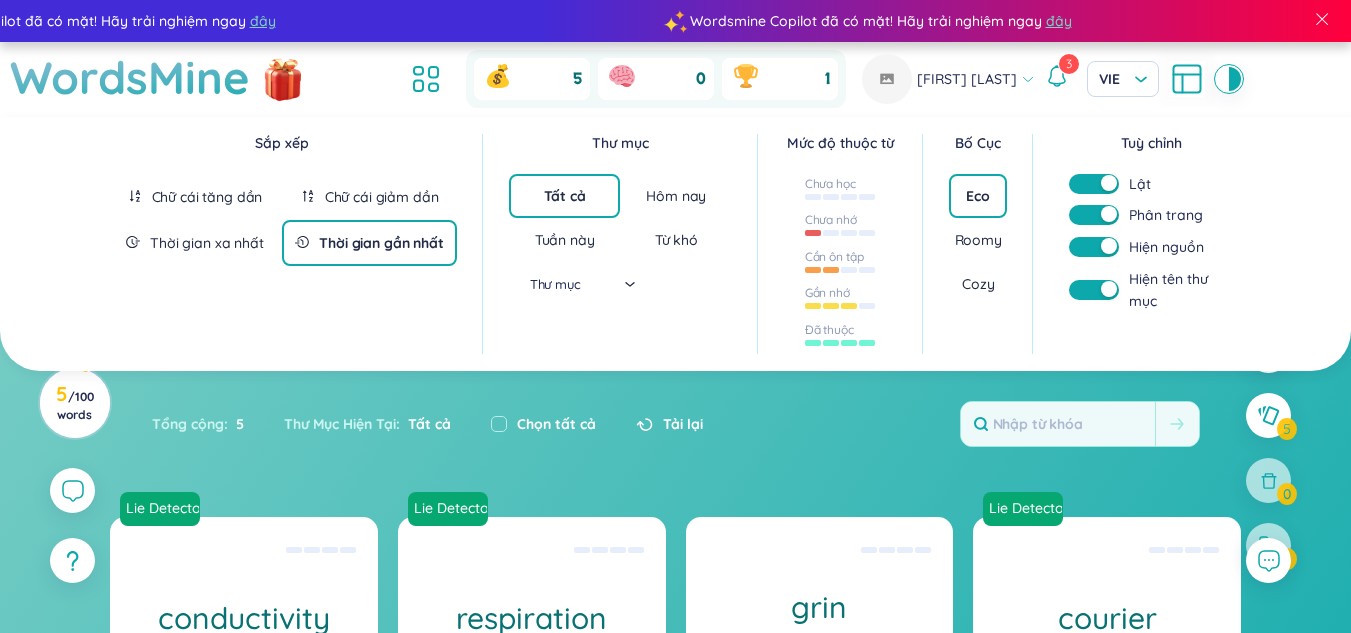 click on "Roomy" at bounding box center (978, 240) 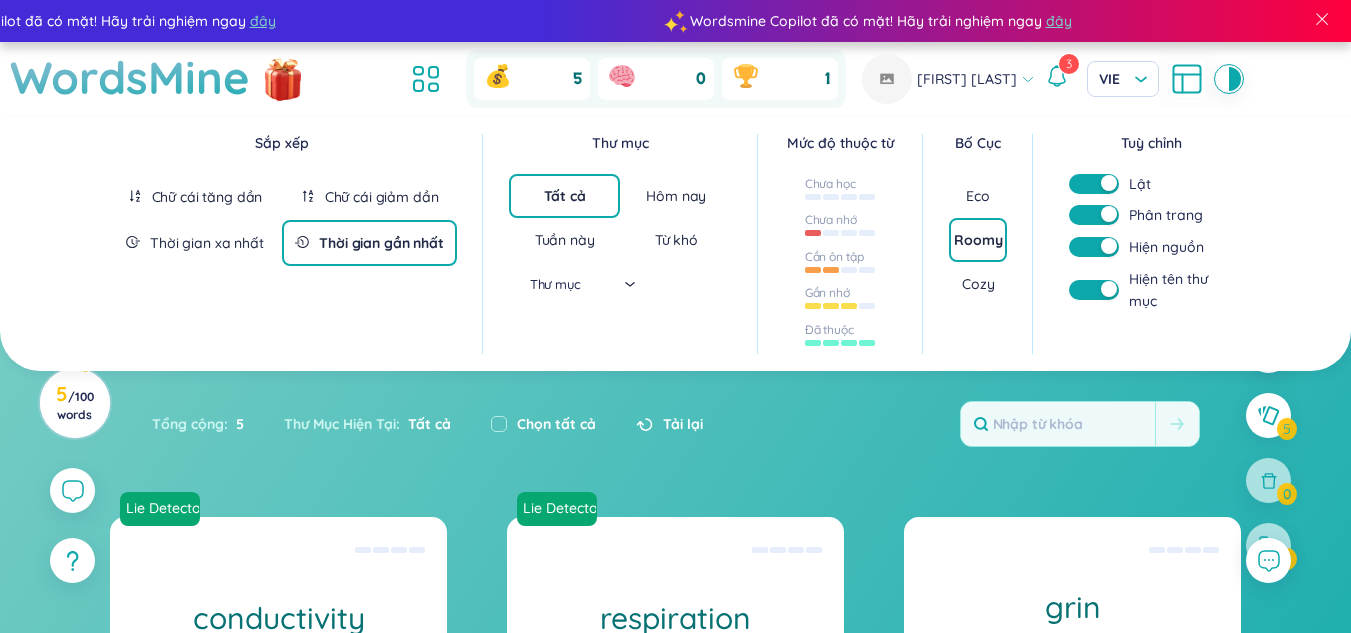 click on "Cozy" at bounding box center (978, 284) 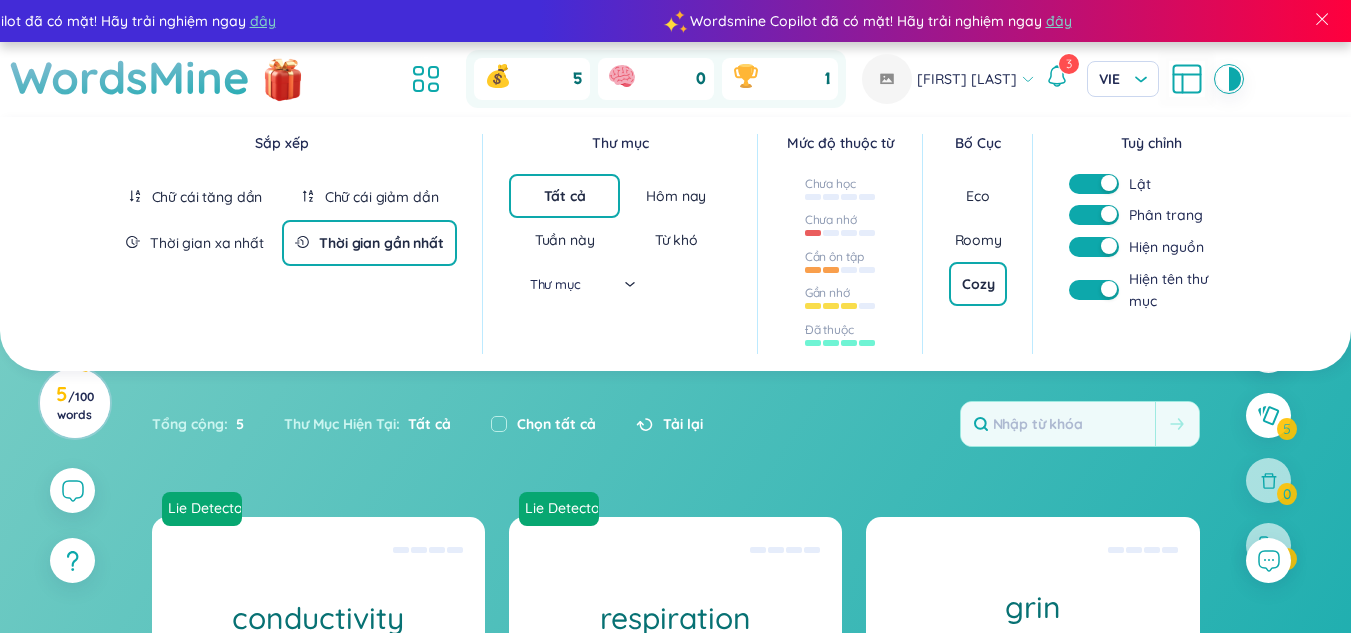 click on "Roomy" at bounding box center [978, 240] 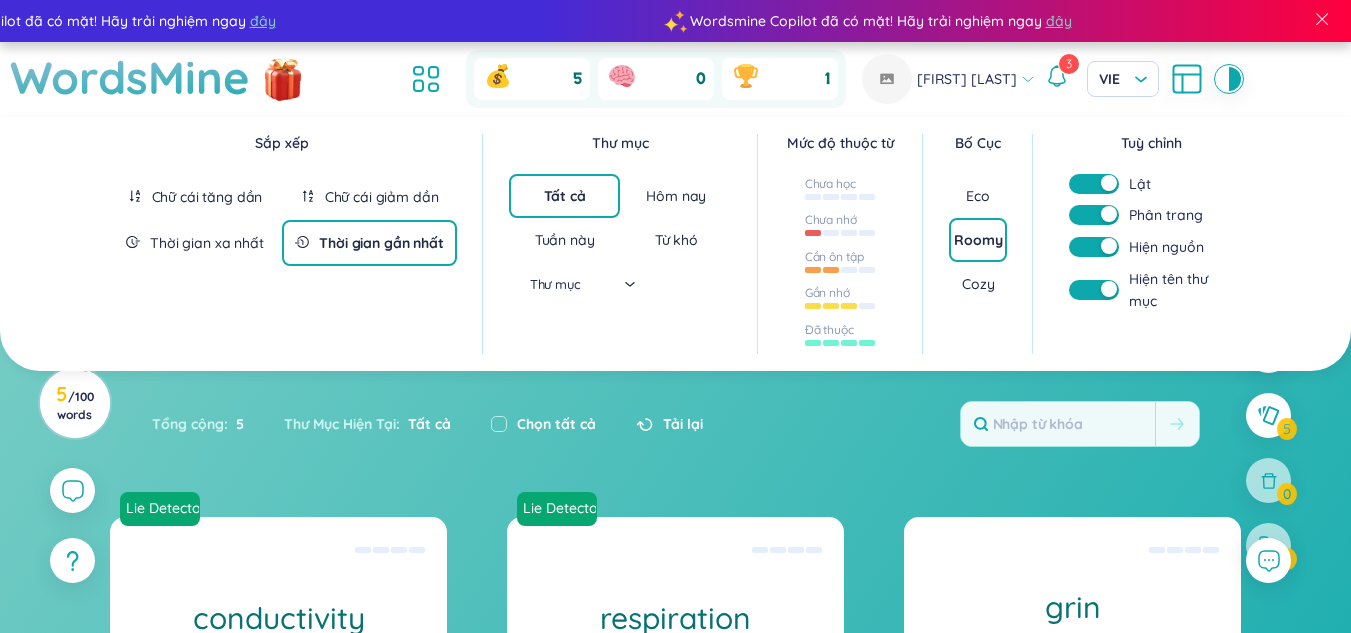 click on "Cozy" at bounding box center [978, 284] 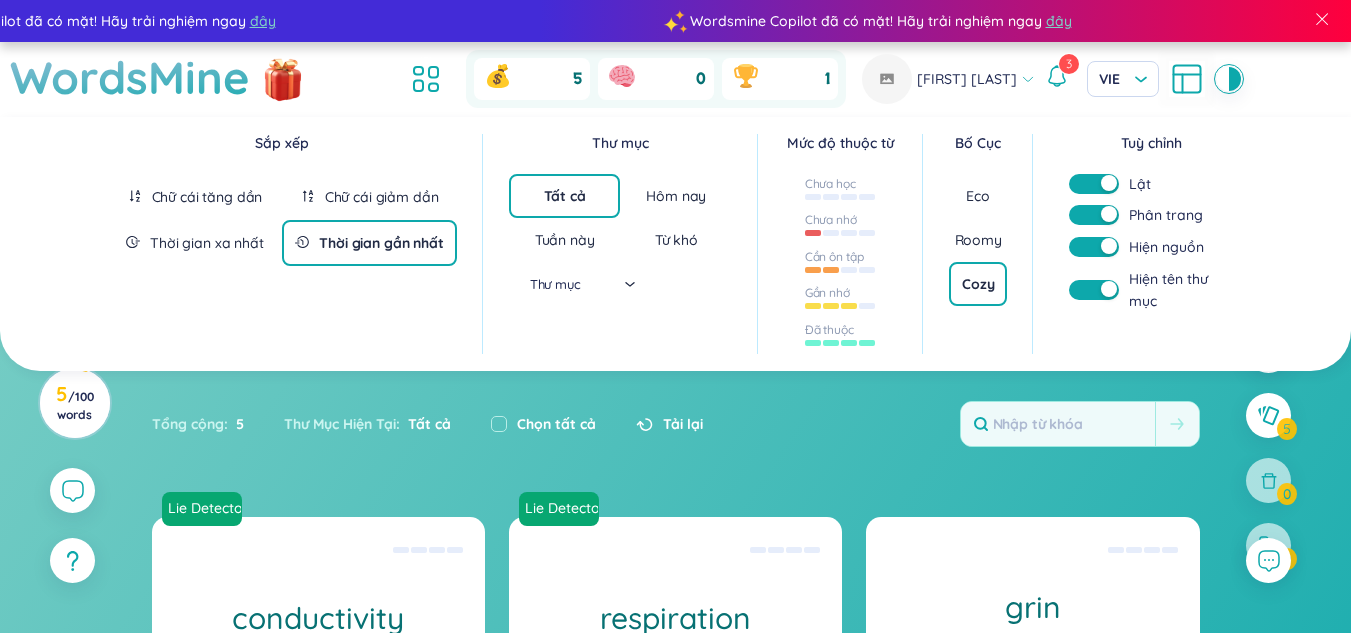 click on "Roomy" at bounding box center (978, 240) 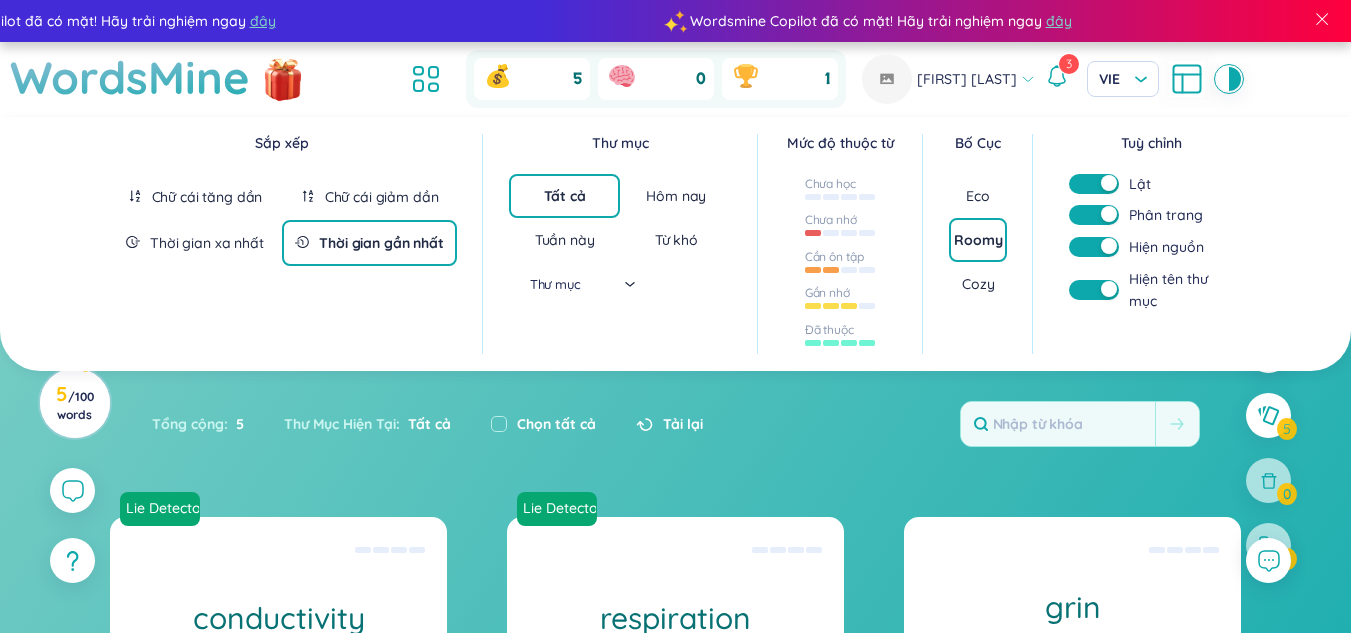 click on "Sắp xếp Chữ cái tăng dần Chữ cái giảm dần Thời gian xa nhất Thời gian gần nhất Thư mục Tất cả Hôm nay Tuần này Từ khó Thư mục Mức độ thuộc từ Chưa học Chưa nhớ Cần ôn tập Gần nhớ Đã thuộc Bố Cục Eco Roomy Cozy Tuỳ chỉnh Lật Phân trang Hiện nguồn Hiện tên thư mục Bạn chưa cài đặt WordsMine extension? Để có thể sử dụng WordsMine, bạn cần phải cài đặt WordsMine extension   Tải xuống miễn phí Tổng cộng :       5 Thư Mục Hiện Tại :     Tất cả Chọn tất cả   Tải lại Lie Detector conductivity (Definition is empty) Từ khó 4/8/2025 Lie Detector respiration (Definition is empty) Từ khó 4/8/2025 grin /ɡrɪn/ (Definition is empty) Từ khó 4/8/2025 Lie Detector courier (Definition is empty) Từ khó 4/8/2025 hello /həˈləʊ/ Từ khó 8/4/2022 Không có dữ liệu 5 / 100   words X 5  of  100   words  have been created View Plans Xin chào ,   Mars Phan !" at bounding box center [675, 631] 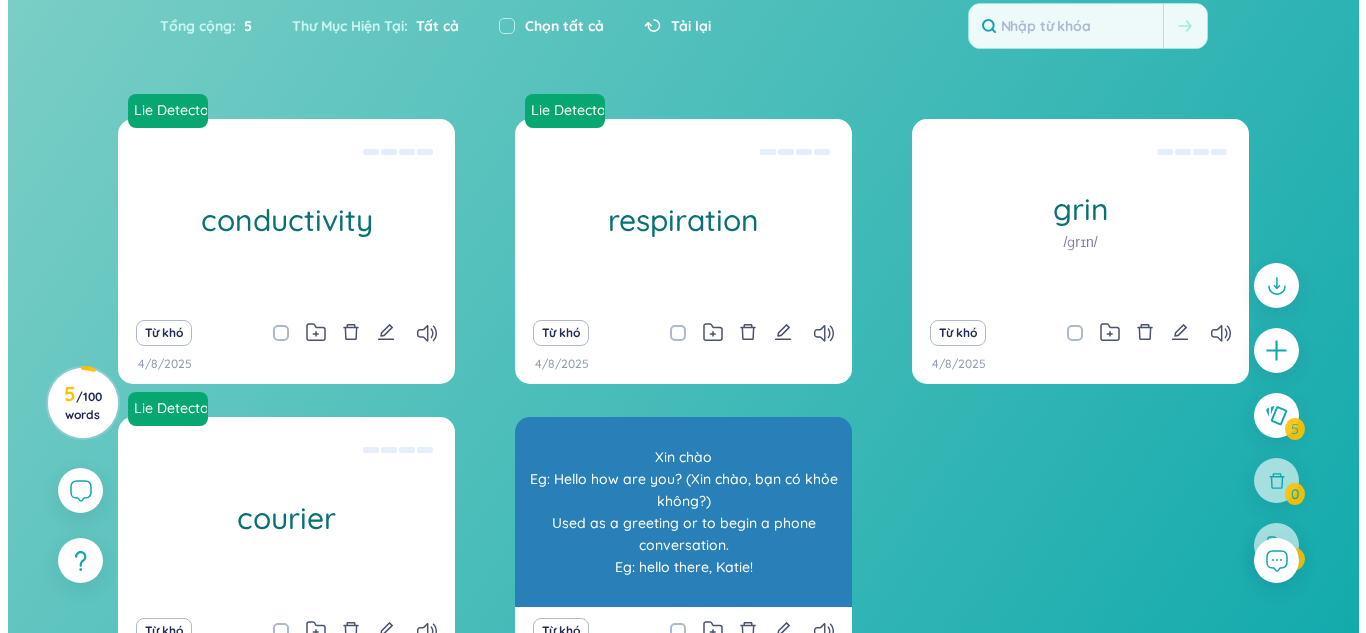 scroll, scrollTop: 298, scrollLeft: 0, axis: vertical 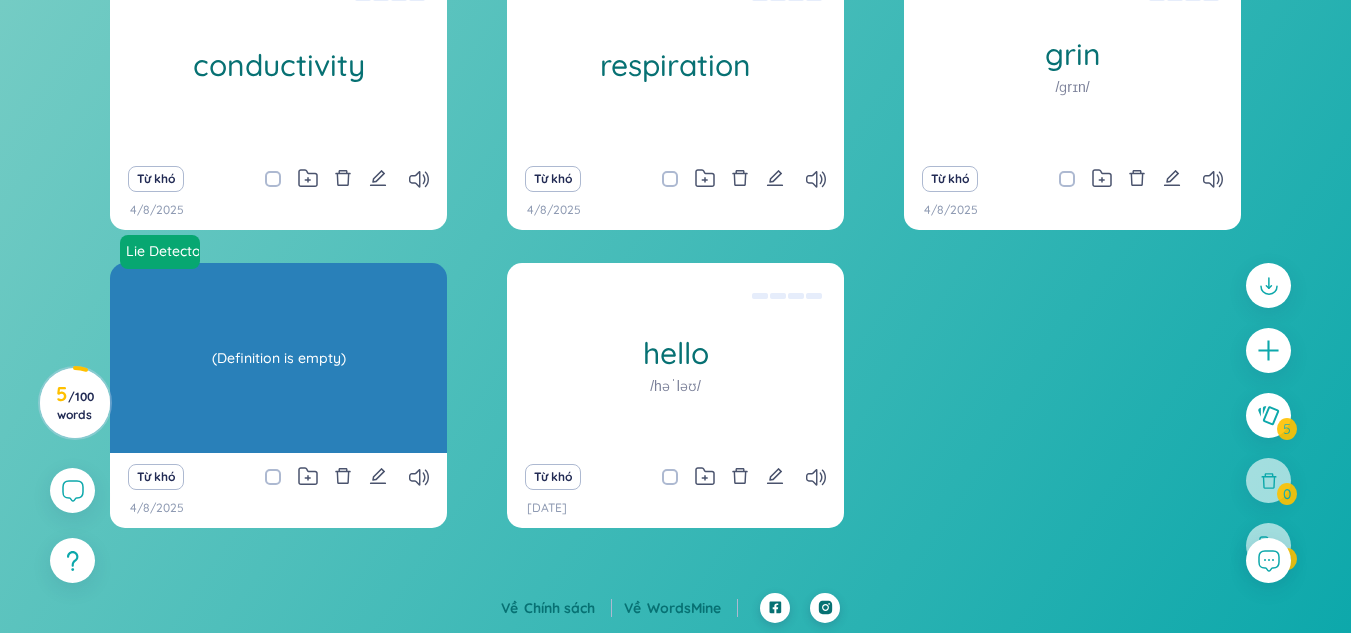 click on "(Definition is empty)" at bounding box center [278, 358] 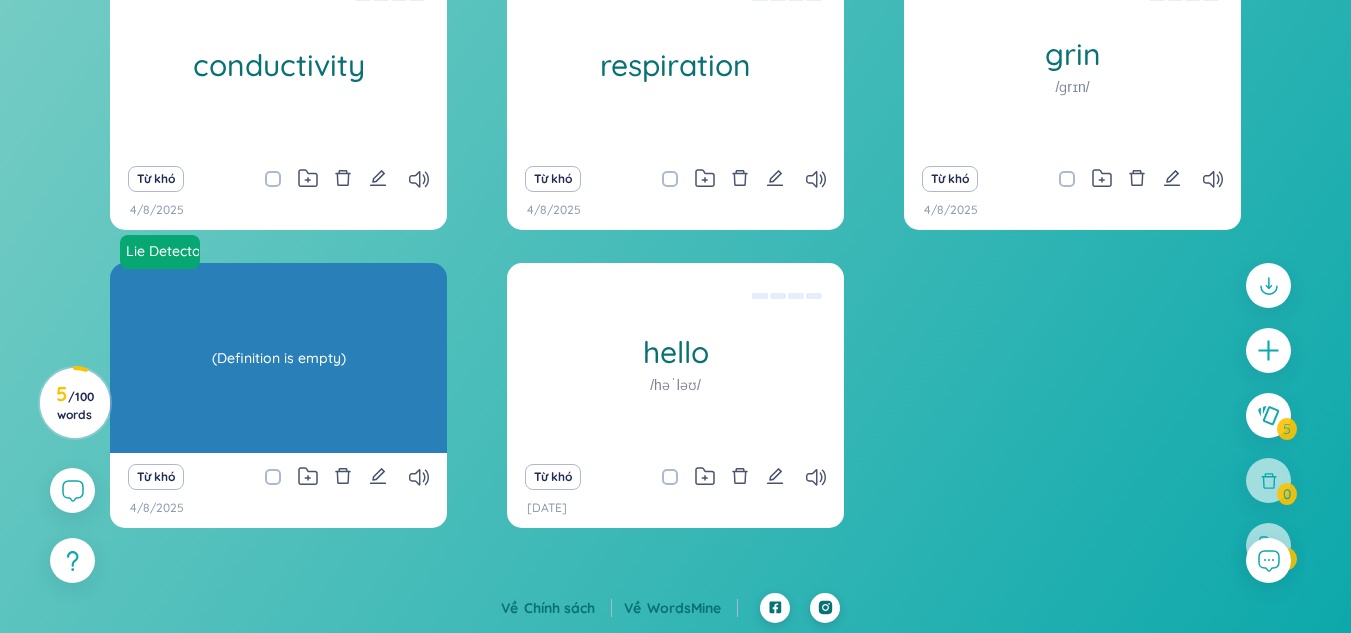 click on "(Definition is empty)" at bounding box center (278, 358) 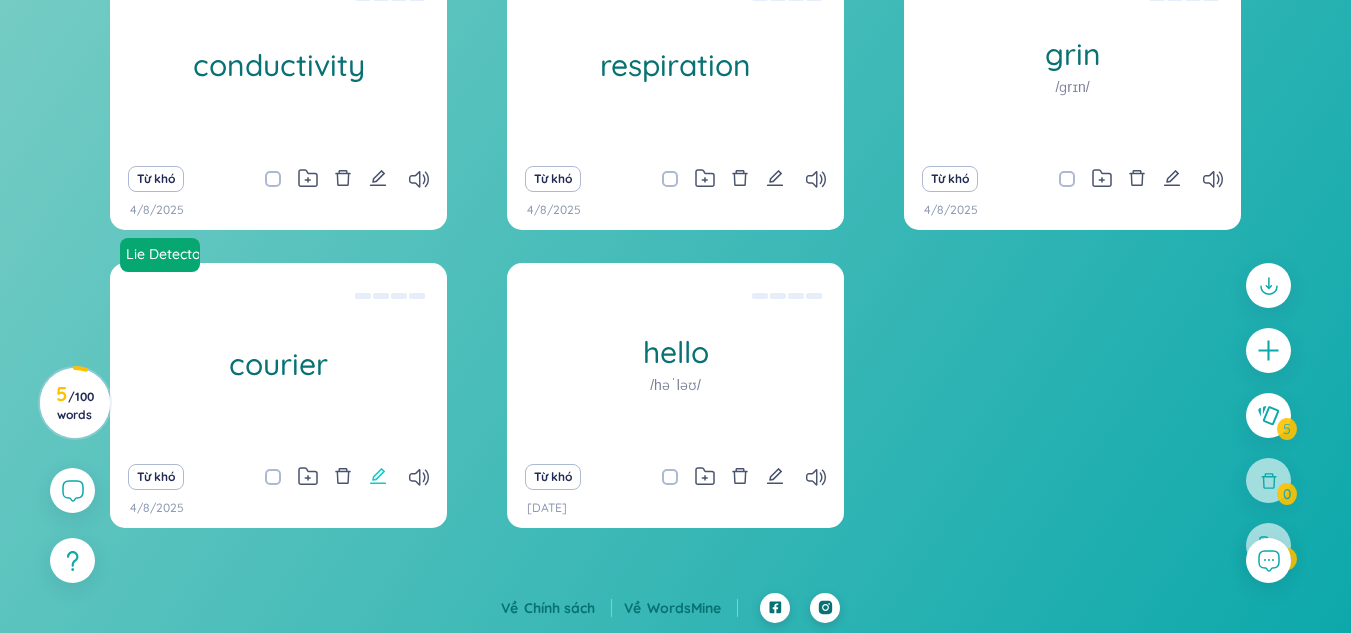 click 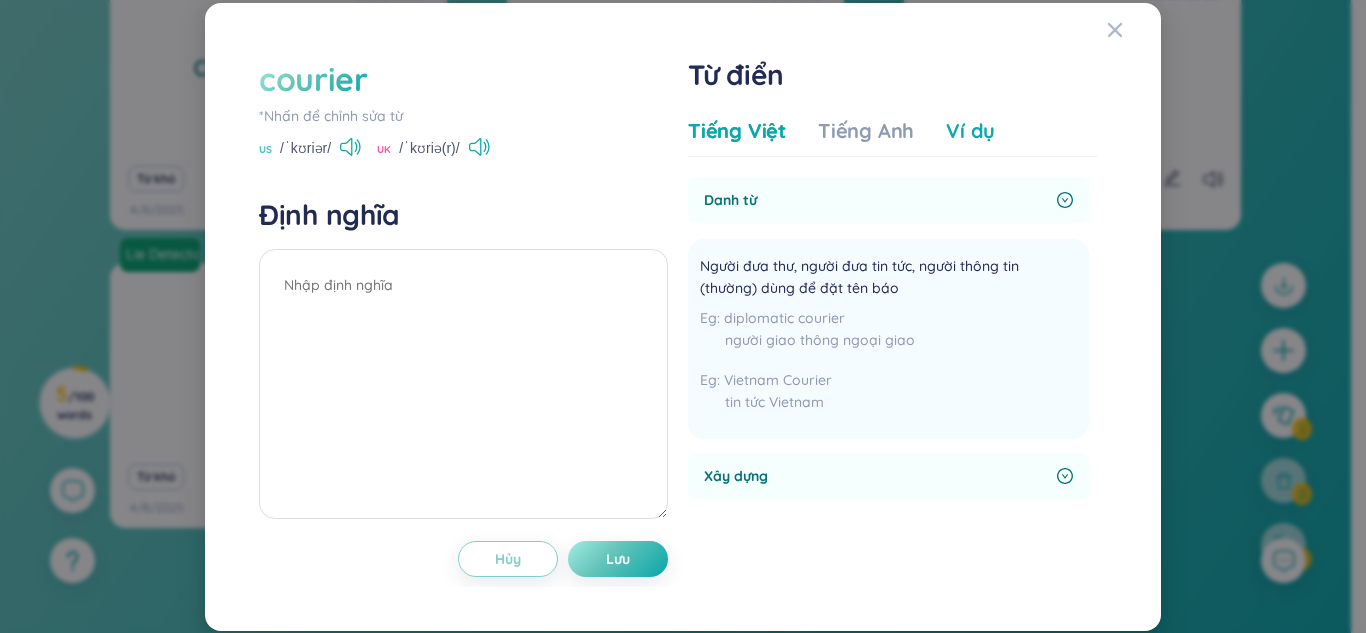 click on "Ví dụ" at bounding box center (970, 131) 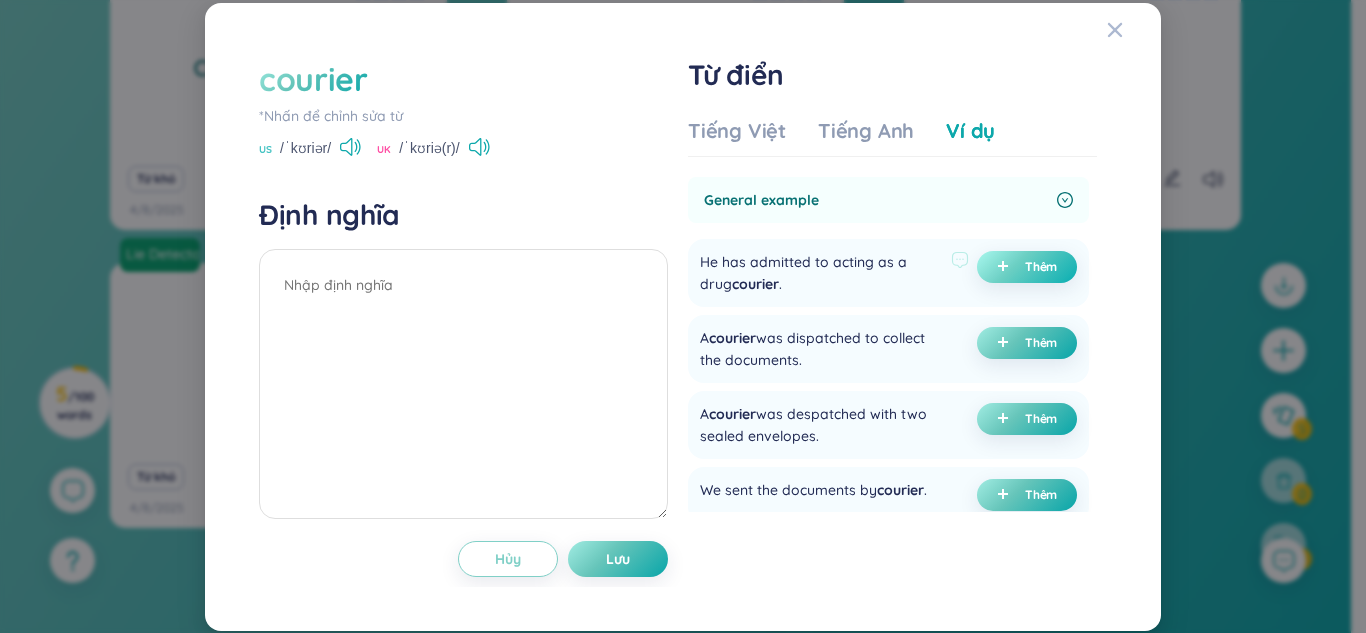 click on "Thêm" at bounding box center [1041, 267] 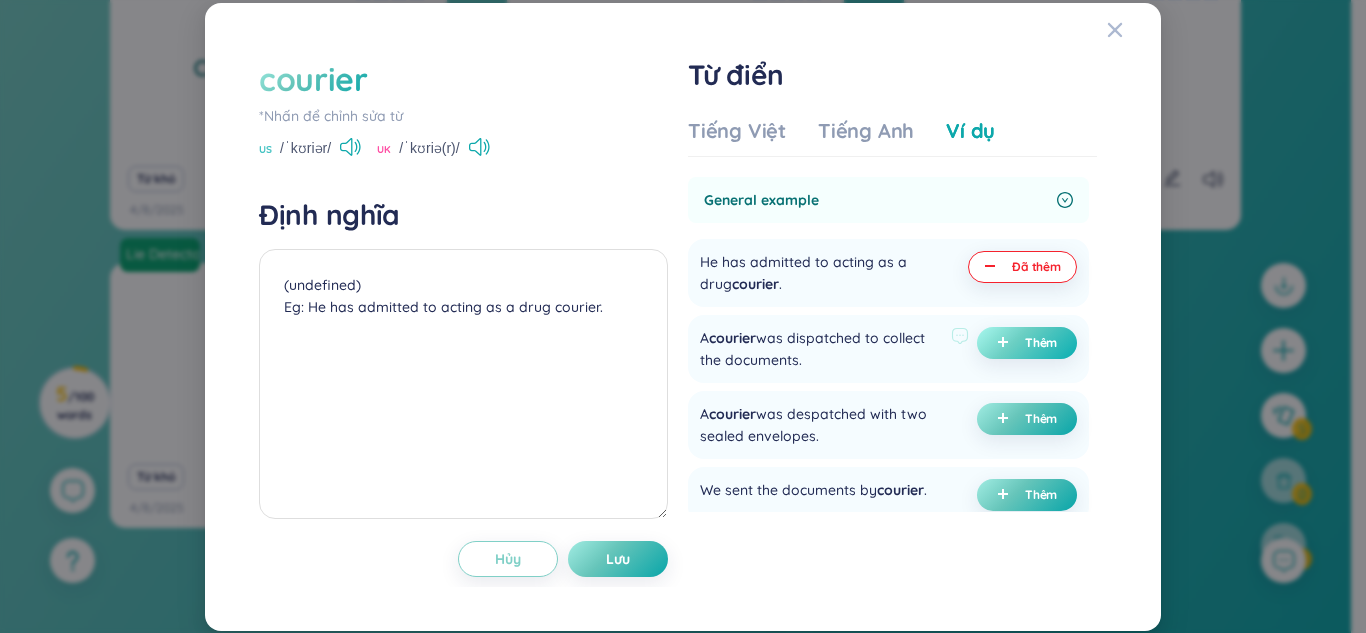 click on "Thêm" at bounding box center (1041, 343) 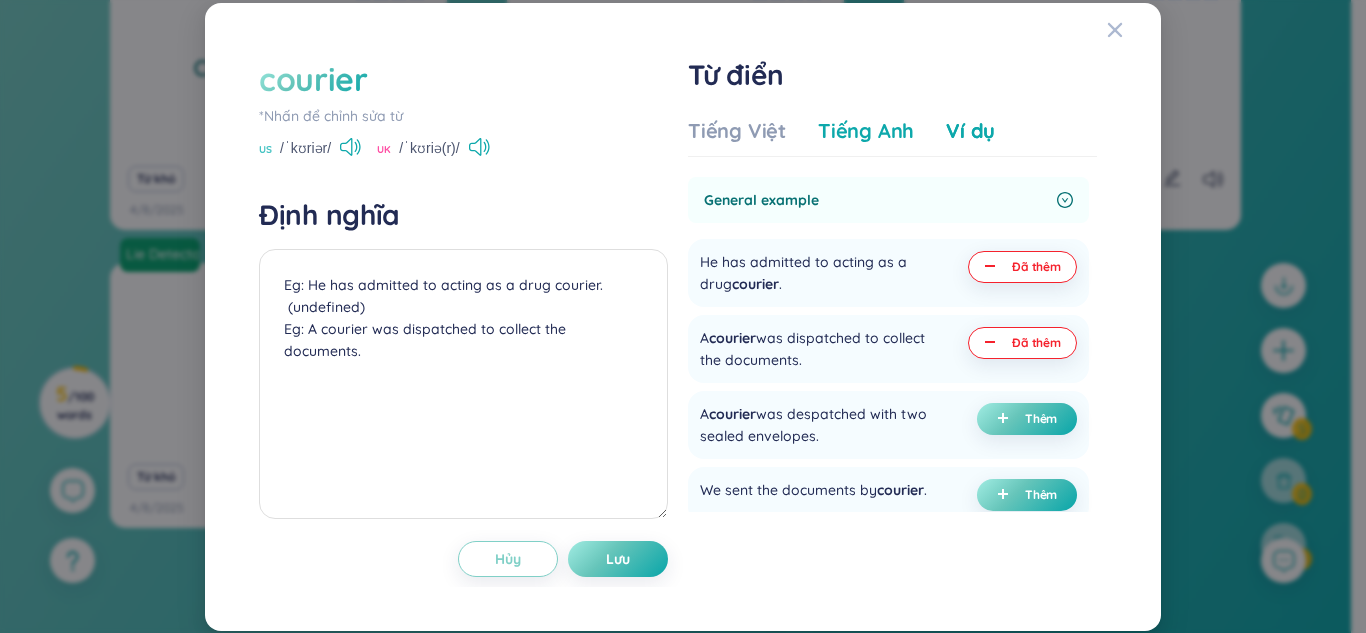 click on "Tiếng Anh" at bounding box center (866, 131) 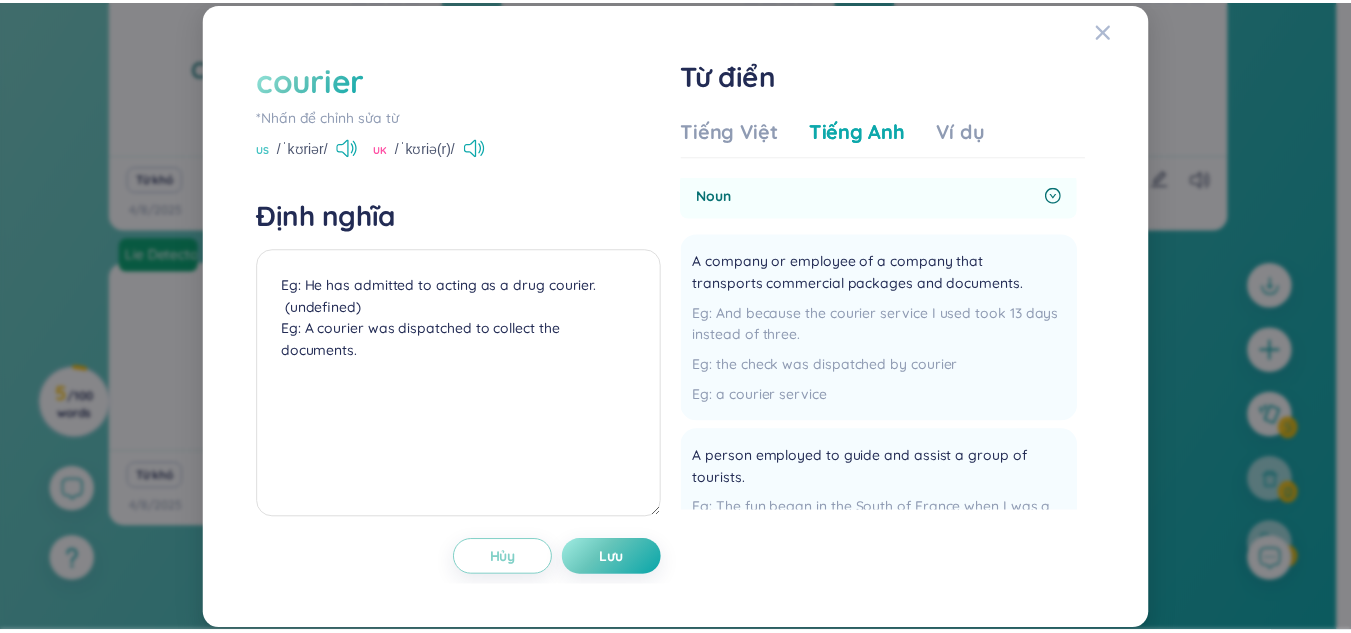 scroll, scrollTop: 0, scrollLeft: 0, axis: both 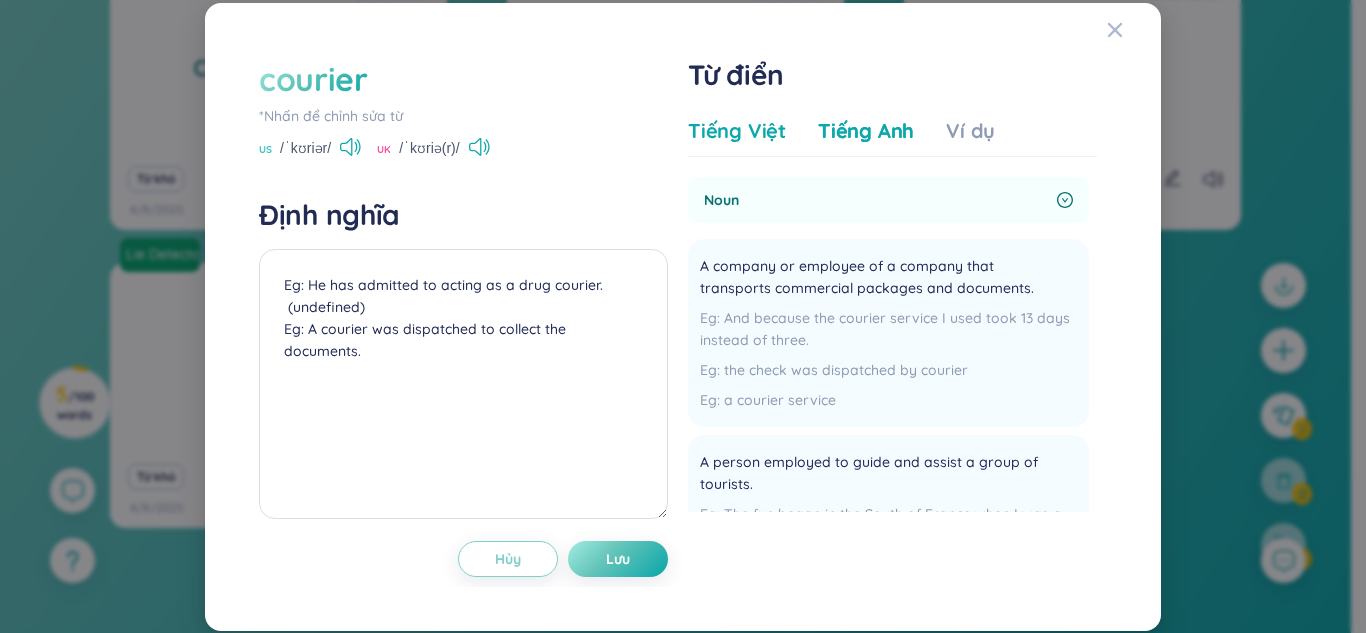 click on "Tiếng Việt" at bounding box center [737, 131] 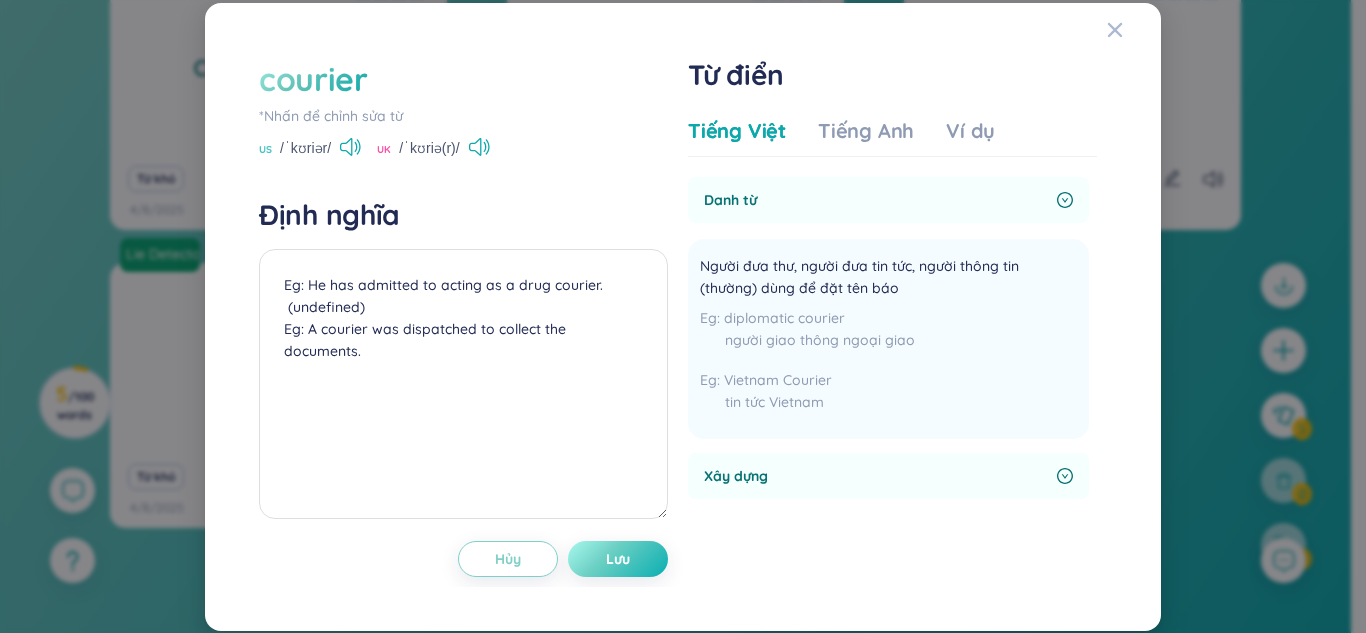 click on "Lưu" at bounding box center (618, 559) 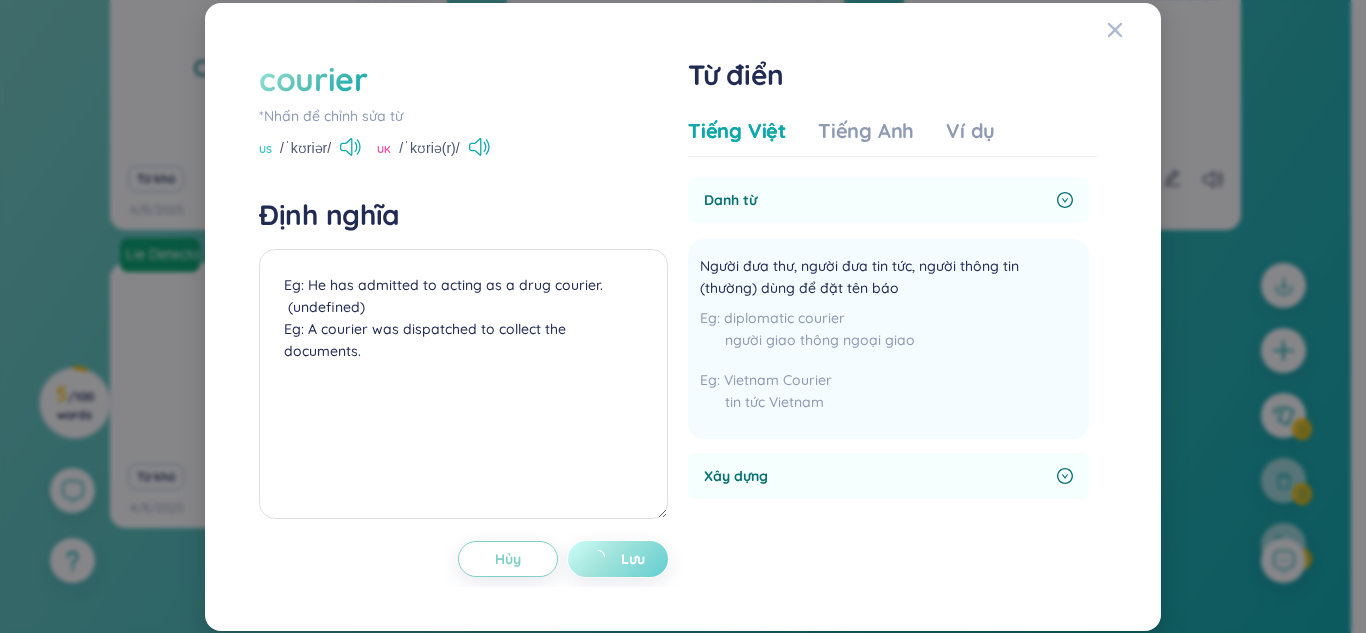 type on "Eg: He has admitted to acting as a drug courier.
(undefined)
Eg: A courier was dispatched to collect the documents." 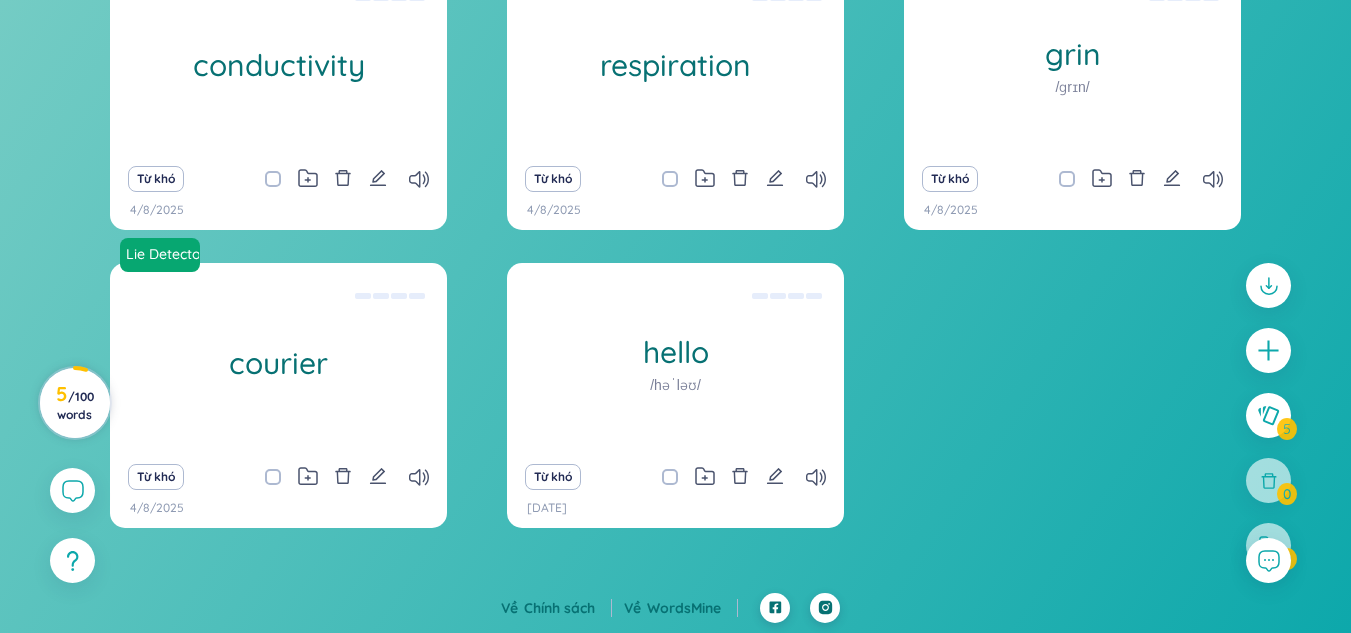 click 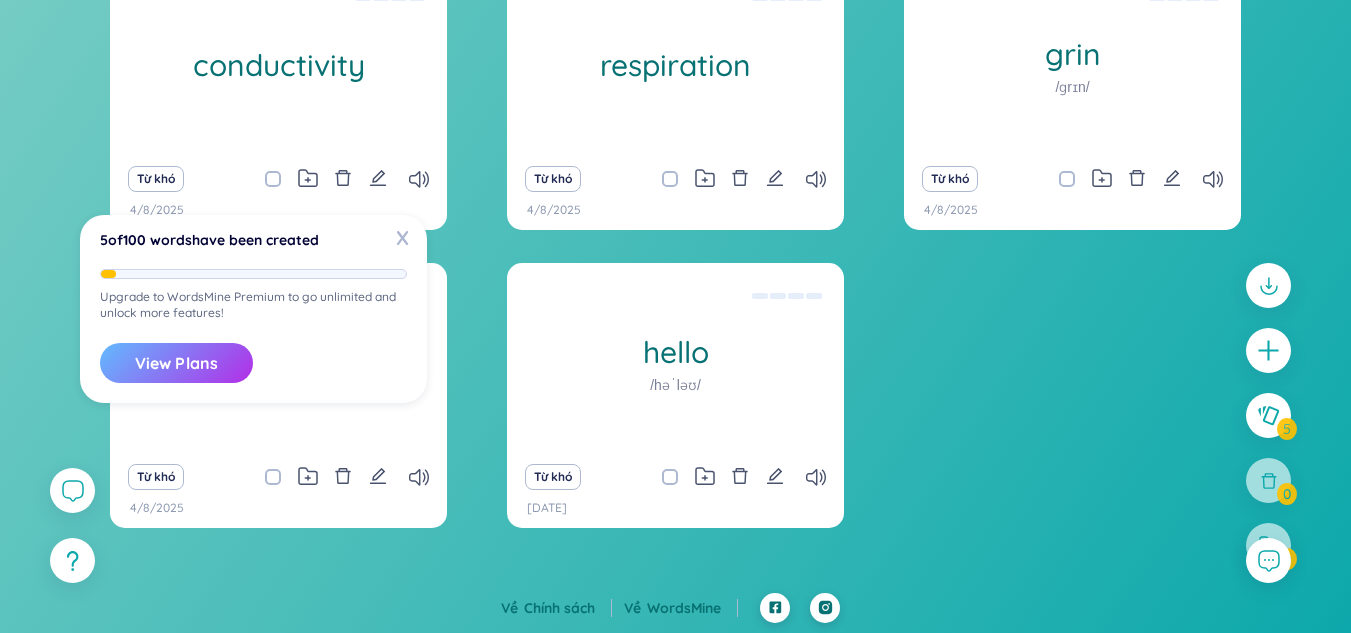 click on "View Plans" at bounding box center [176, 363] 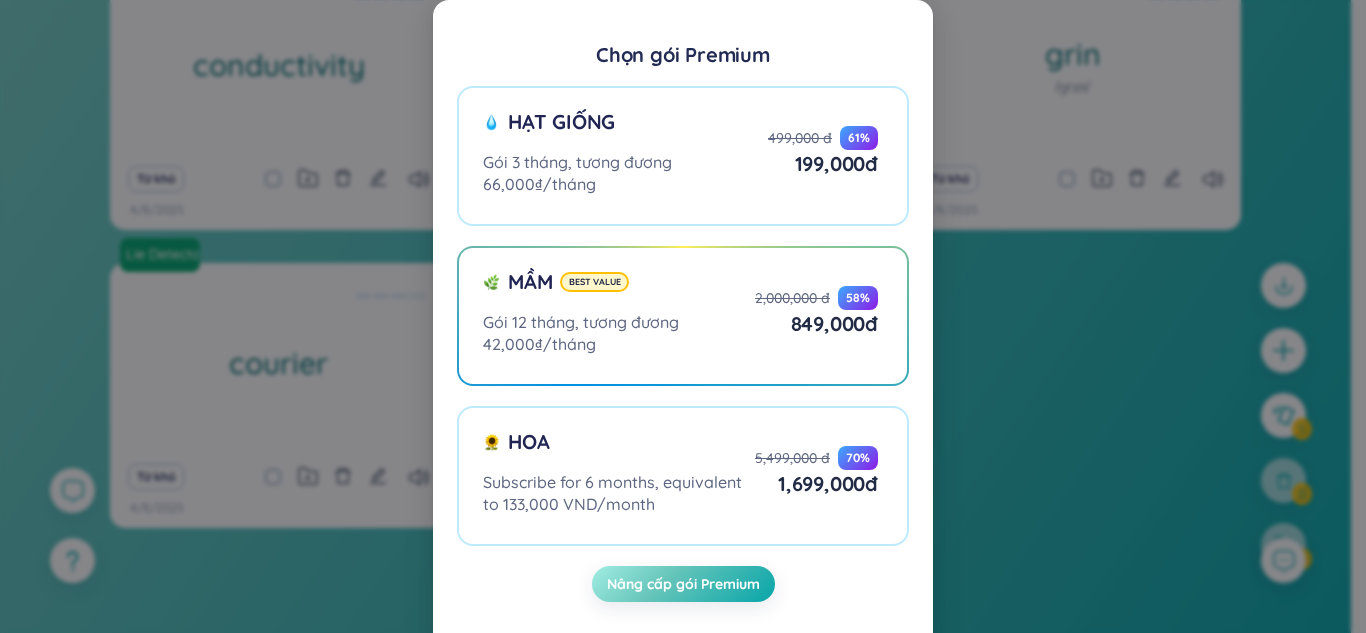 click on "Chọn gói Premium Hạt giống Gói 3 tháng, tương đương 66,000₫/tháng 499,000 đ 61 % 199,000 đ Mầm Best value Gói 12 tháng, tương đương 42,000₫/tháng 2,000,000 đ 58 % 849,000  đ Hoa Subscribe for 6 months, equivalent to 133,000 VND/month 5,499,000 đ 70 % 1,699,000  đ Nâng cấp gói Premium" at bounding box center (683, 316) 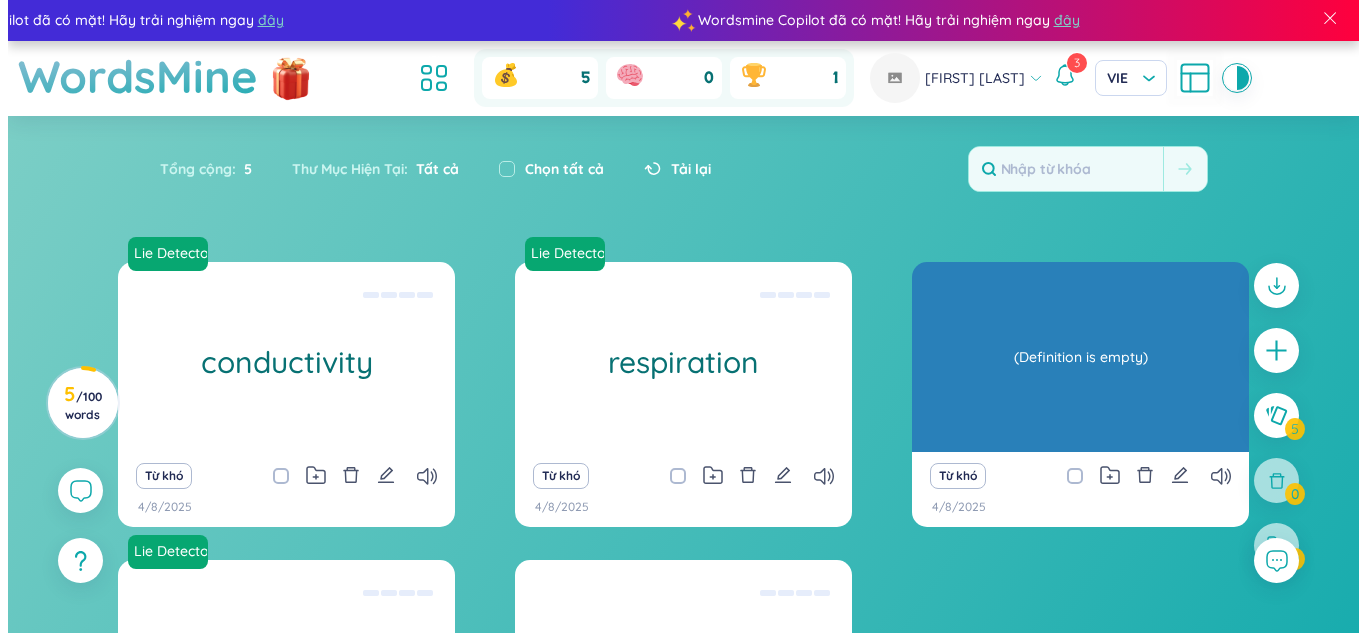 scroll, scrollTop: 0, scrollLeft: 0, axis: both 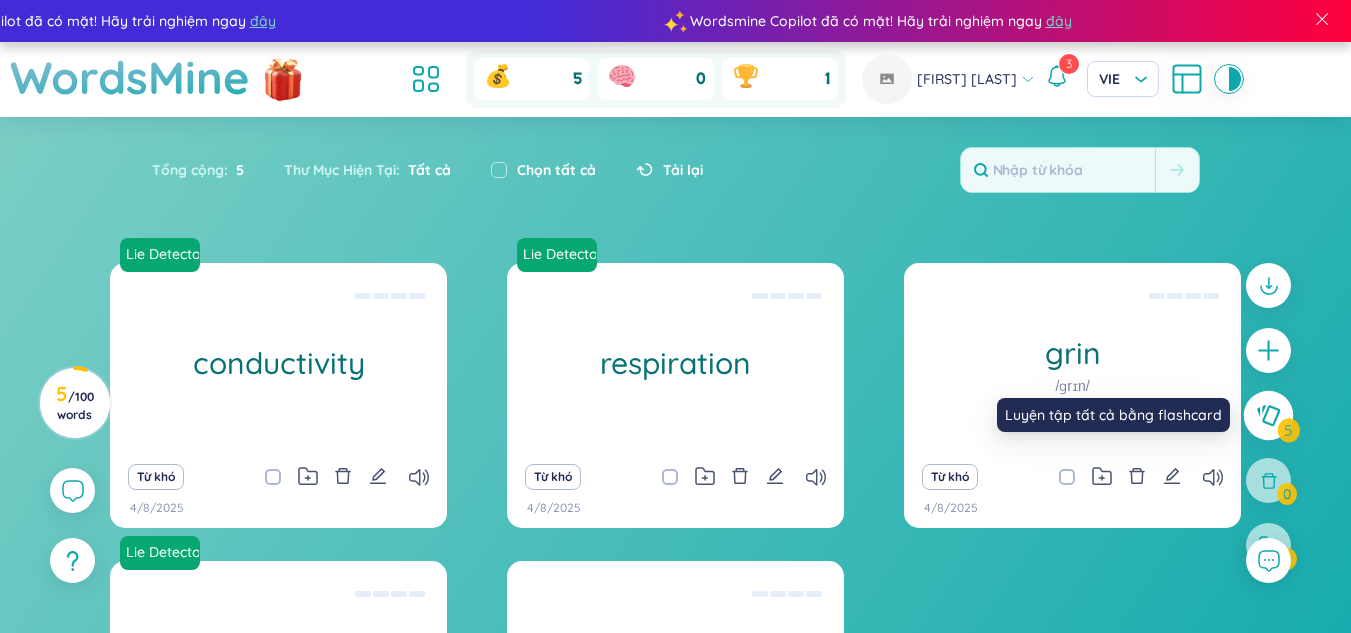click 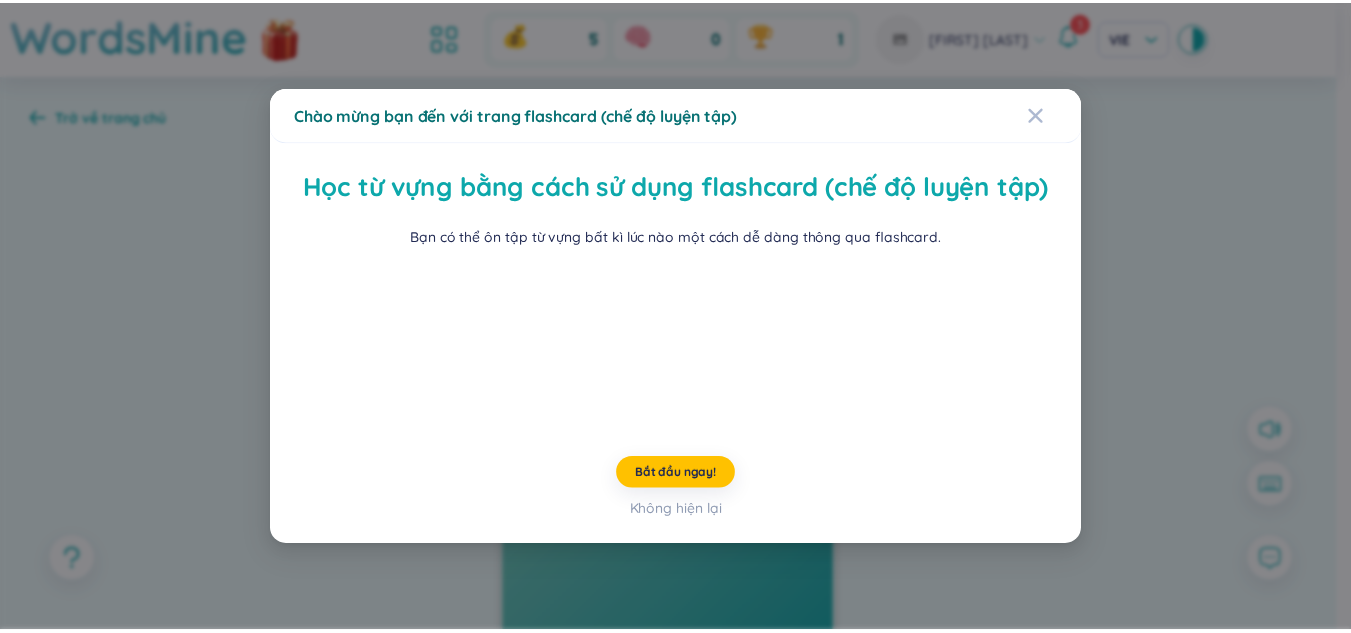 scroll, scrollTop: 85, scrollLeft: 0, axis: vertical 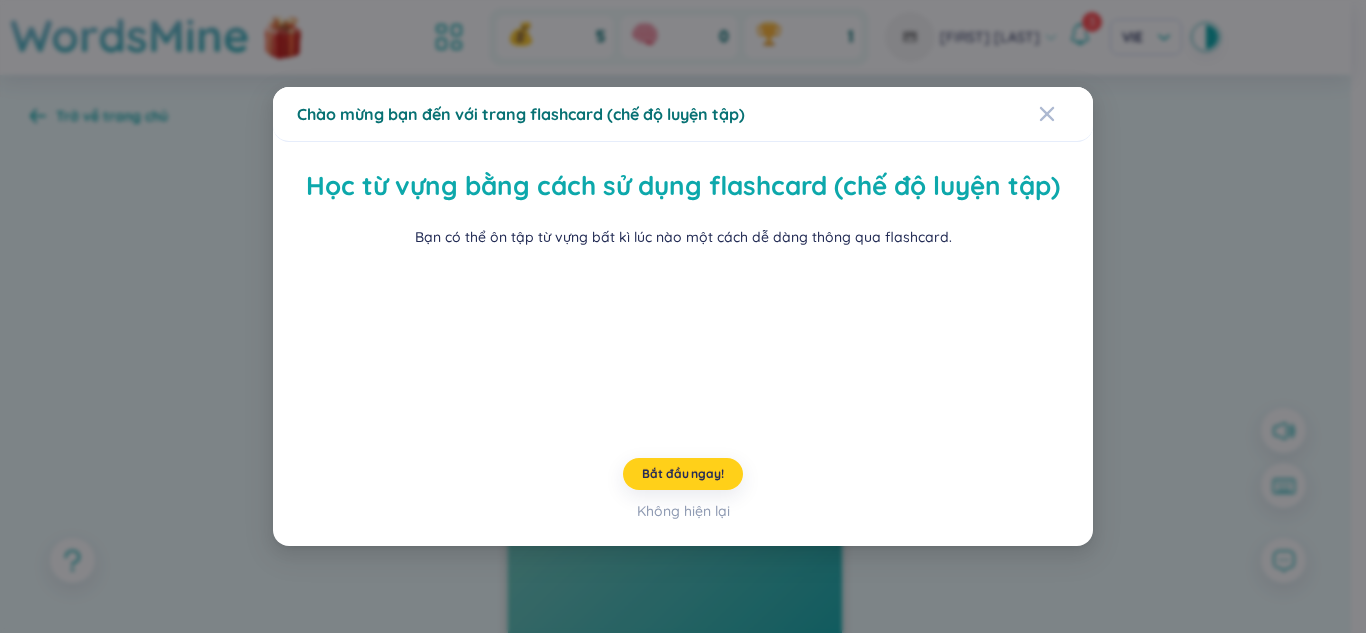 click on "Bắt đầu ngay!" at bounding box center (682, 474) 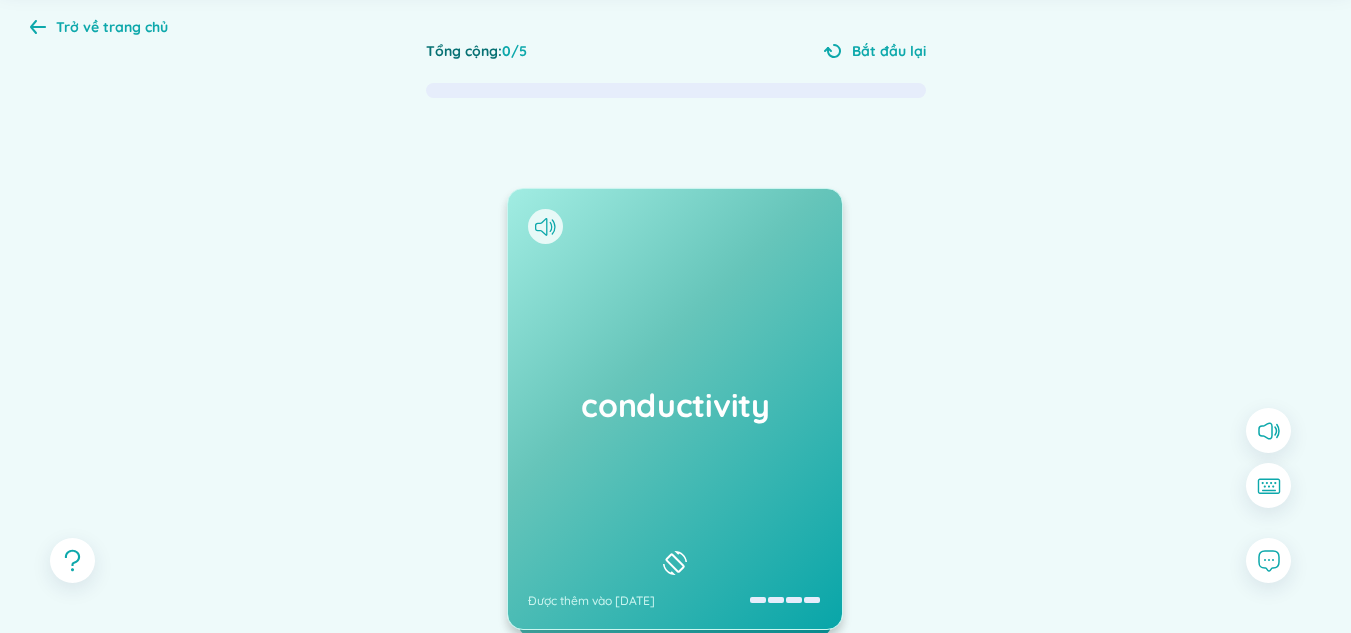 scroll, scrollTop: 133, scrollLeft: 0, axis: vertical 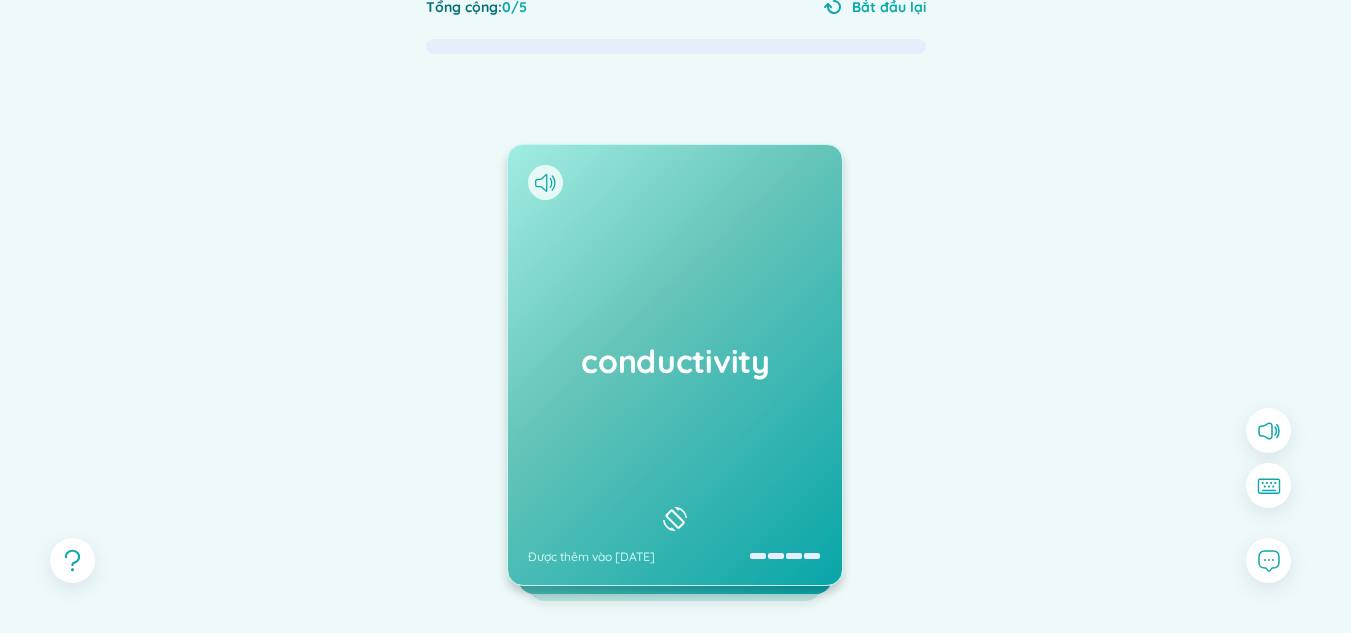 click on "conductivity" at bounding box center (675, 361) 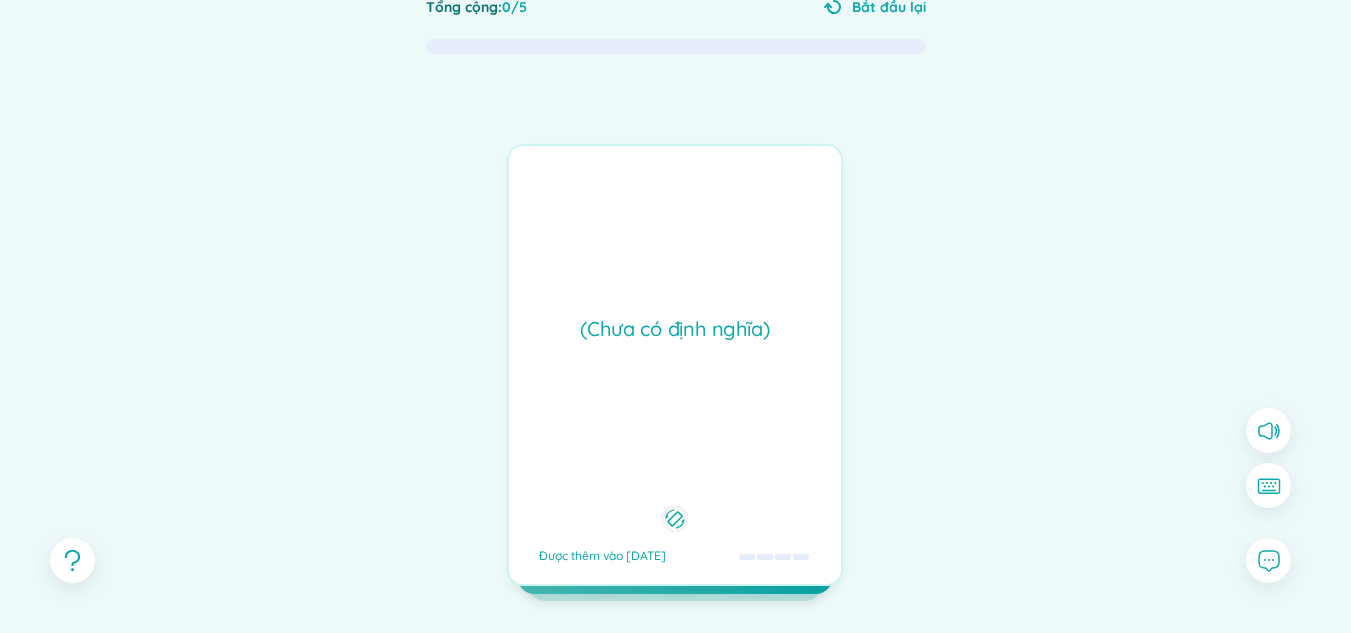 click on "(Chưa có định nghĩa) Được thêm vào 4/8/2025" at bounding box center [675, 365] 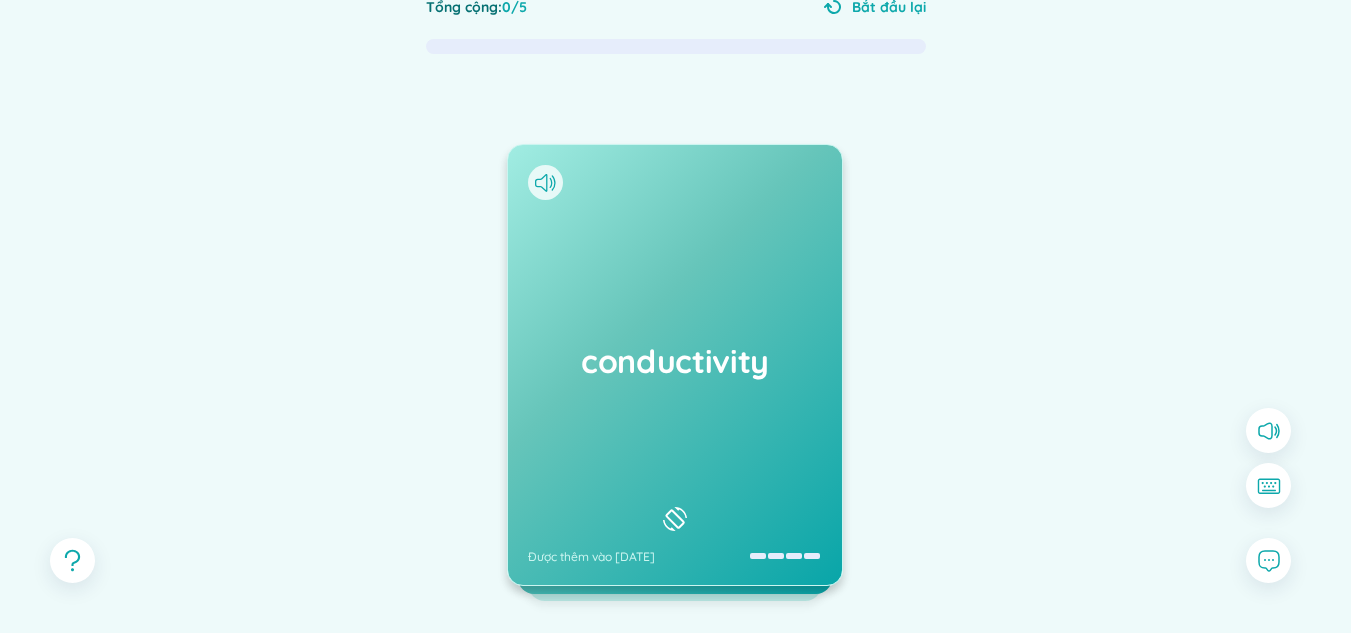 click on "conductivity" at bounding box center (675, 361) 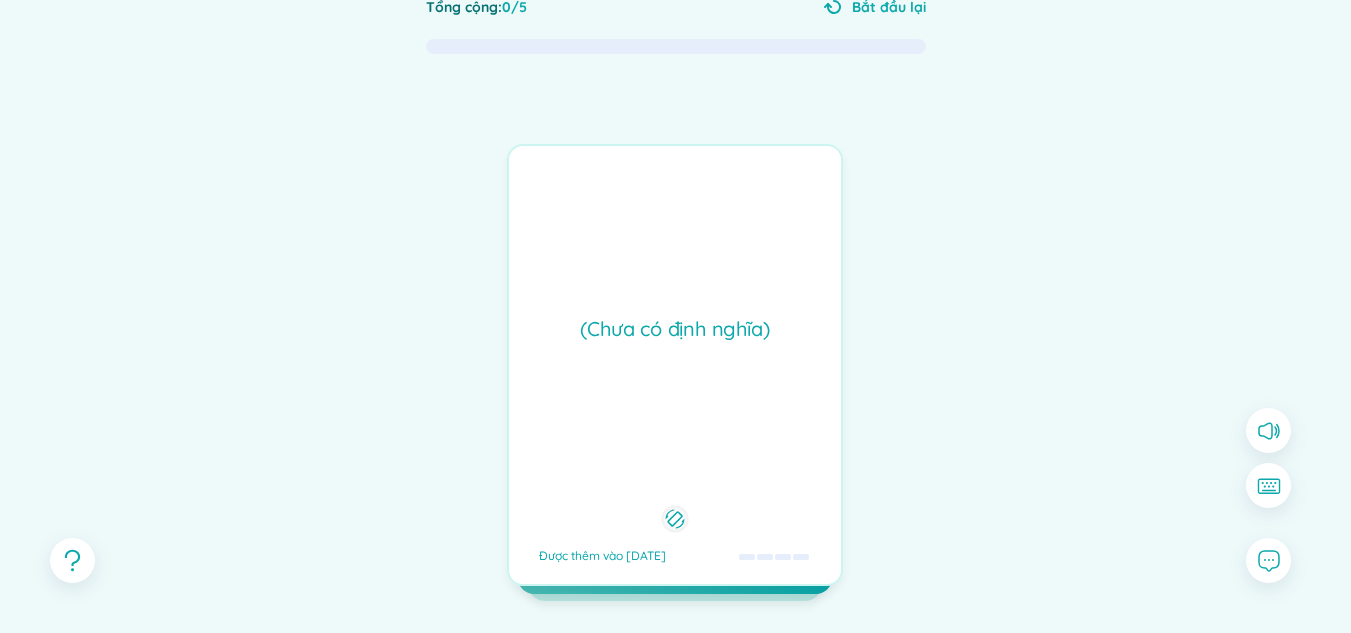 click 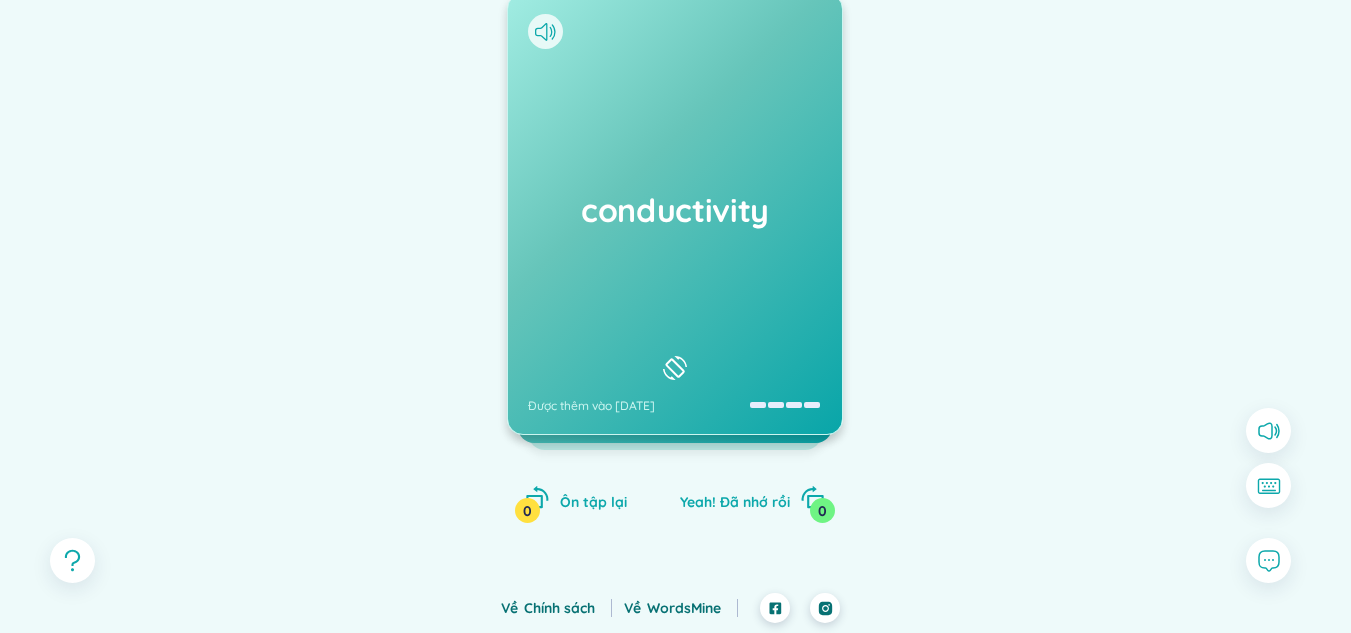 scroll, scrollTop: 0, scrollLeft: 0, axis: both 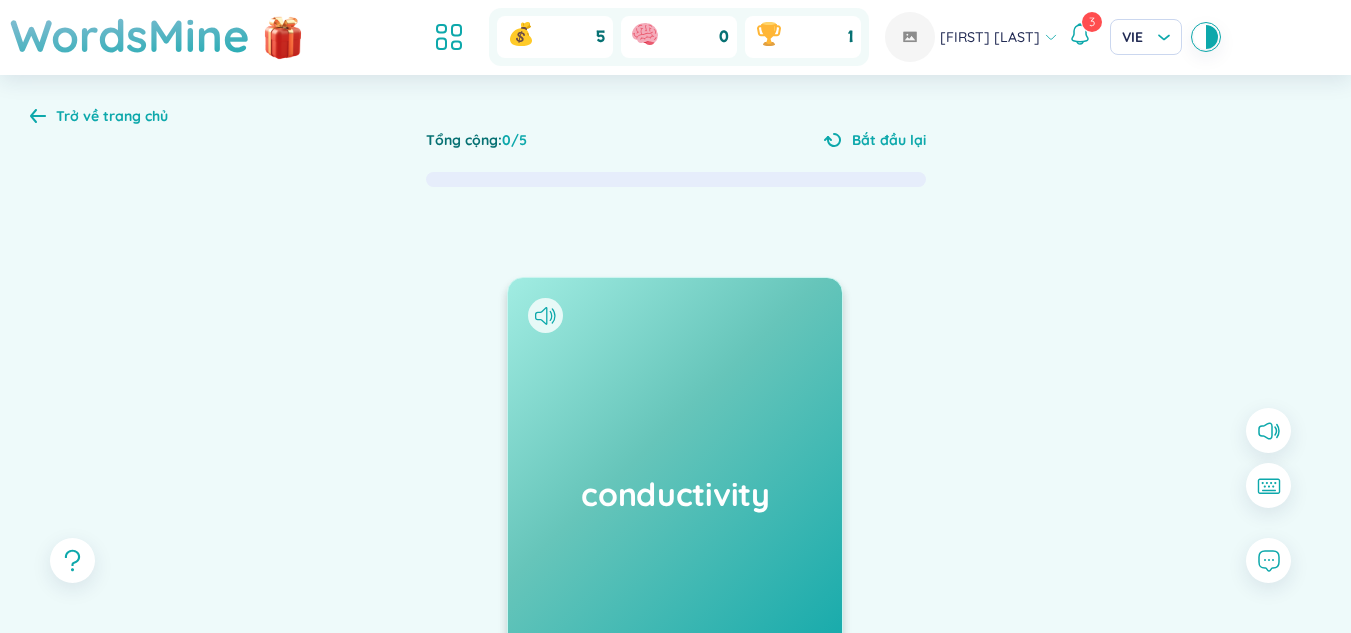 click on "Trở về trang chủ" at bounding box center [99, 116] 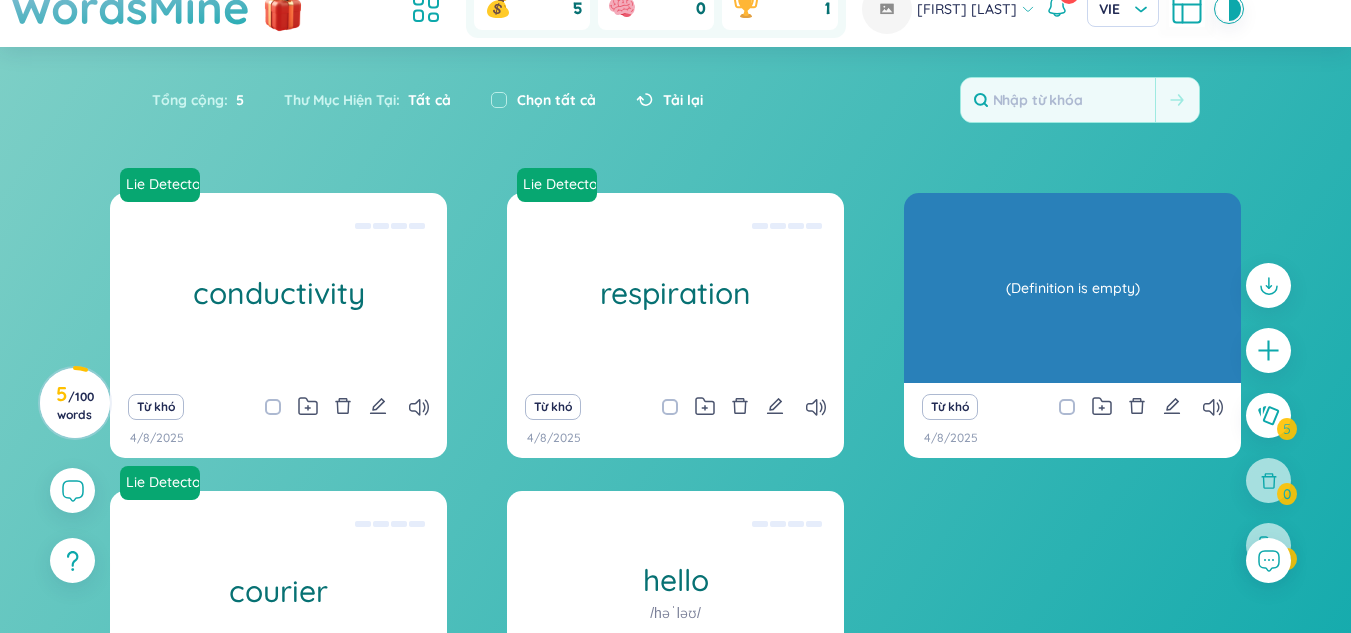 scroll, scrollTop: 0, scrollLeft: 0, axis: both 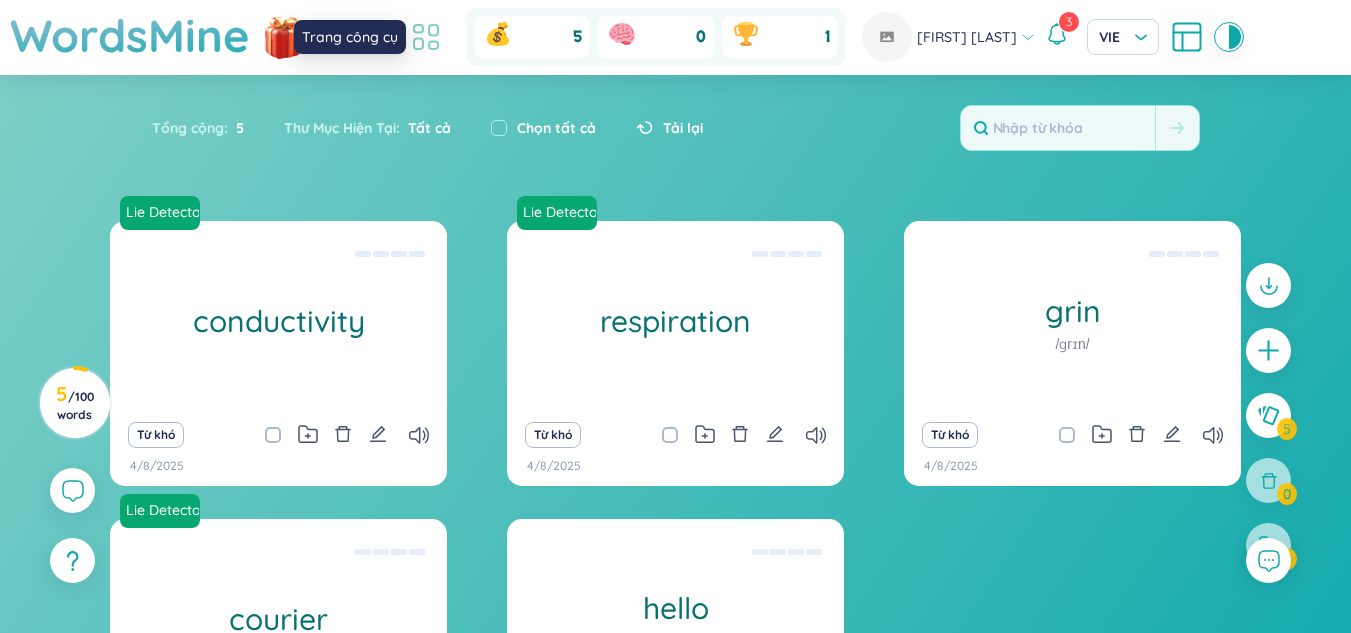 click 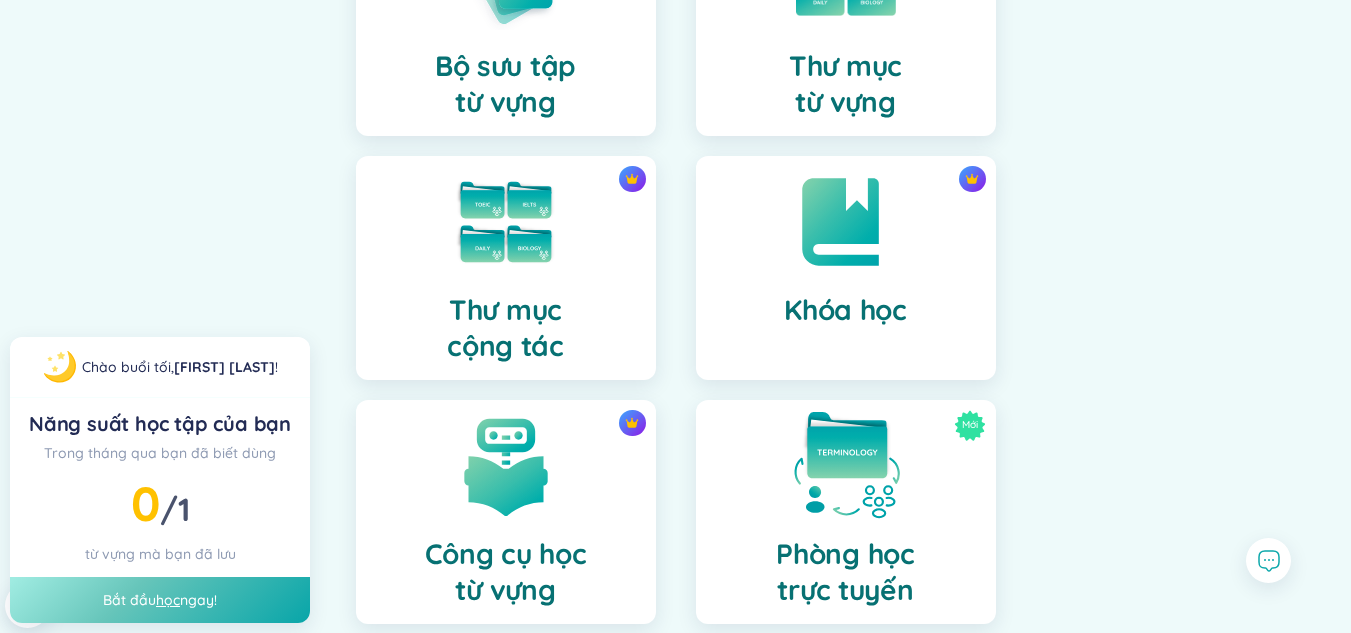 scroll, scrollTop: 0, scrollLeft: 0, axis: both 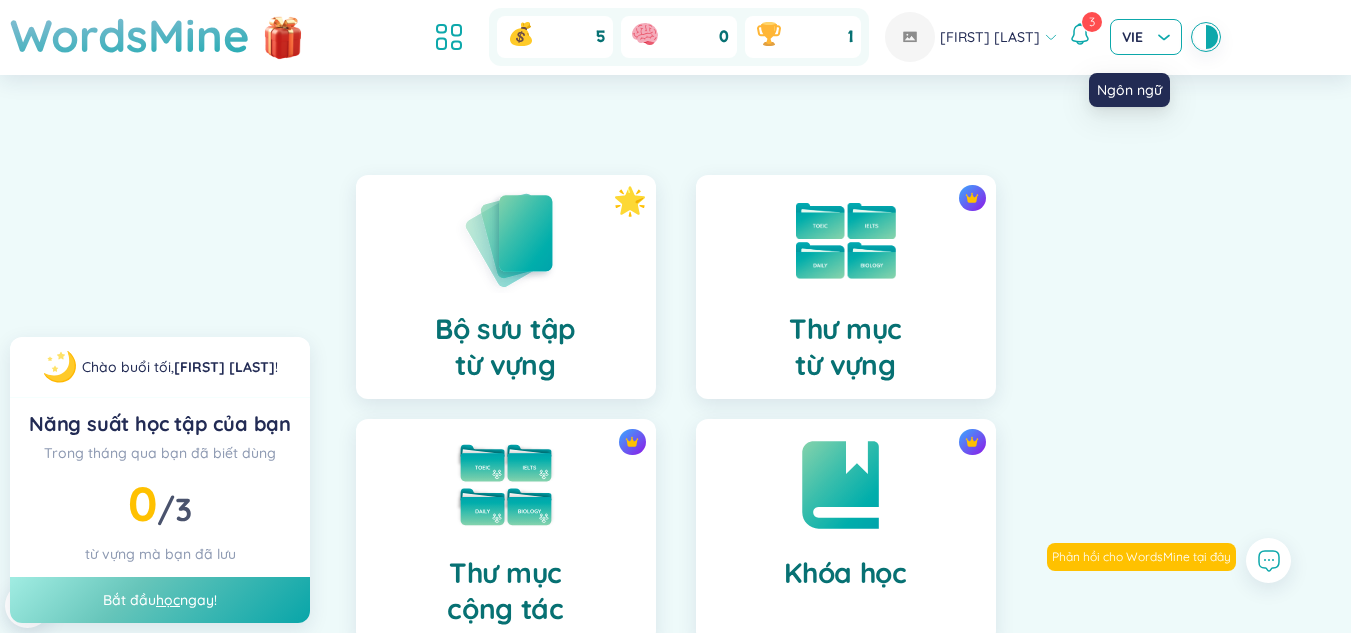 click on "VIE" at bounding box center [1146, 37] 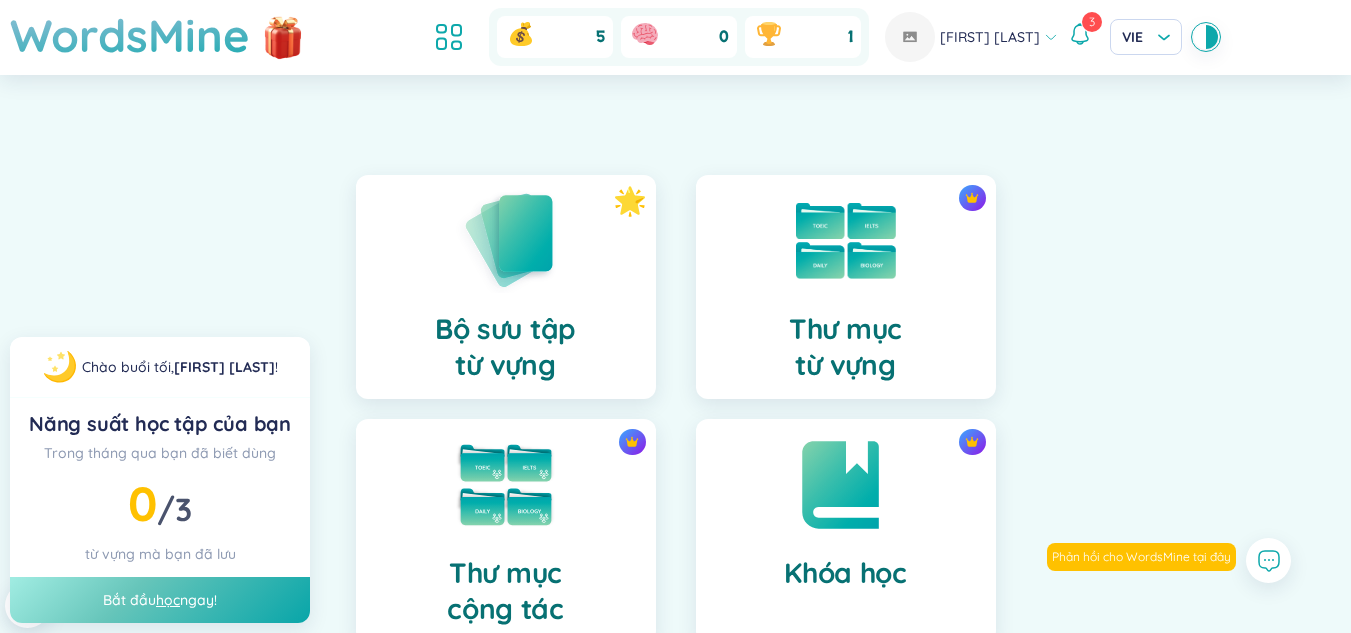 click on "WordsMine 5 0 1 Mars Phan 3 VIE" at bounding box center [675, 37] 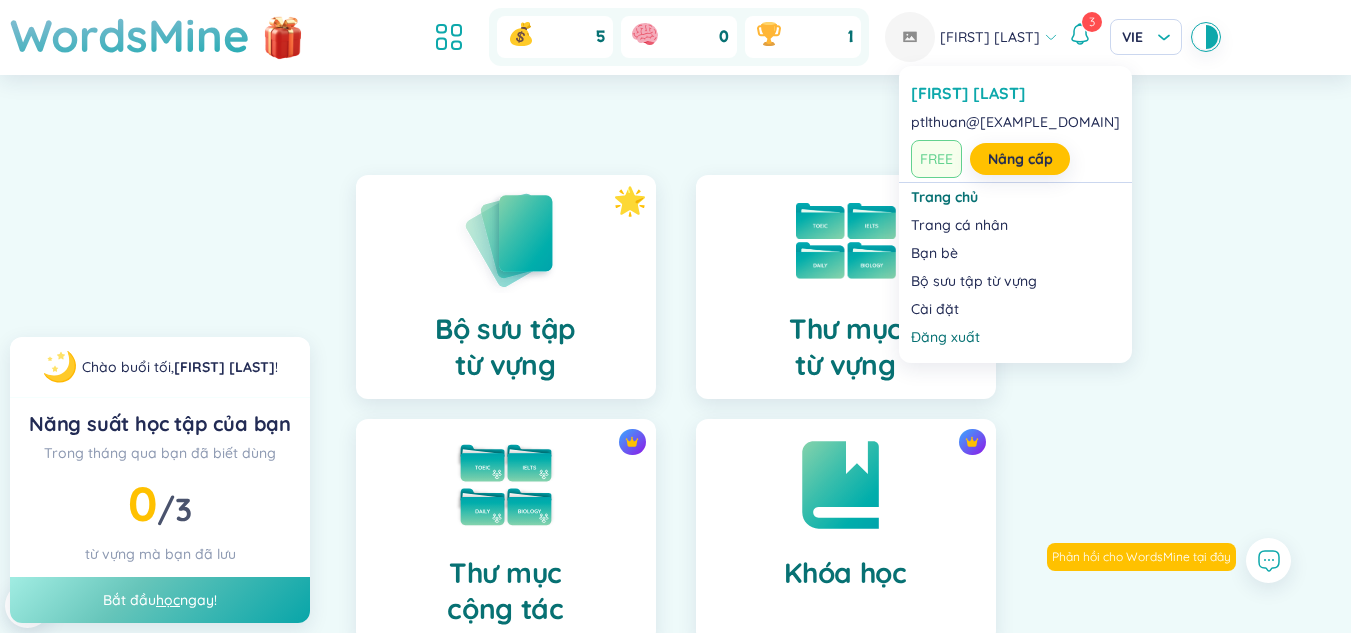 click on "Mars Phan" at bounding box center (990, 37) 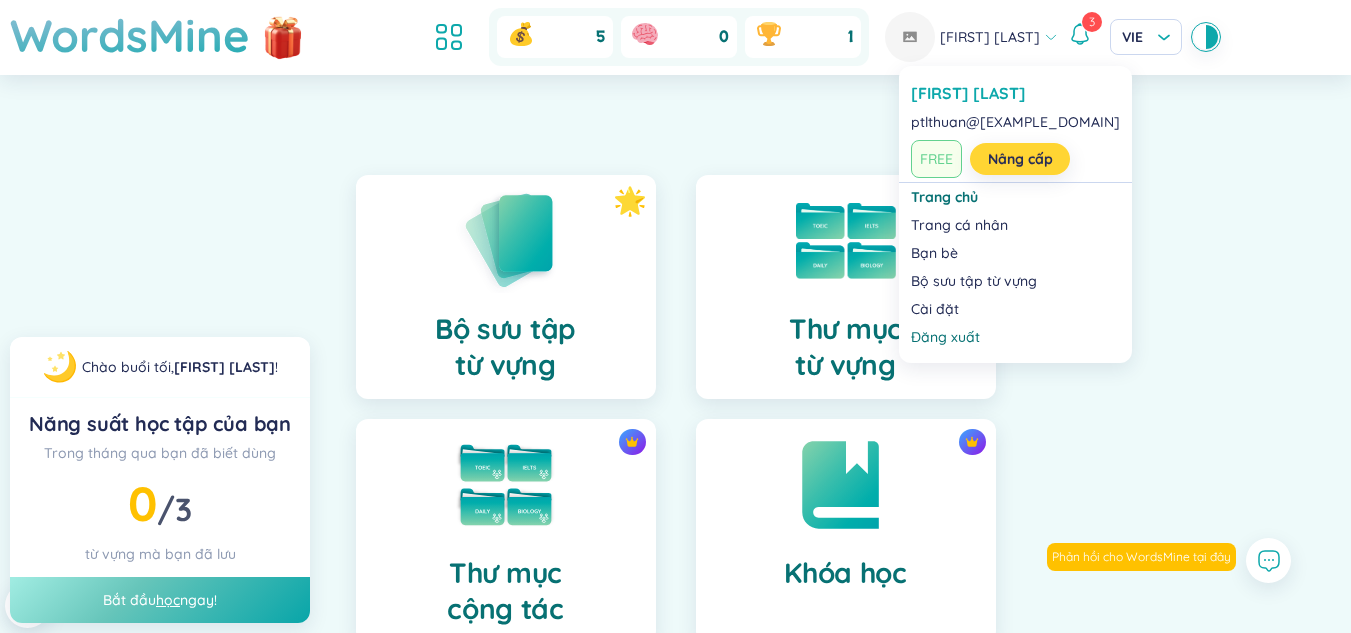 click on "Nâng cấp" at bounding box center (1020, 159) 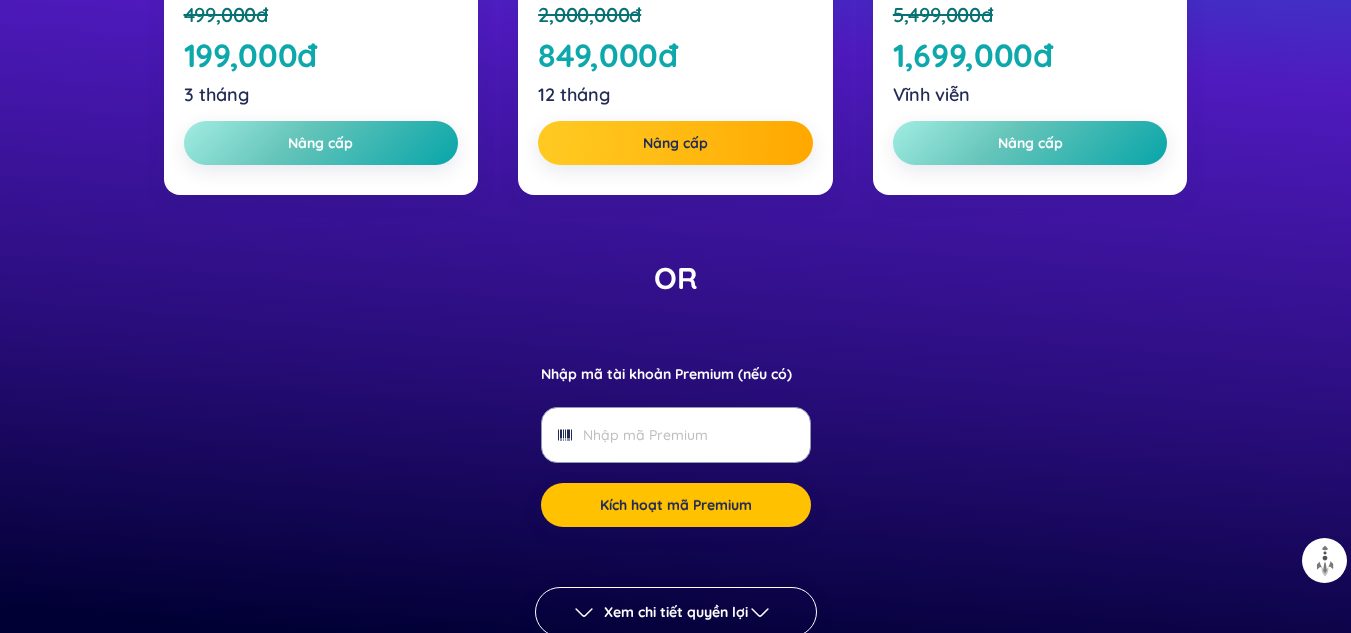 scroll, scrollTop: 933, scrollLeft: 0, axis: vertical 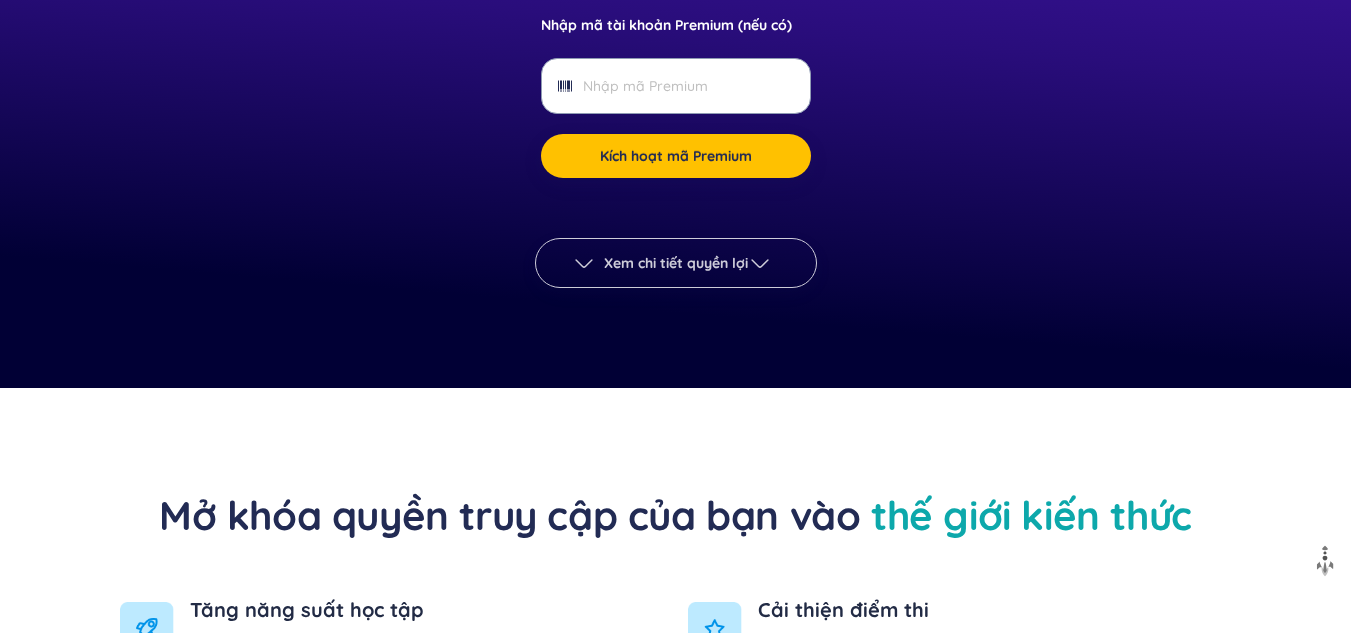 click on "Xem chi tiết quyền lợi" at bounding box center (676, 263) 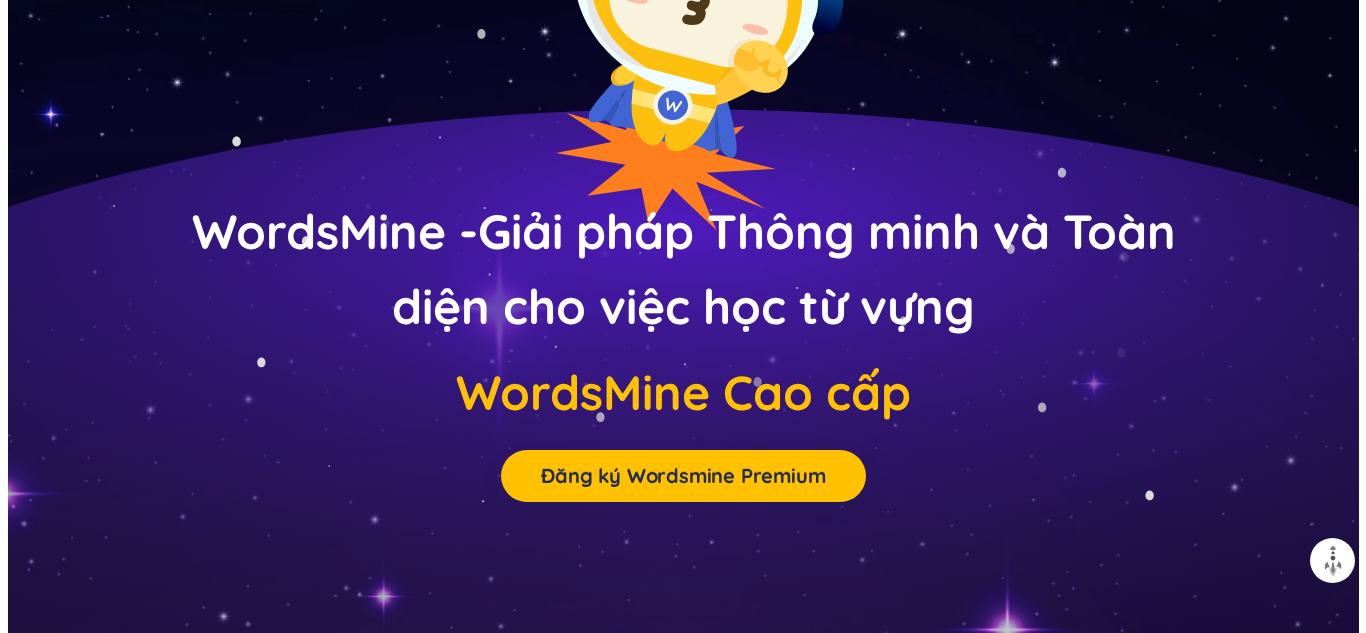 scroll, scrollTop: 8437, scrollLeft: 0, axis: vertical 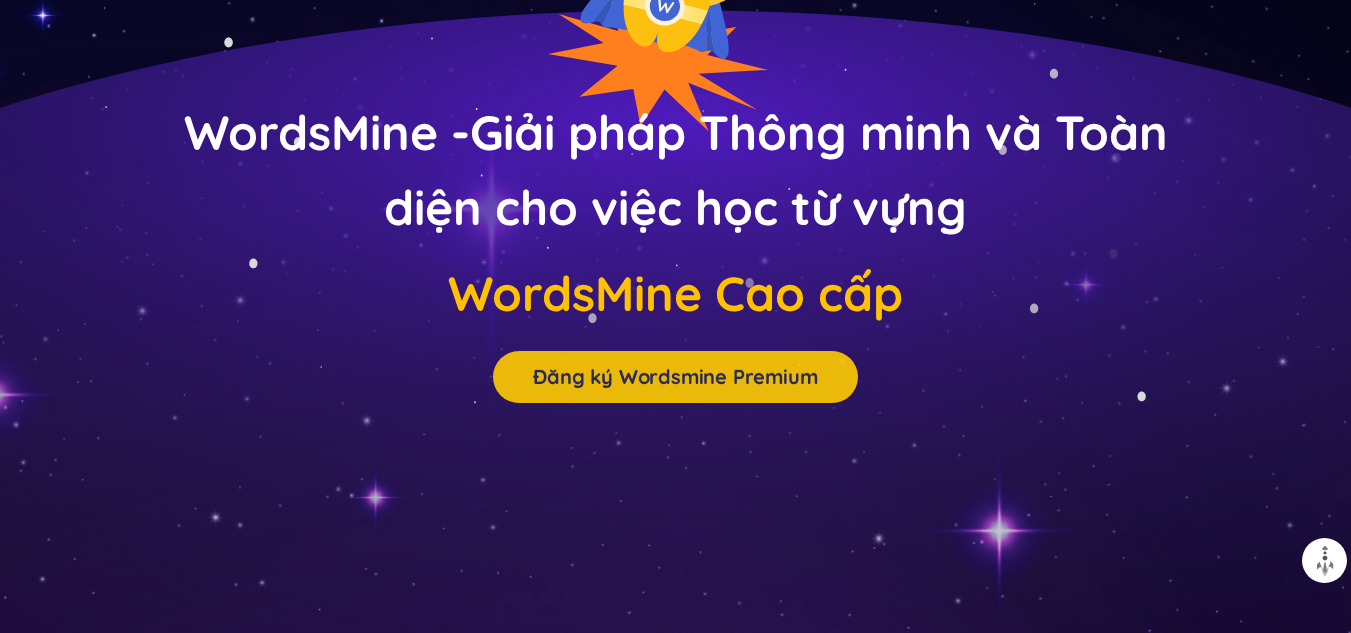 click on "Đăng ký Wordsmine Premium" at bounding box center (675, 377) 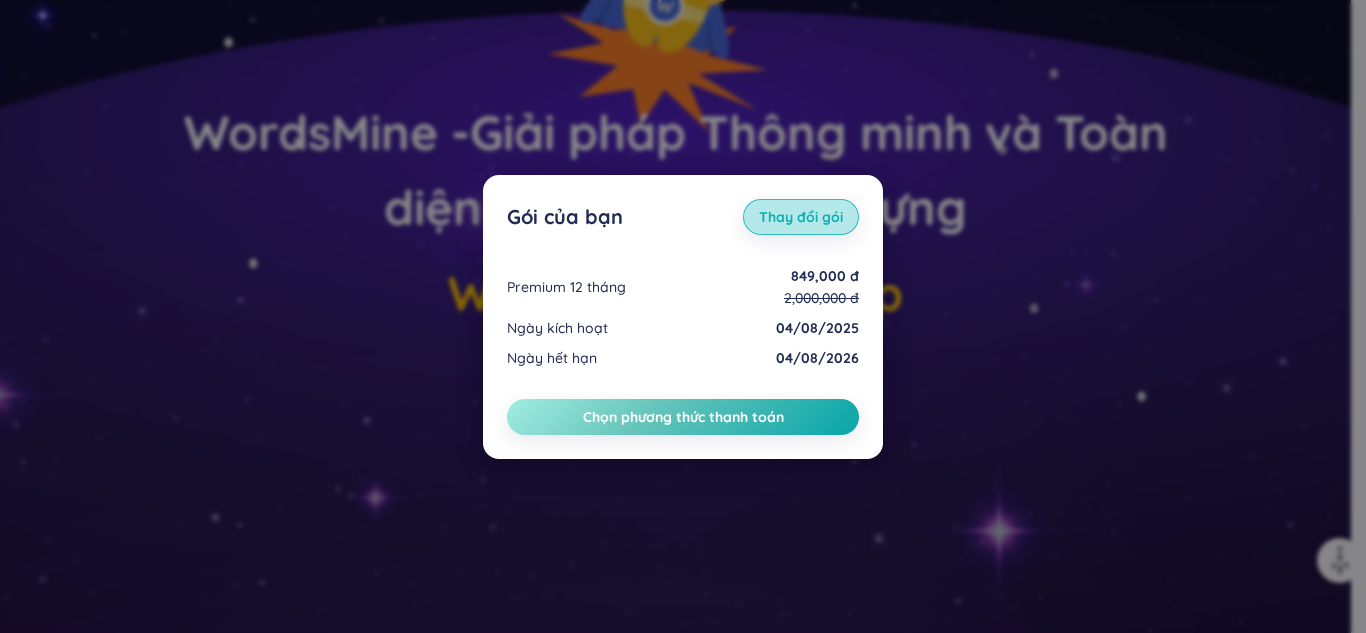 click on "Thay đổi gói" at bounding box center (801, 217) 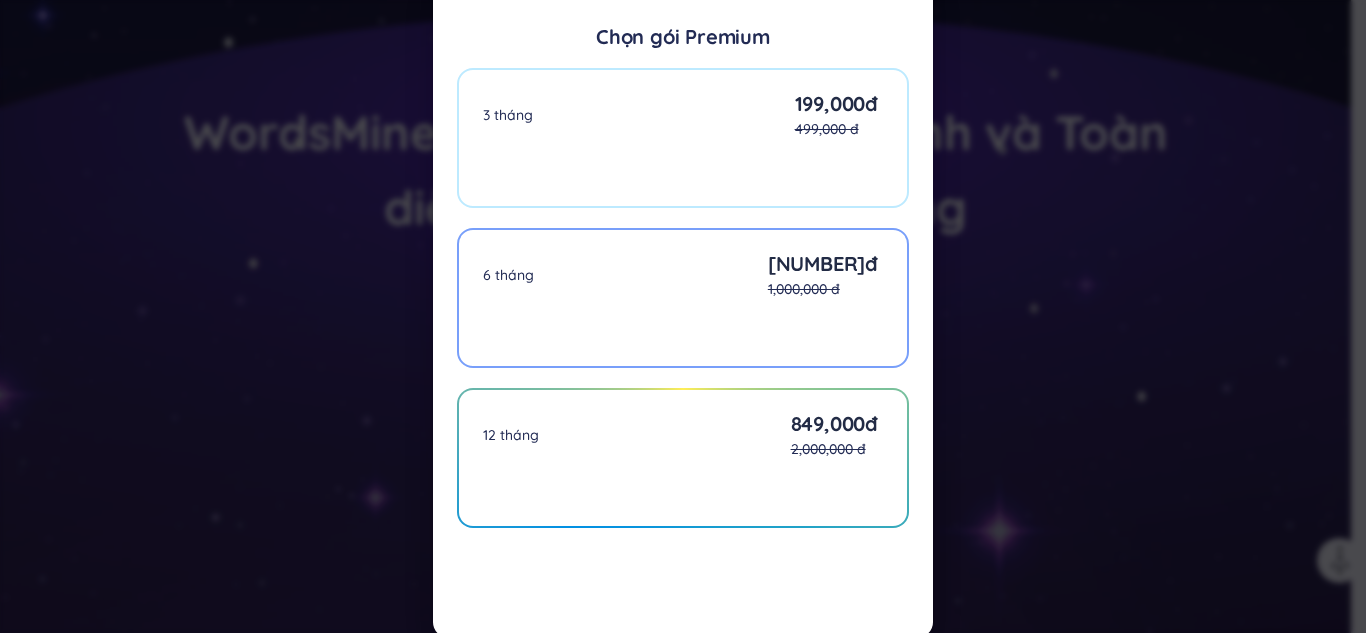 scroll, scrollTop: 23, scrollLeft: 0, axis: vertical 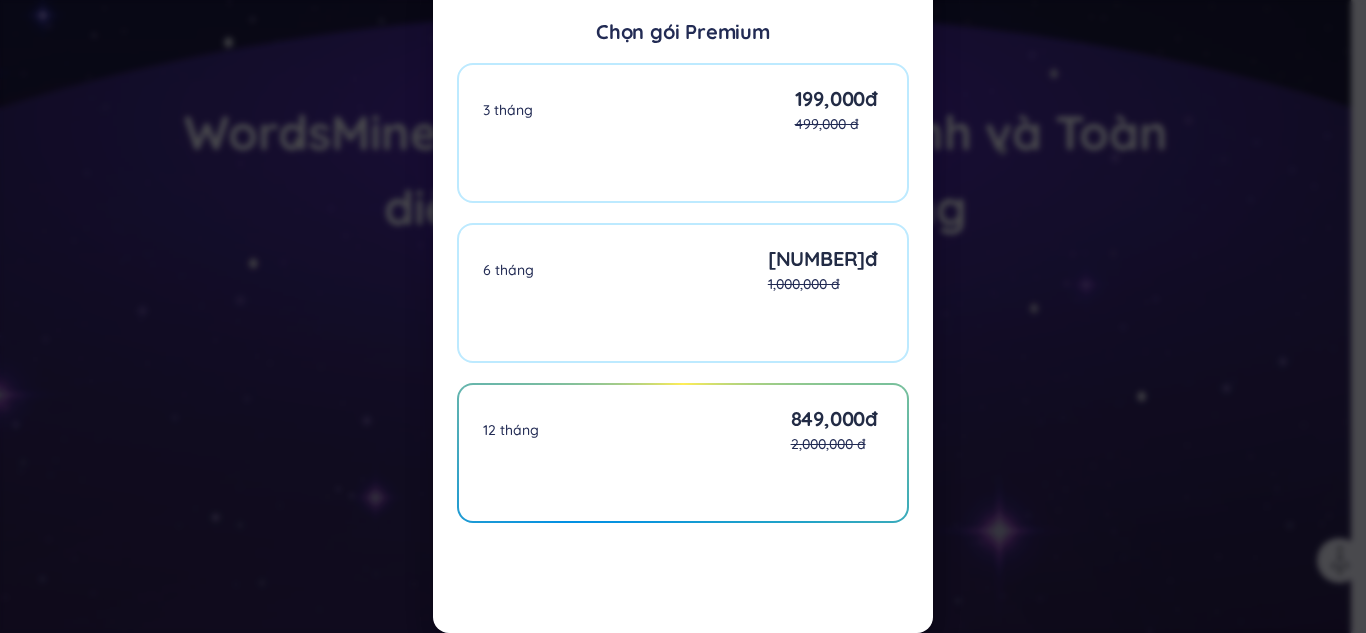 click on "Chọn gói Premium 3 tháng 199,000 đ 499,000 đ 6 tháng 799,000 đ 1,000,000 đ 12 tháng 849,000  đ 2,000,000 đ" at bounding box center [683, 316] 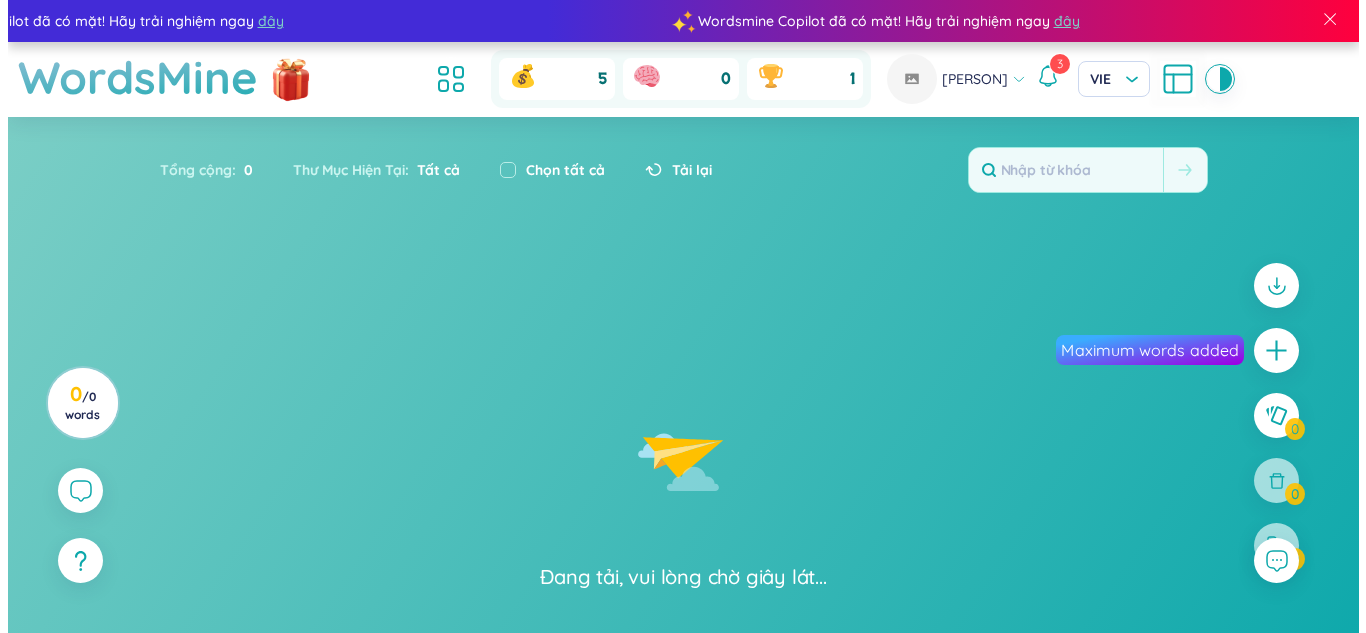 scroll, scrollTop: 0, scrollLeft: 0, axis: both 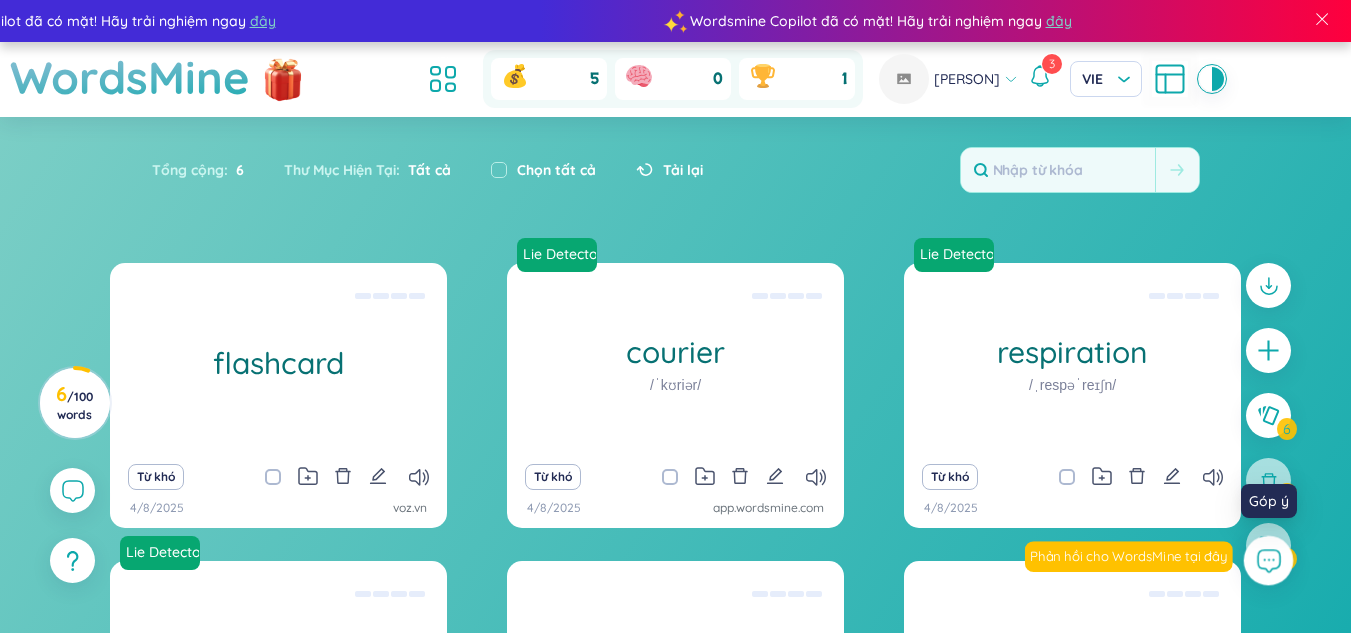 click 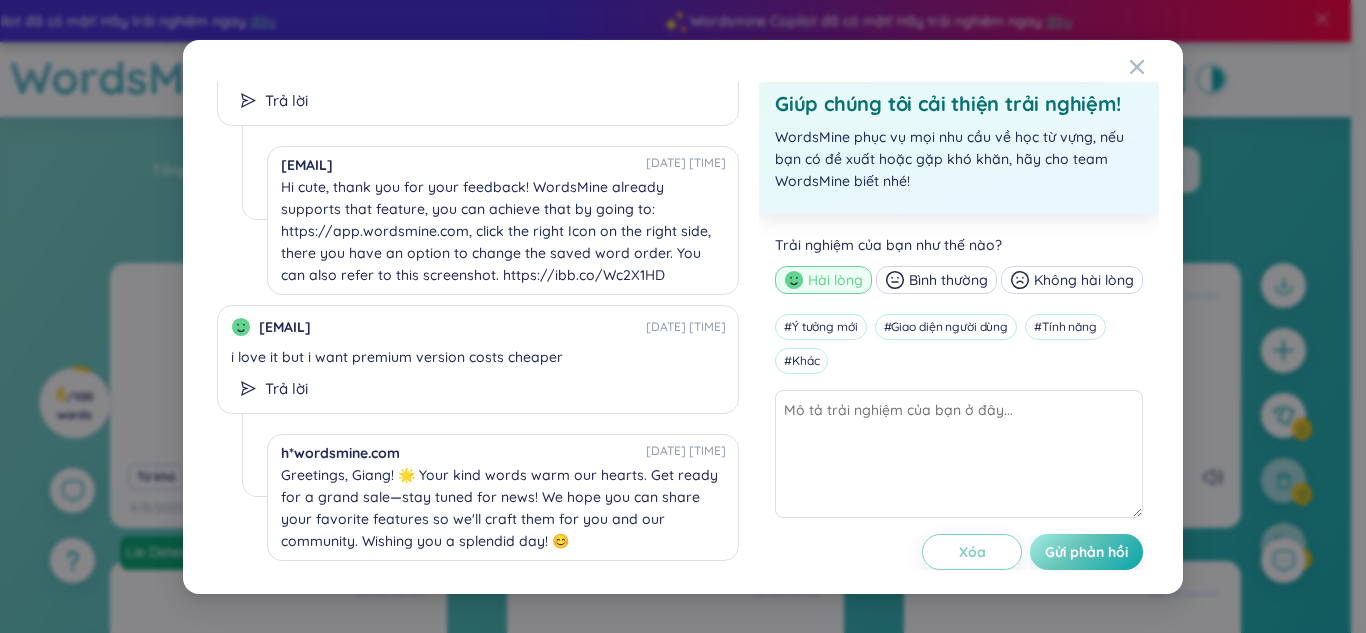 scroll, scrollTop: 1333, scrollLeft: 0, axis: vertical 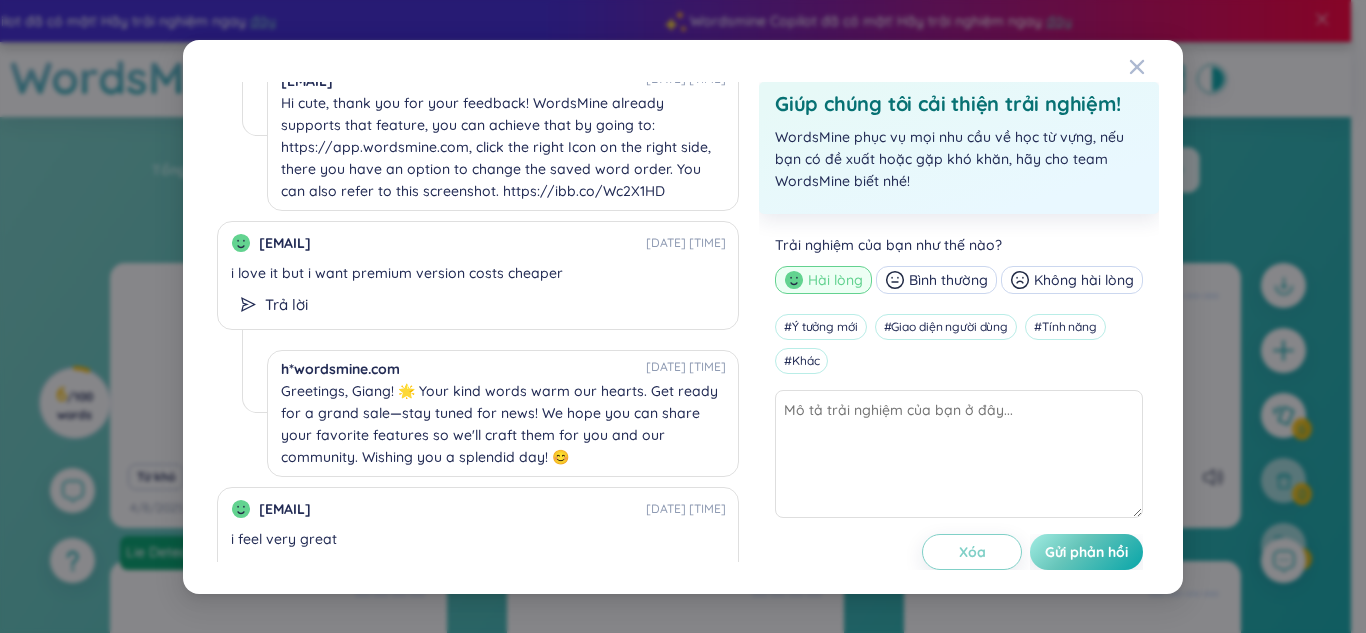 click on "phuhuy*****gmail.com 11/05/2025 11:27 không có phần ôn tập từ vựng bằng speaking nhỉ, có thì quá tuyệt vời.
nếu được thì nhà phát hành thêm tính năng luyện dịch từ tiếng việt sang anh nữa là quá okee ln   Trả lời village_head@wordsmine.com 12/05/2025 11:17 Hello Phú, cảm ơn góp ý của Phú. Team xin nhận feedback nè. Mà cho team hỏi xíu tính năng luyện dịch từ tiếng việt sang anh nghĩa là sao vậy b? Hiện tại mình dịch được từ việt sang anh nè ^^   doduck*****gmail.com 24/04/2024 22:48 Sao tôi nhấn shift + alt + s thì không lưu được từ.   Trả lời village_head@wordsmine.com 24/04/2024 23:41   hoxuan*****gmail.com 23/04/2024 16:05 Cho thêm action chọn để thêm vào mô tả nữa thì tuyệt luôn   Trả lời village_head@wordsmine.com 24/04/2024 12:33   tuongv*****gmail.com 02/04/2024 23:42   Trả lời village_head@wordsmine.com 21/04/2024 16:09   barcam*****gmail.com 06/01/2024 19:59" at bounding box center [683, 316] 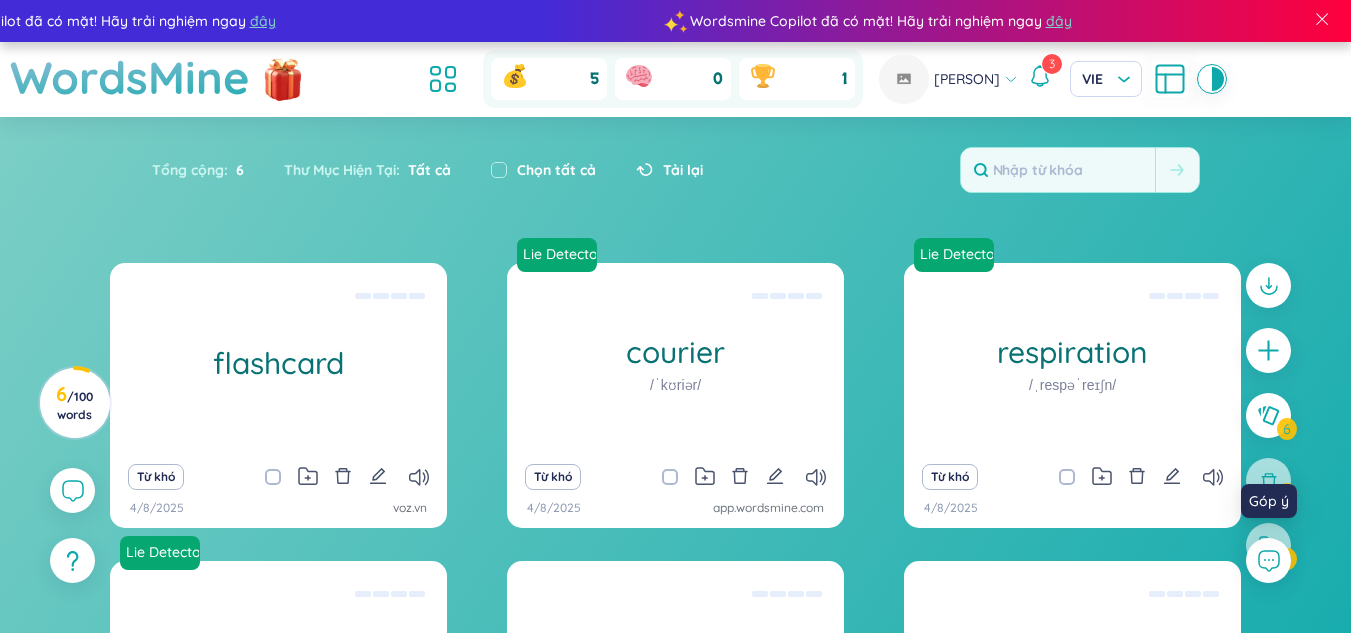 click 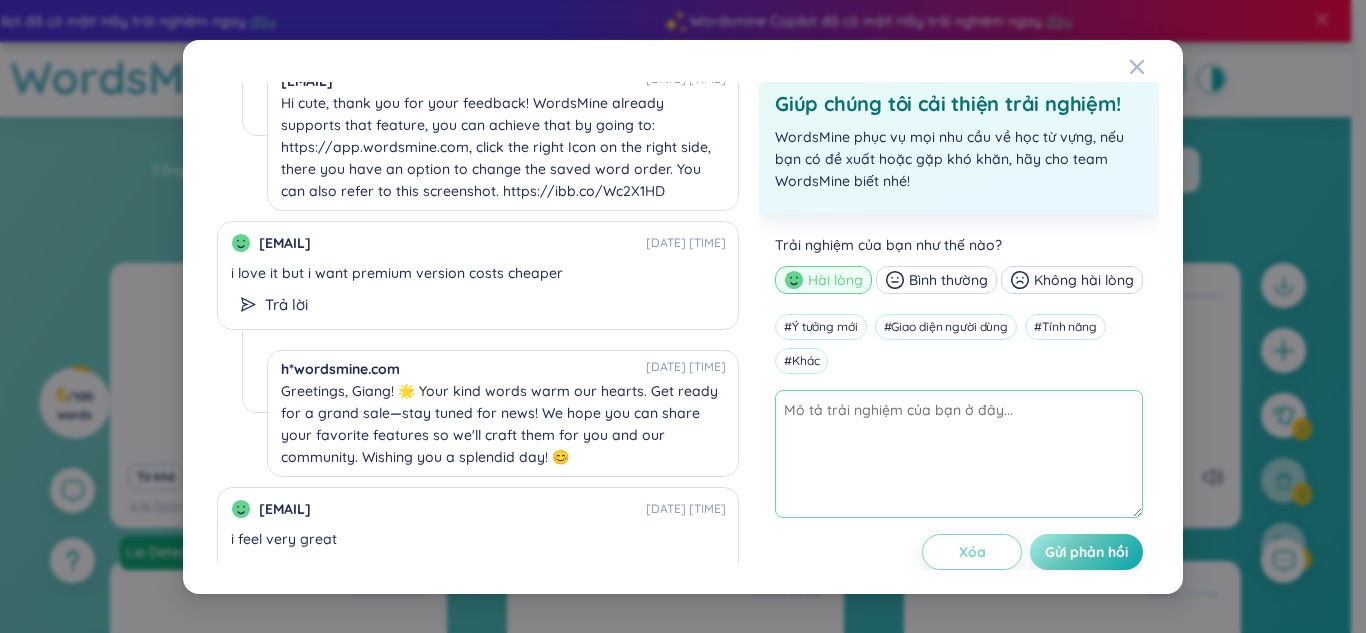 click at bounding box center [959, 454] 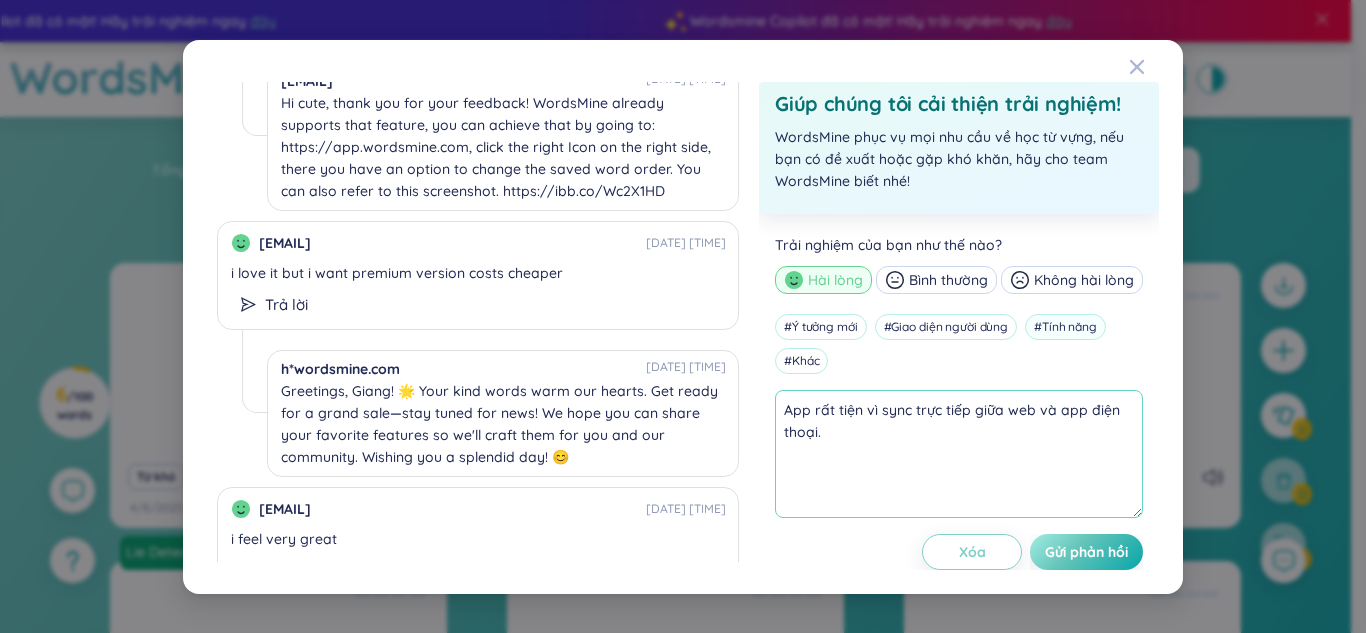 type on "App rất tiện vì sync trực tiếp giữa web và app điện thoại." 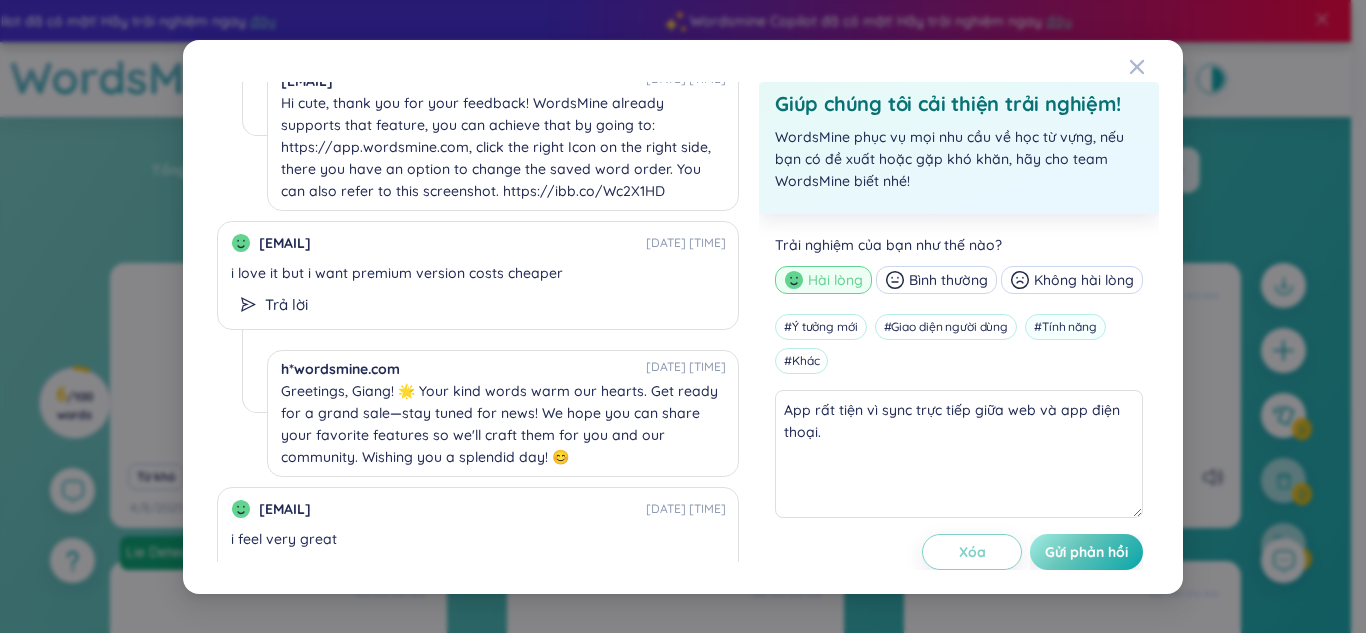 click on "# Tính năng" at bounding box center [1065, 327] 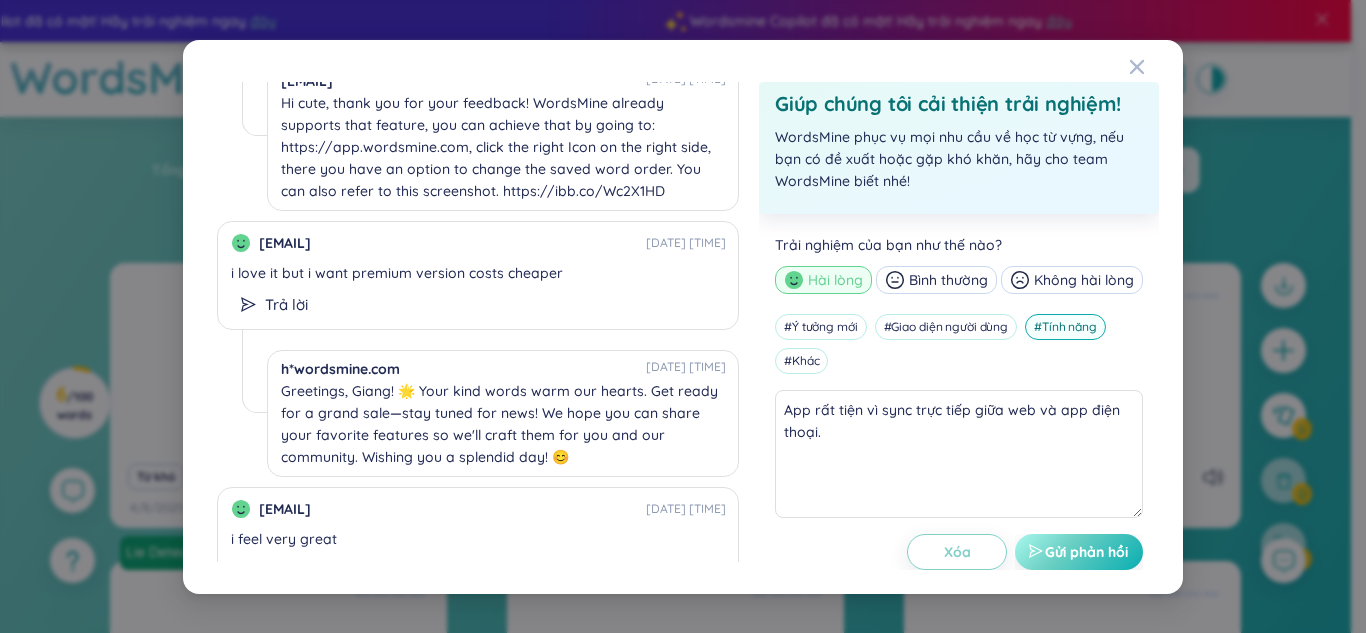 click on "Gửi phản hồi" at bounding box center [1086, 552] 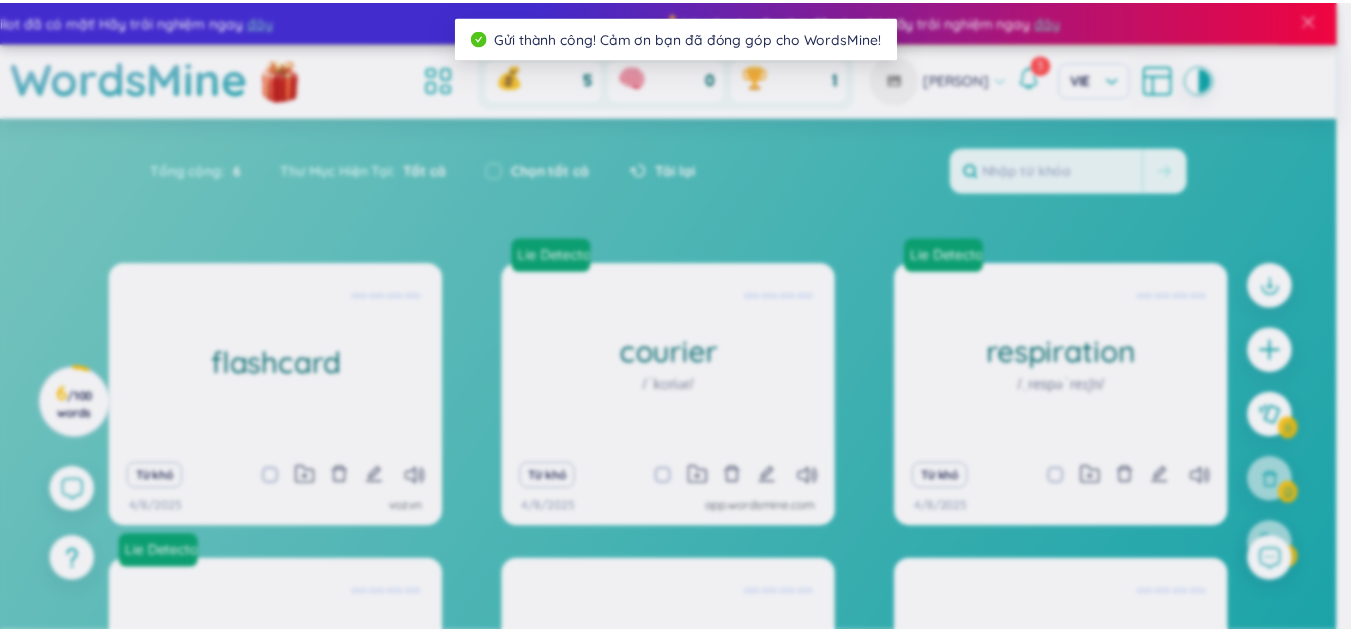 scroll, scrollTop: 1462, scrollLeft: 0, axis: vertical 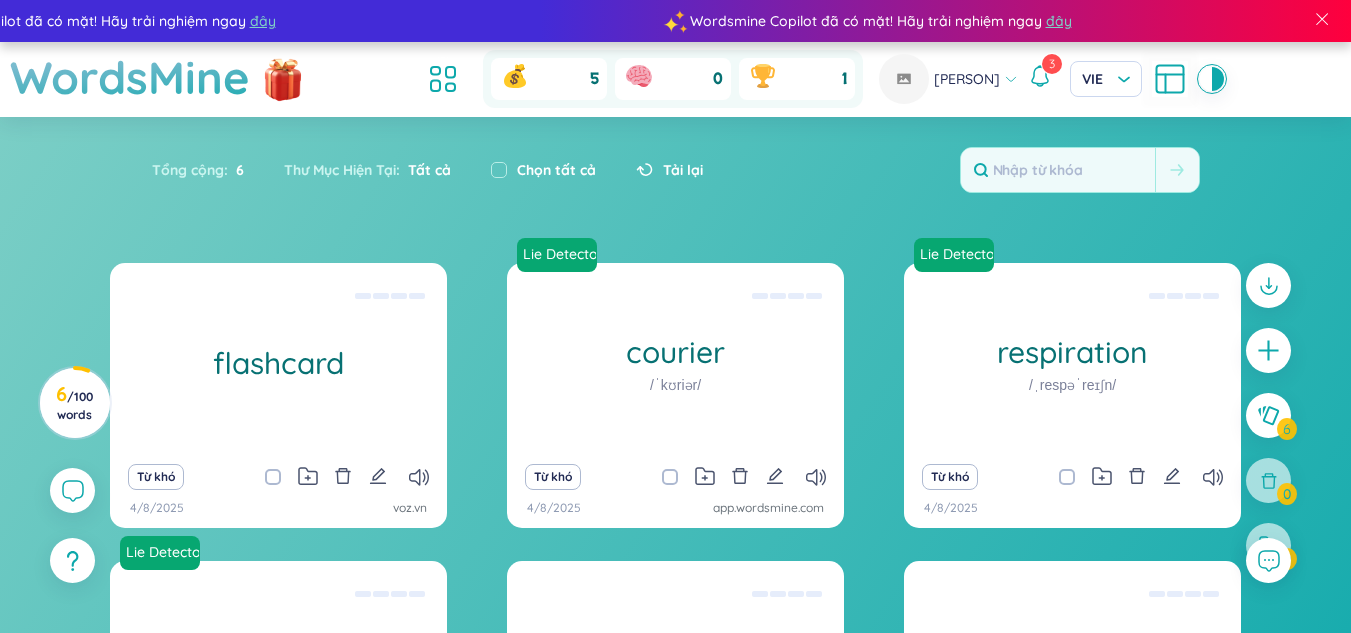click 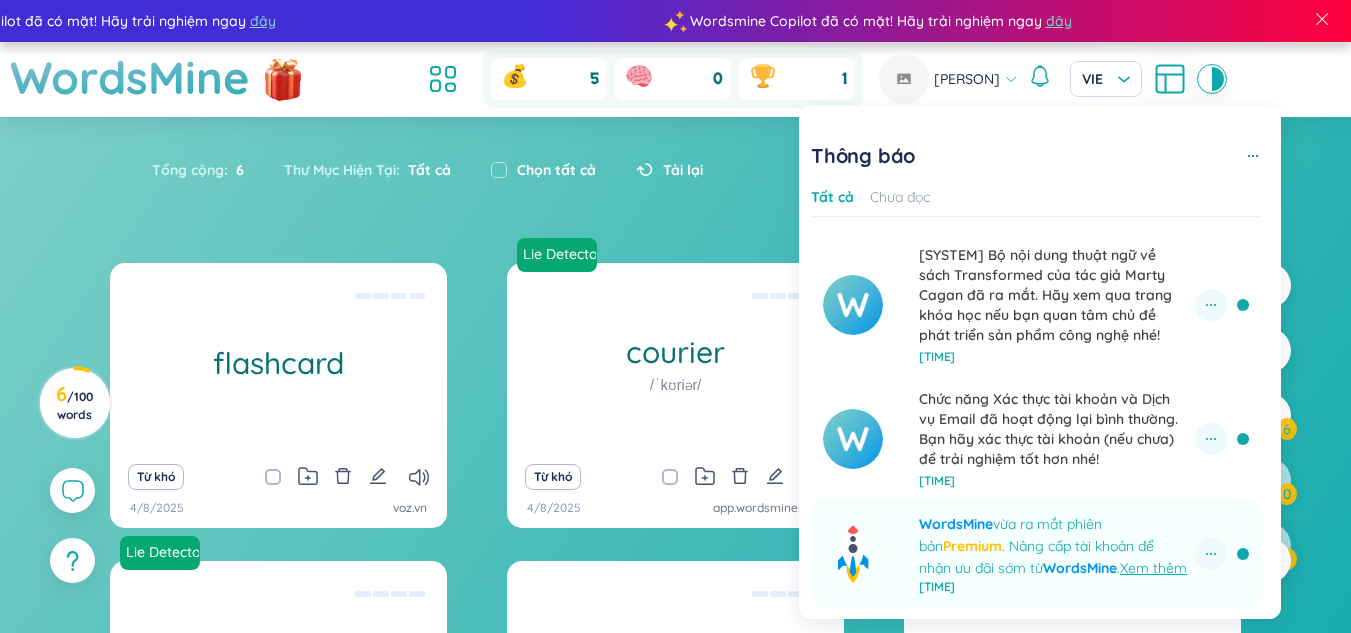 click on "WordsMine" at bounding box center [1080, 568] 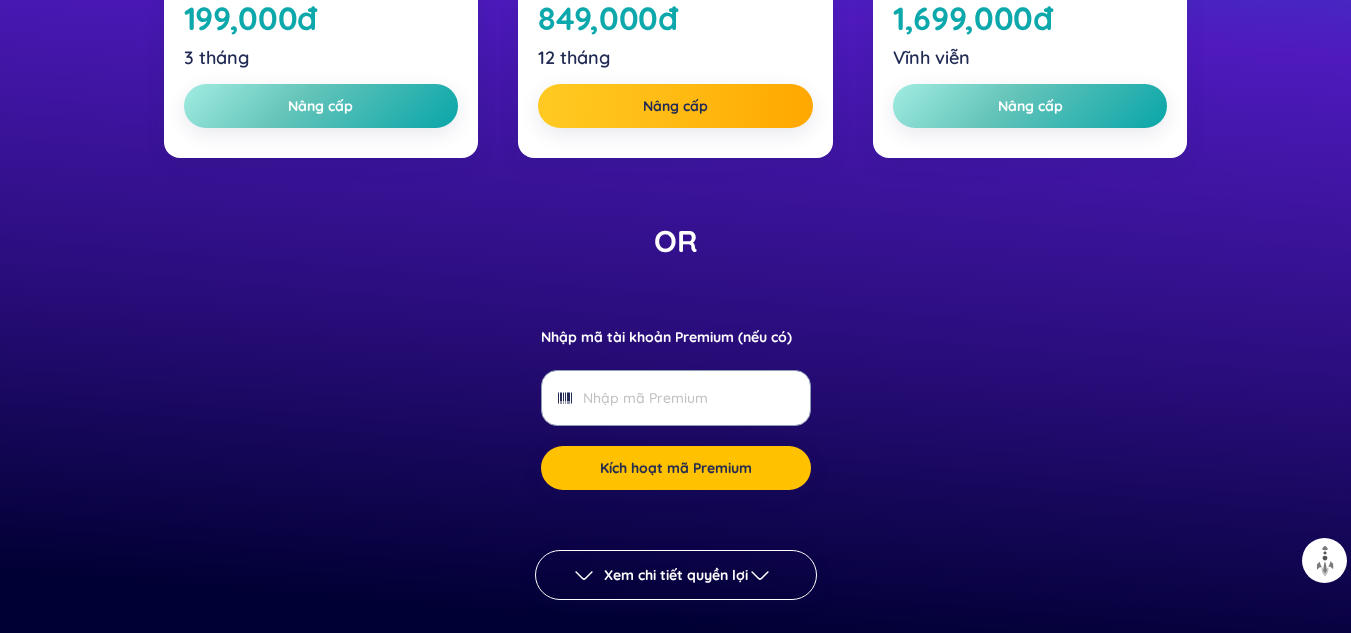 scroll, scrollTop: 667, scrollLeft: 0, axis: vertical 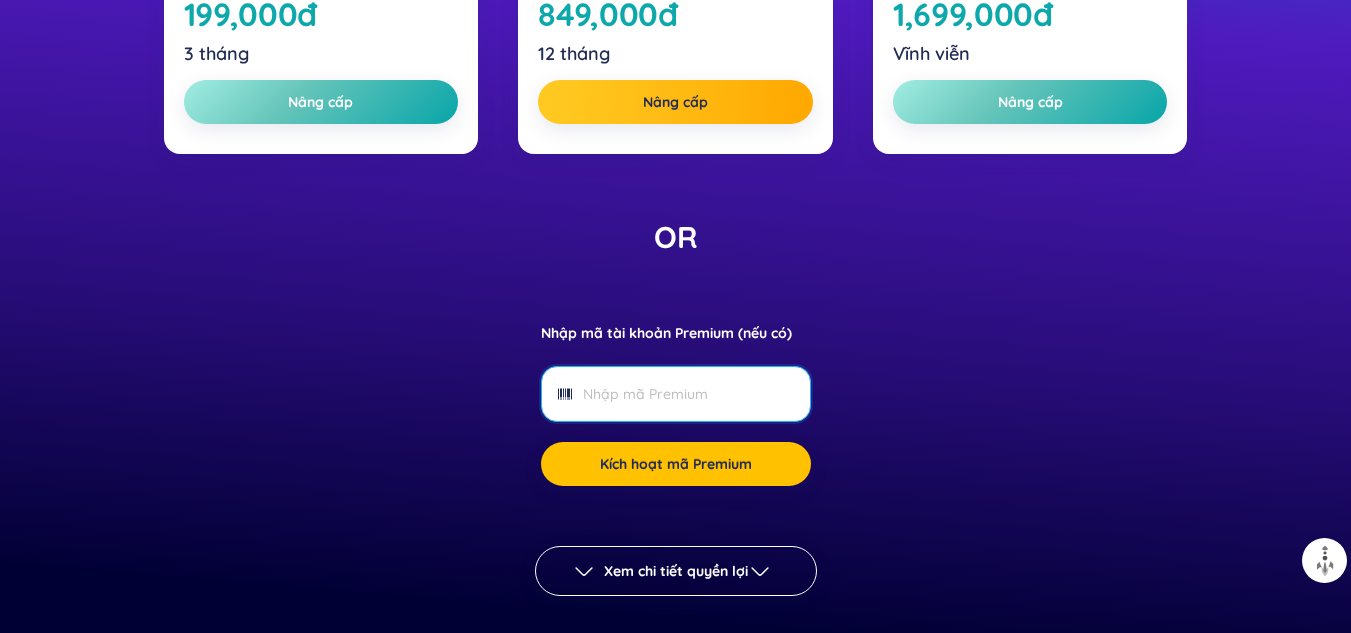 click on "Nhập mã tài khoản Premium (nếu có)" at bounding box center (675, 394) 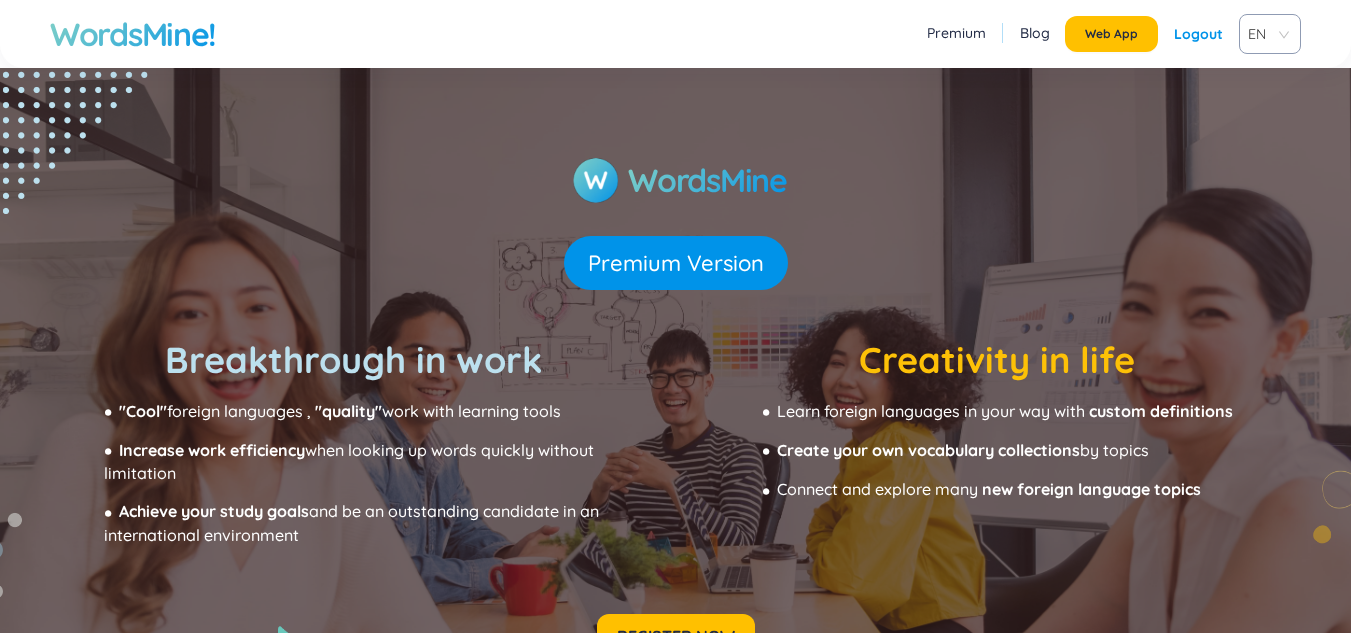 scroll, scrollTop: 318, scrollLeft: 0, axis: vertical 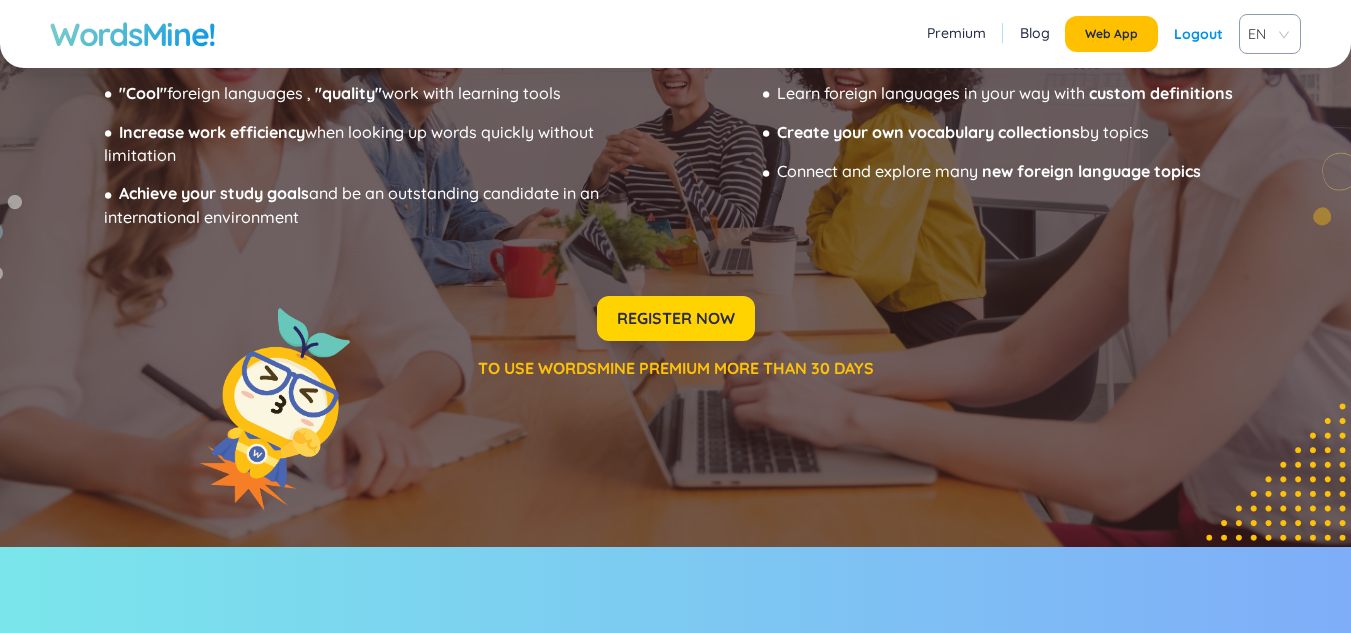 click on "REGISTER NOW" at bounding box center (676, 318) 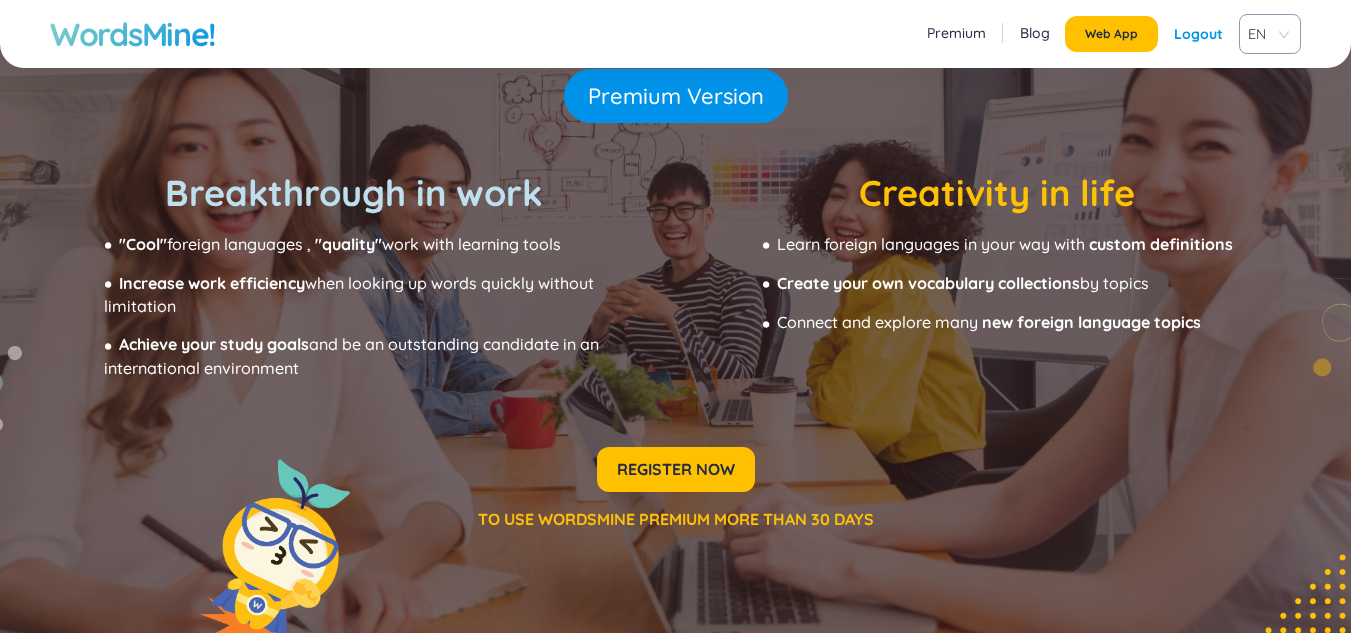 scroll, scrollTop: 0, scrollLeft: 0, axis: both 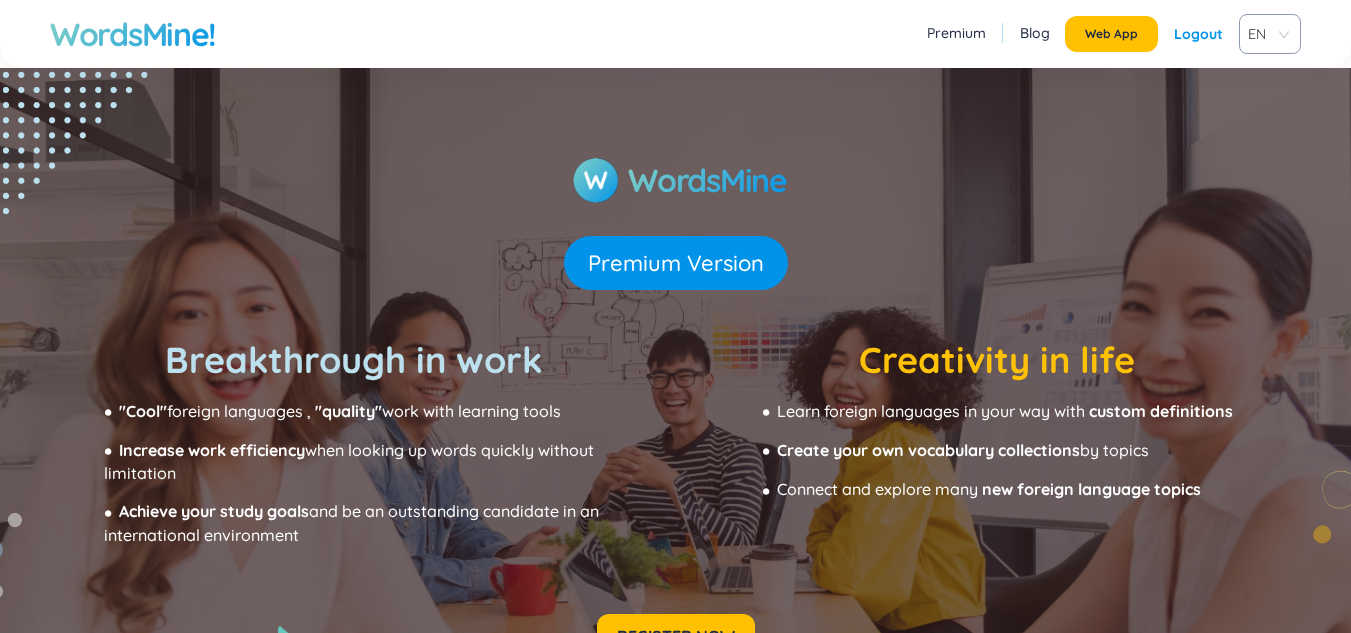 click on "Premium Version" at bounding box center [676, 263] 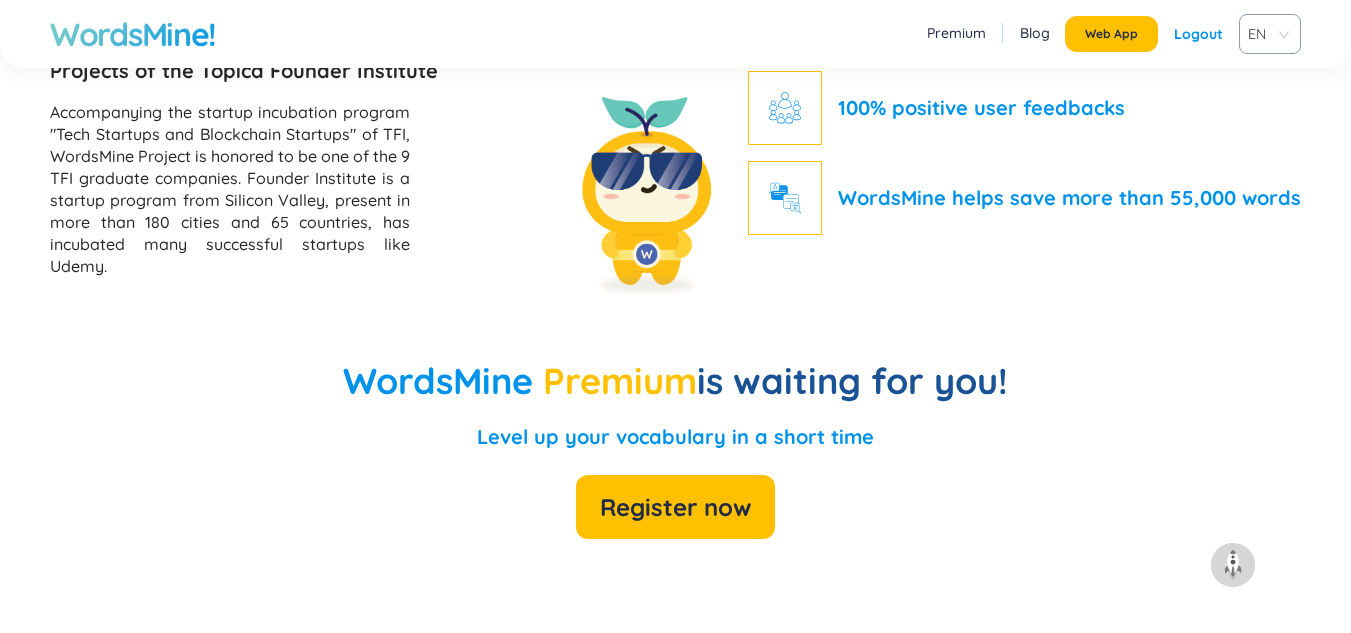 scroll, scrollTop: 4933, scrollLeft: 0, axis: vertical 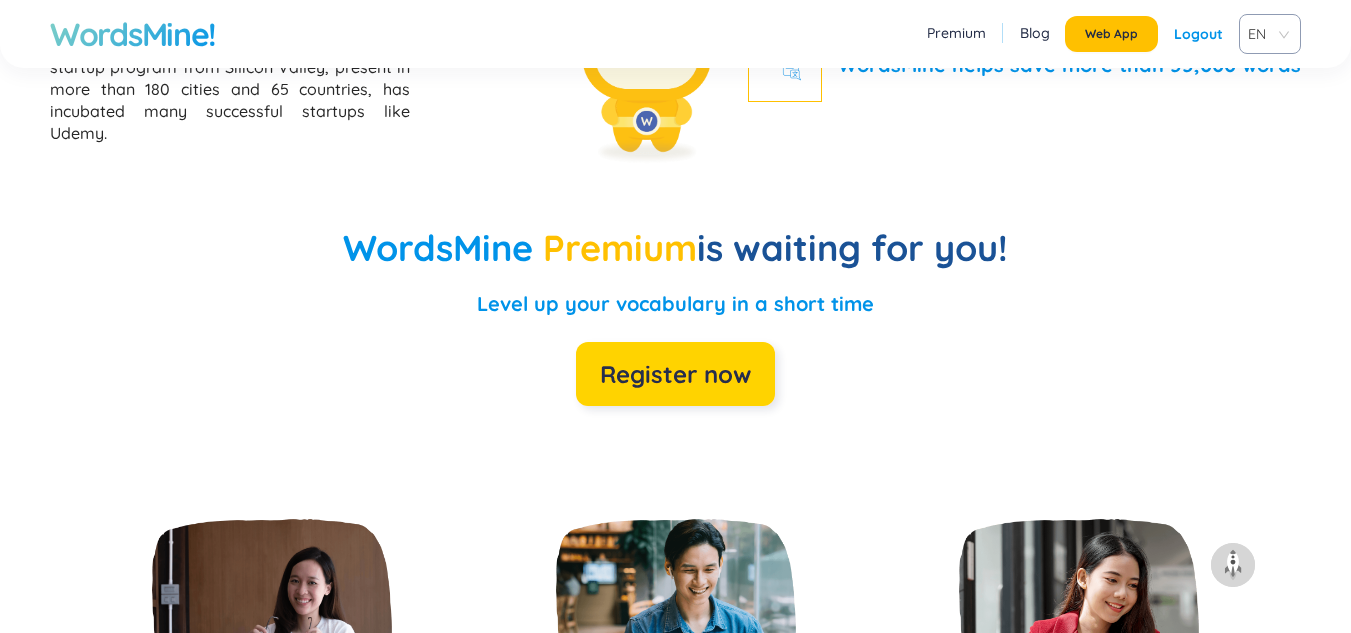 click on "Register now" at bounding box center [675, 374] 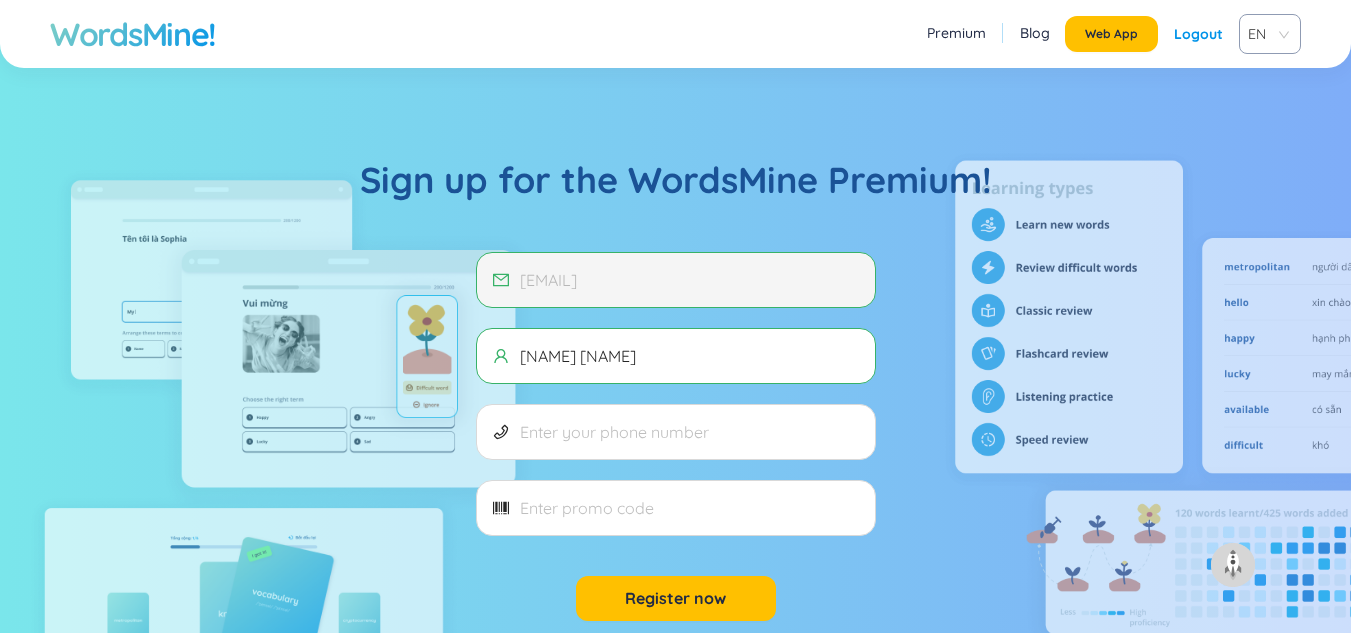scroll, scrollTop: 865, scrollLeft: 0, axis: vertical 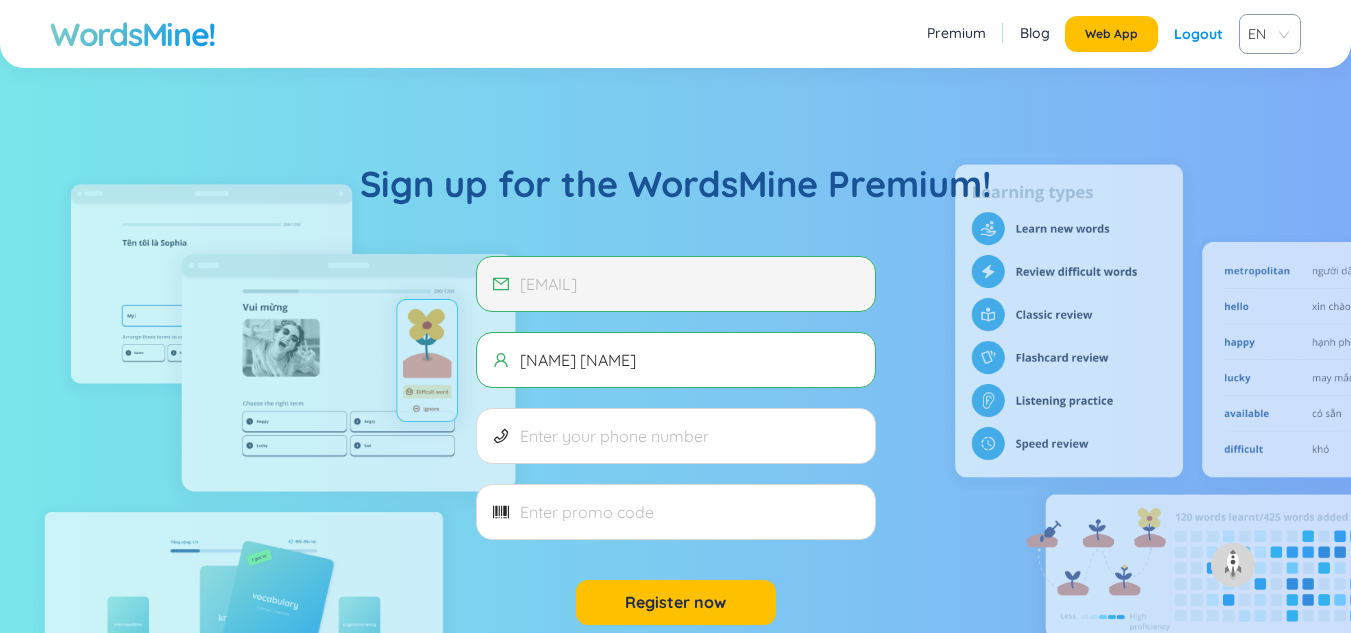 click on "Premium" at bounding box center (956, 33) 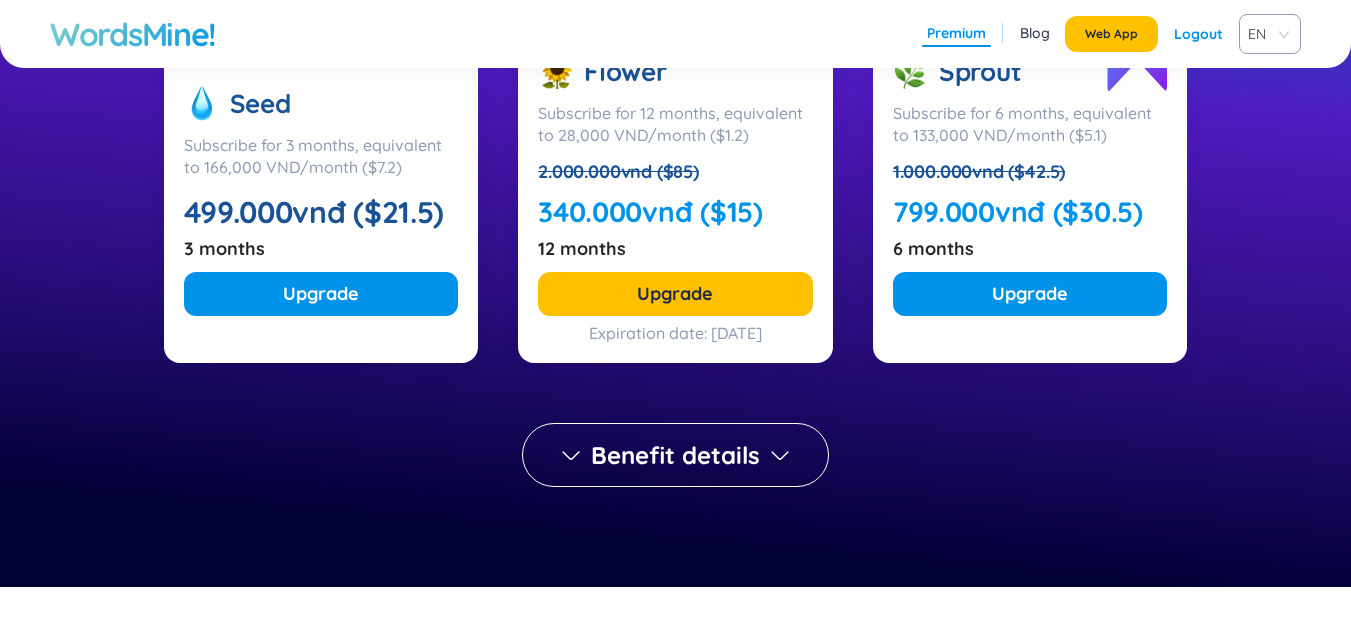 scroll, scrollTop: 400, scrollLeft: 0, axis: vertical 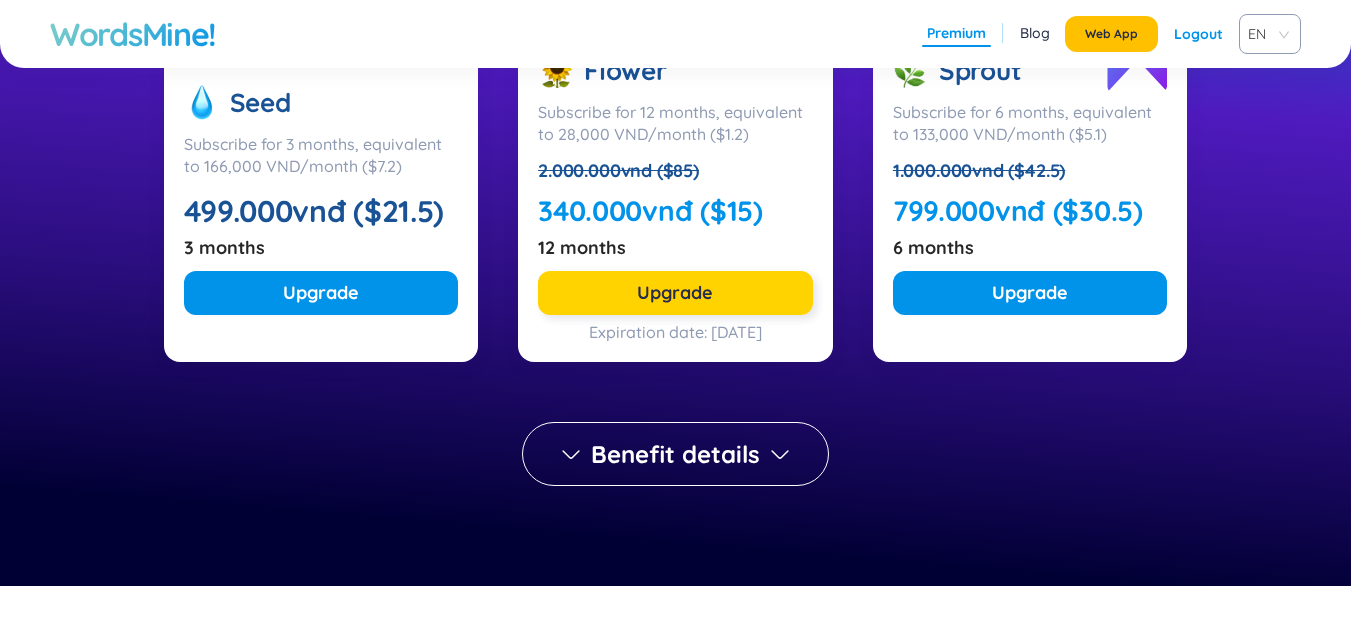 click on "Upgrade" at bounding box center [675, 293] 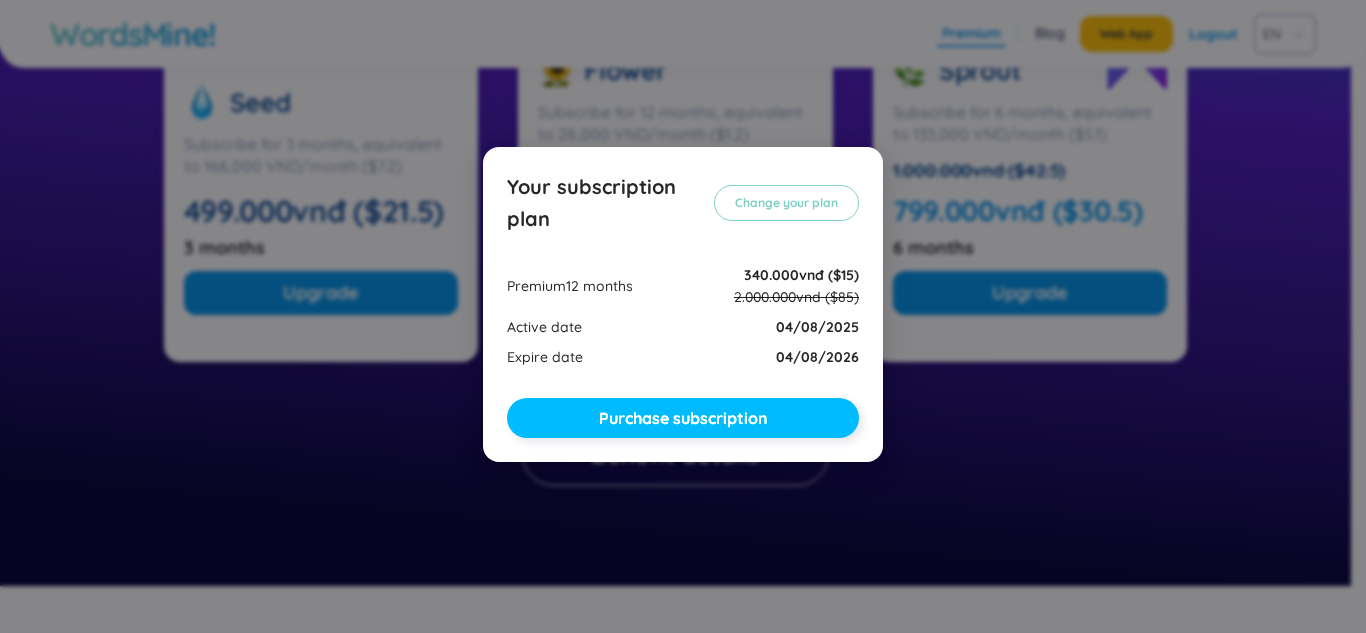 click on "Purchase subscription" at bounding box center (683, 418) 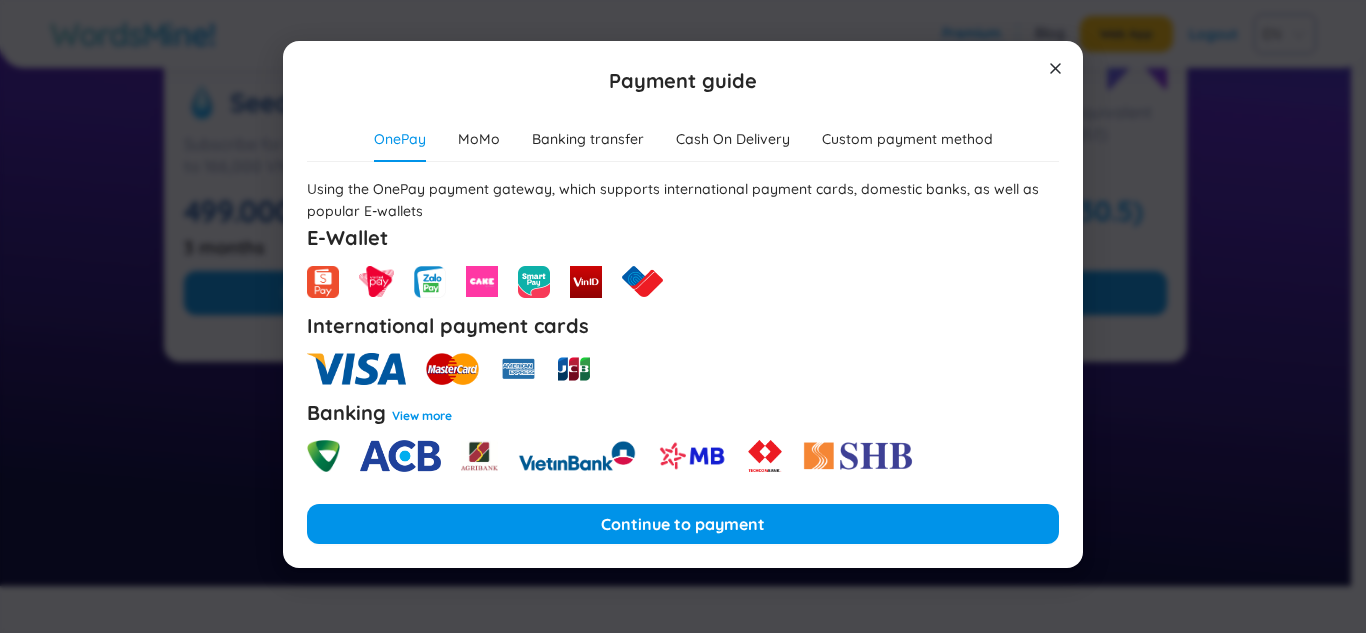 click 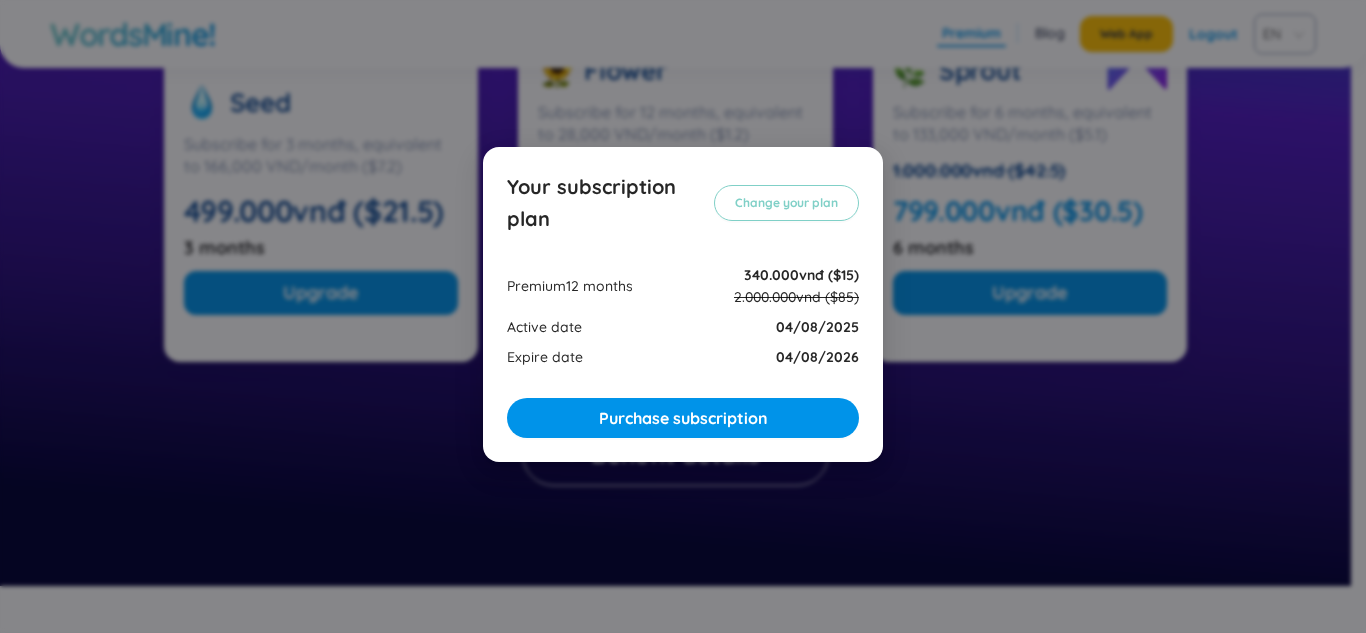 click on "Your subscription plan Change your plan Premium  12 months 340.000vnđ ($15) 2.000.000vnd ($85) Active date [DATE] Expire date [DATE] Purchase subscription" at bounding box center [683, 316] 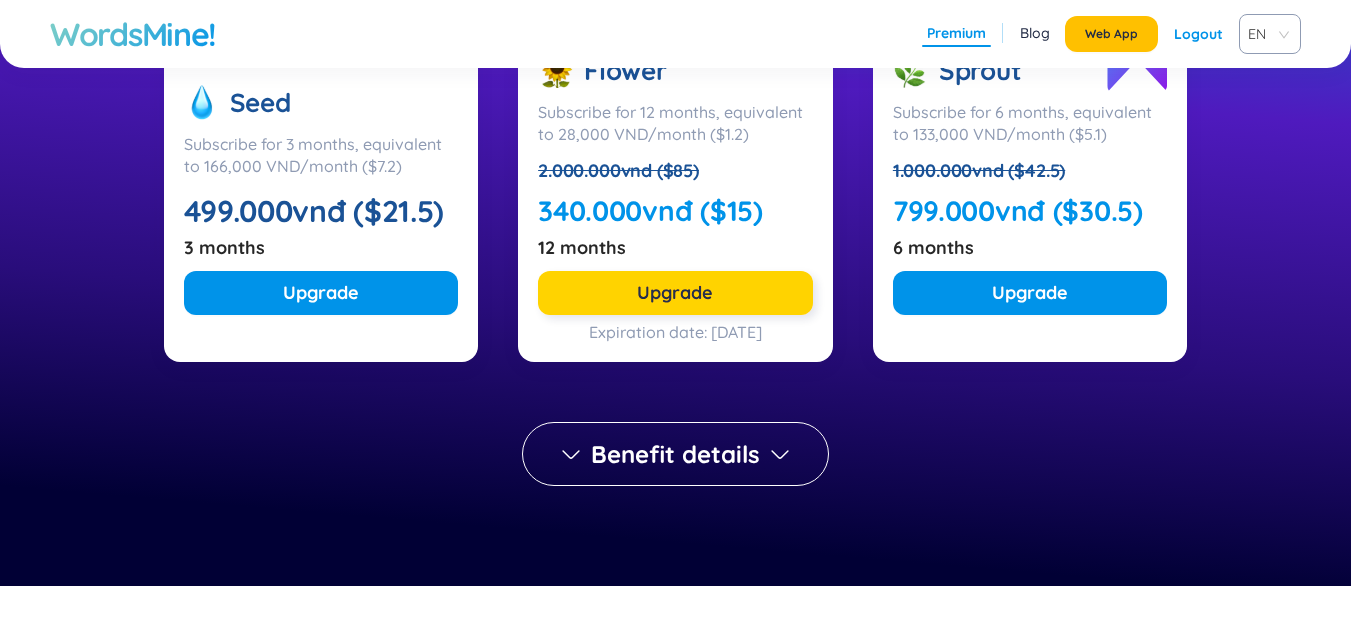click on "Upgrade" at bounding box center [675, 293] 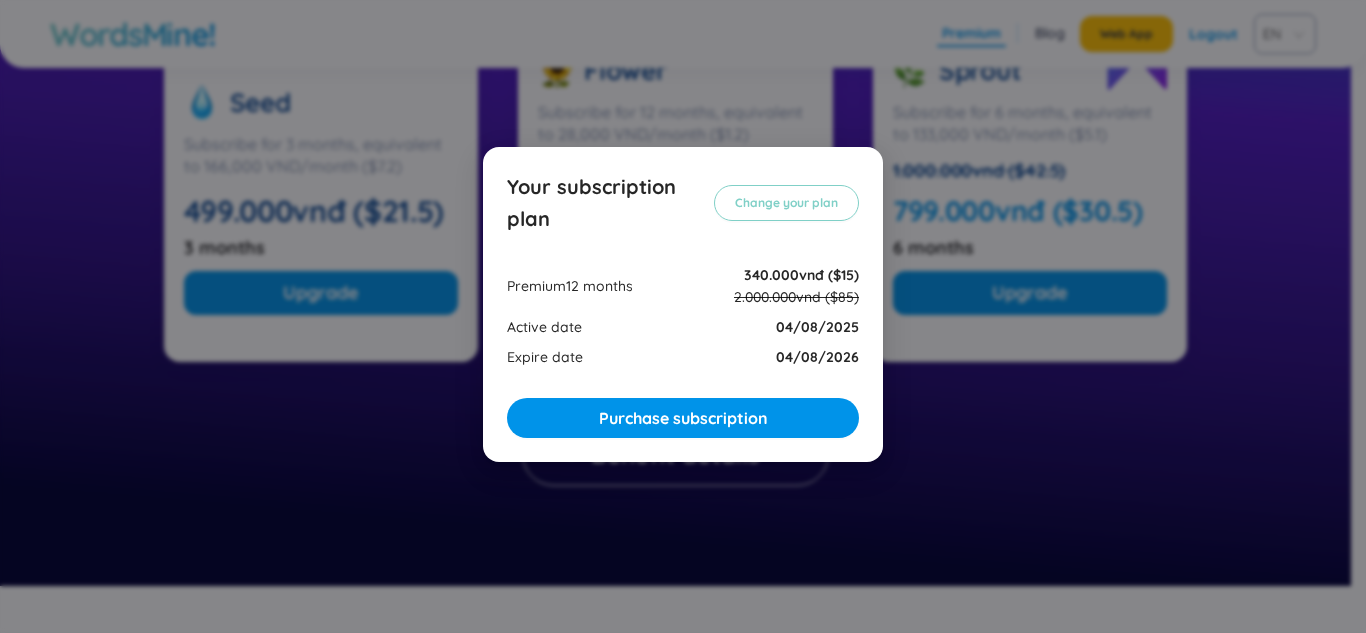 click on "Your subscription plan Change your plan Premium  12 months 340.000vnđ ($15) 2.000.000vnd ($85) Active date 04/08/2025 Expire date 04/08/2026 Purchase subscription" at bounding box center [683, 316] 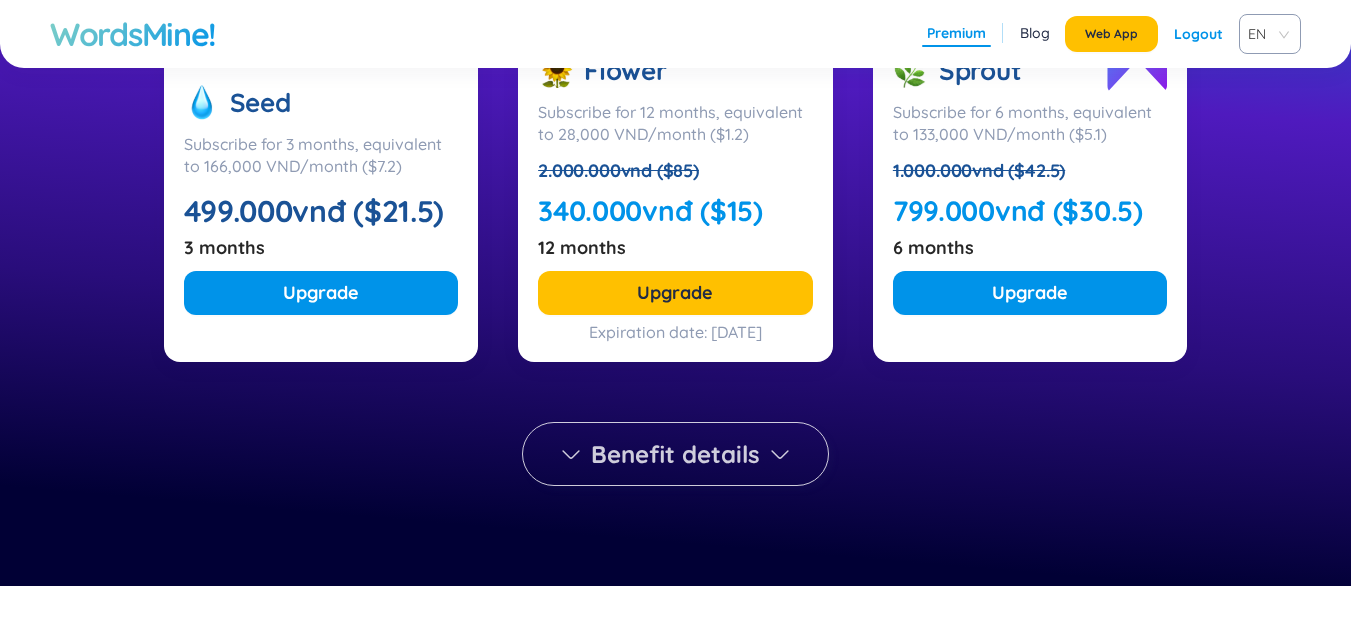 click on "Benefit details" at bounding box center (675, 454) 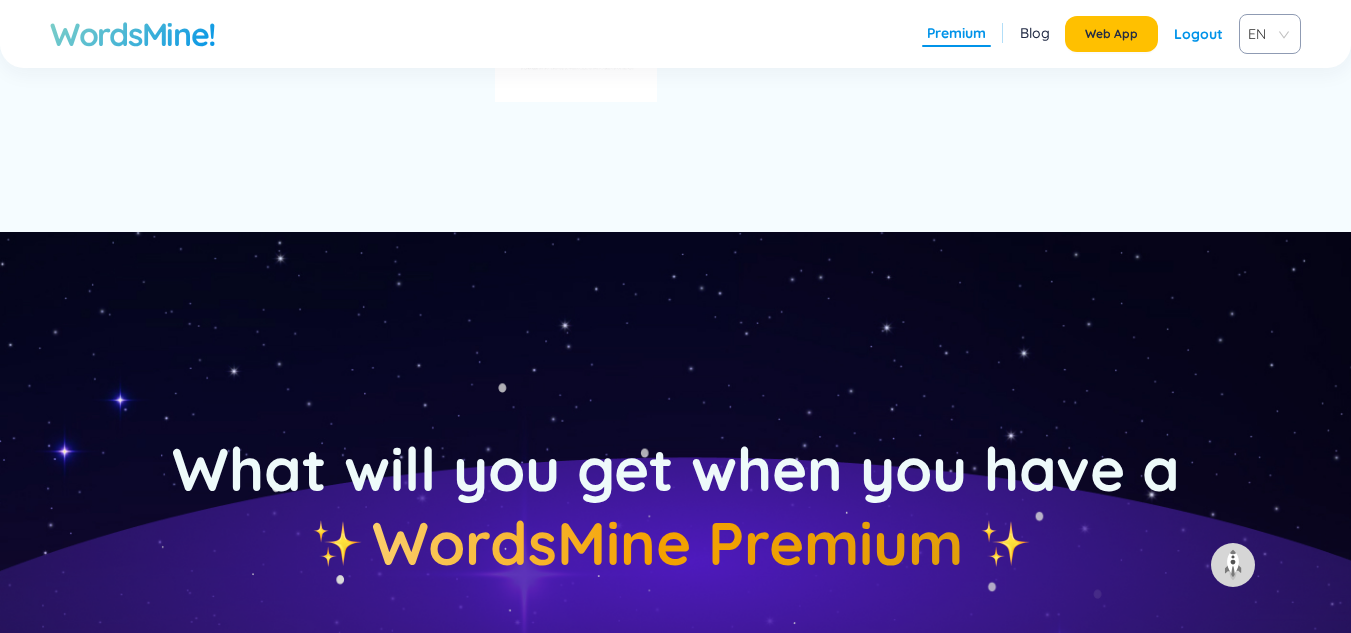 scroll, scrollTop: 2570, scrollLeft: 0, axis: vertical 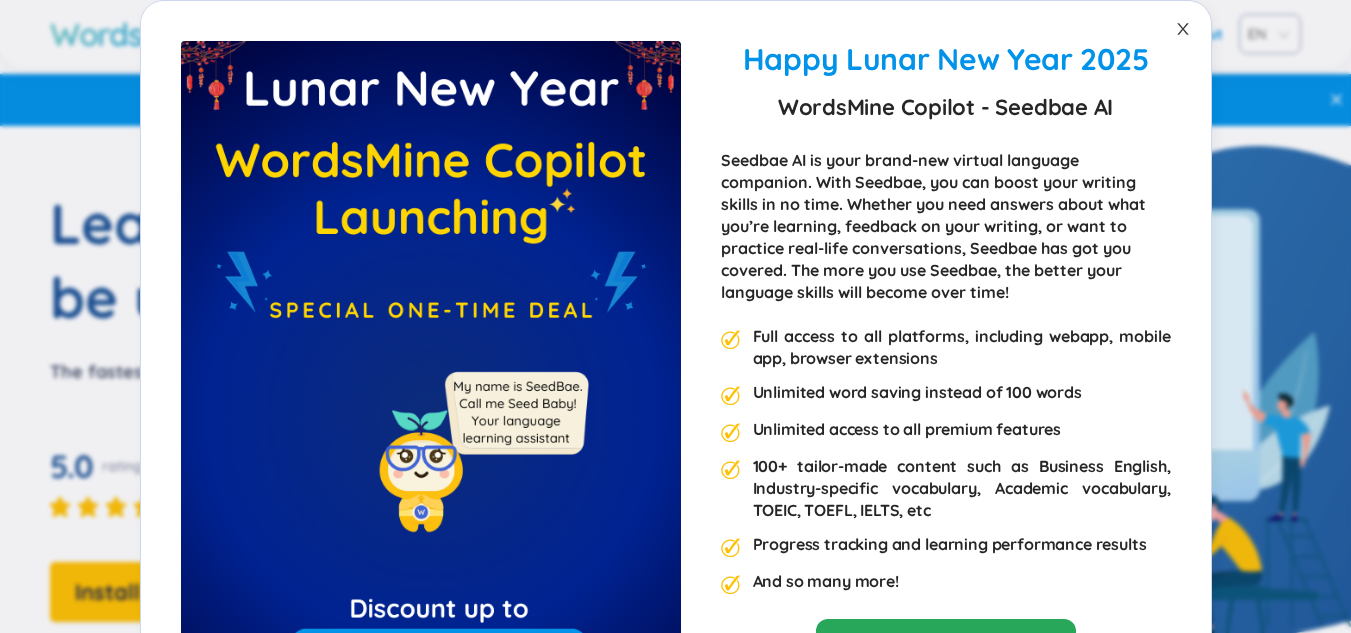 click at bounding box center (1183, 29) 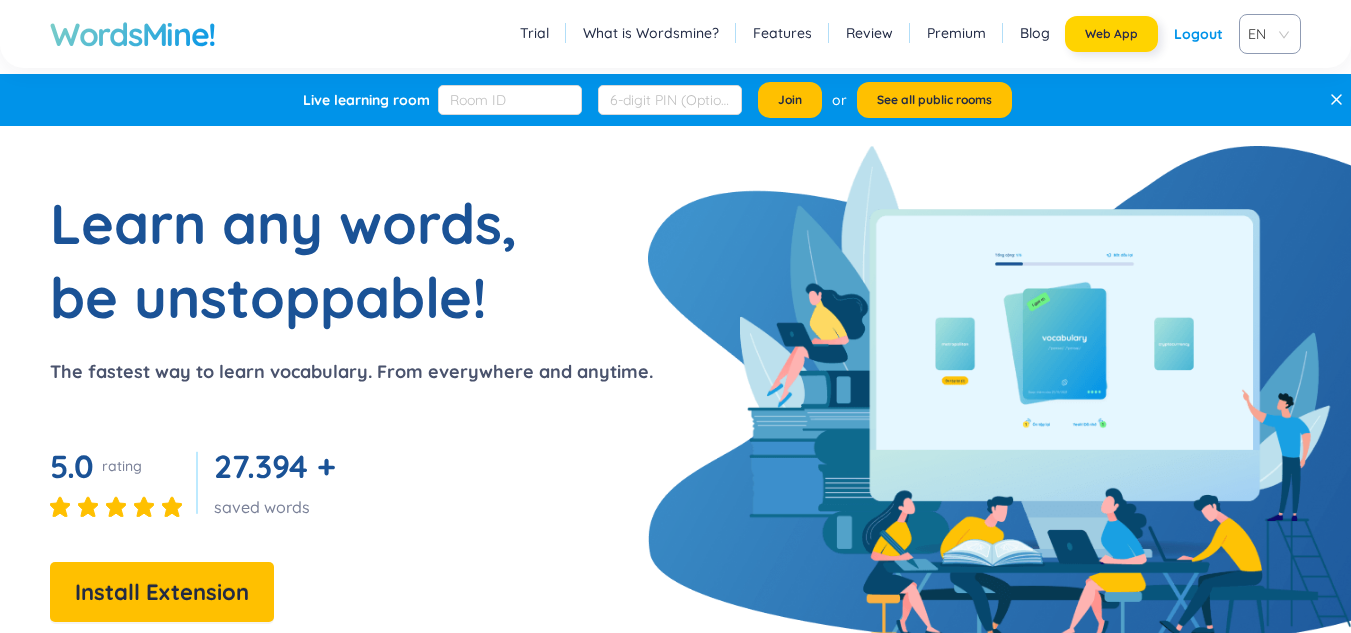click on "Web App" at bounding box center (1111, 34) 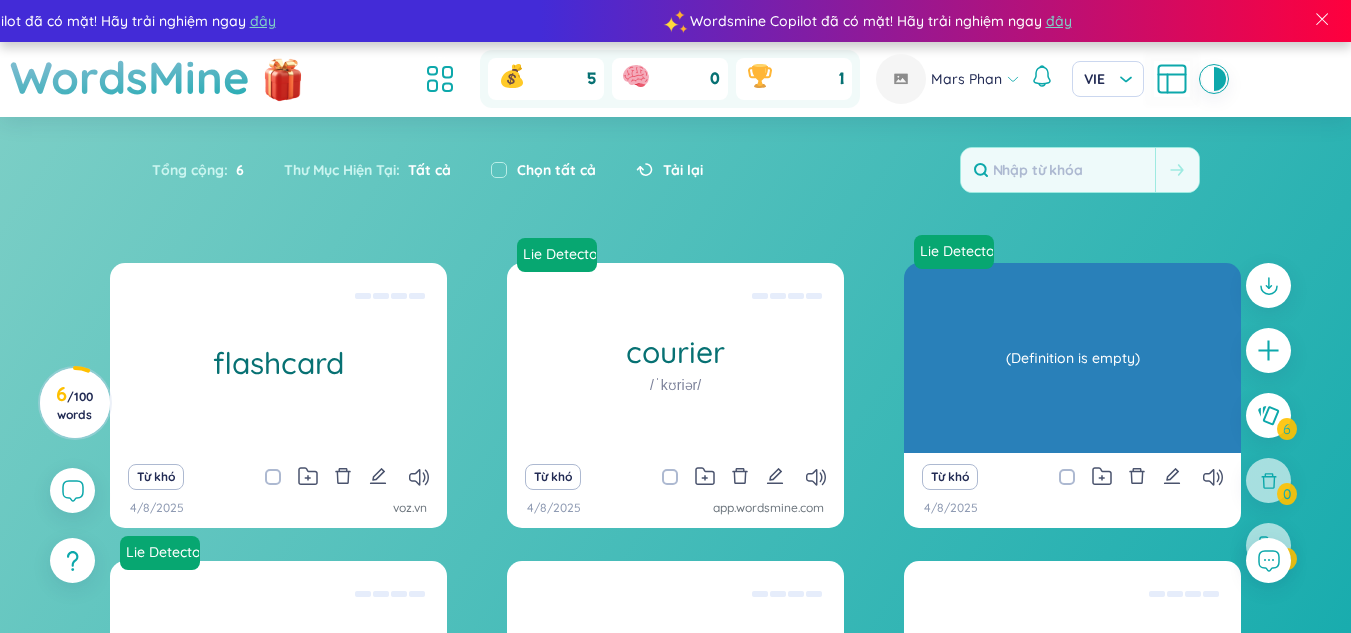 scroll, scrollTop: 298, scrollLeft: 0, axis: vertical 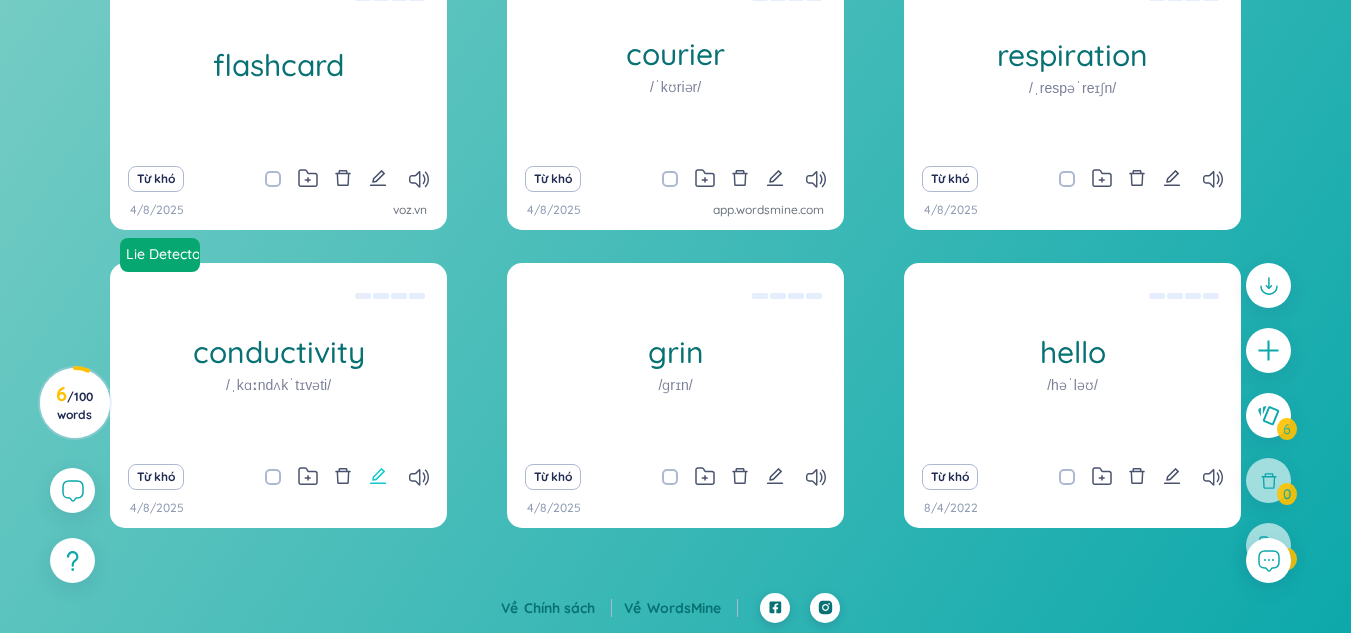 click 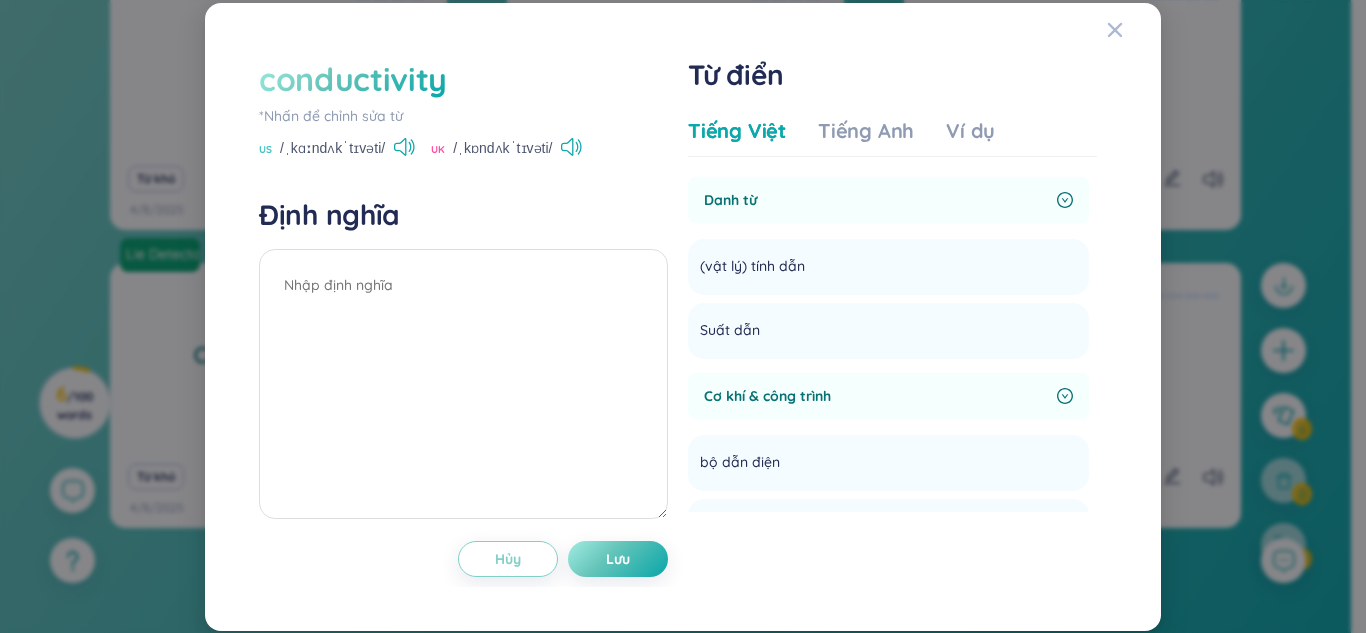 click on "Tiếng Việt Tiếng Anh Ví dụ" at bounding box center [841, 137] 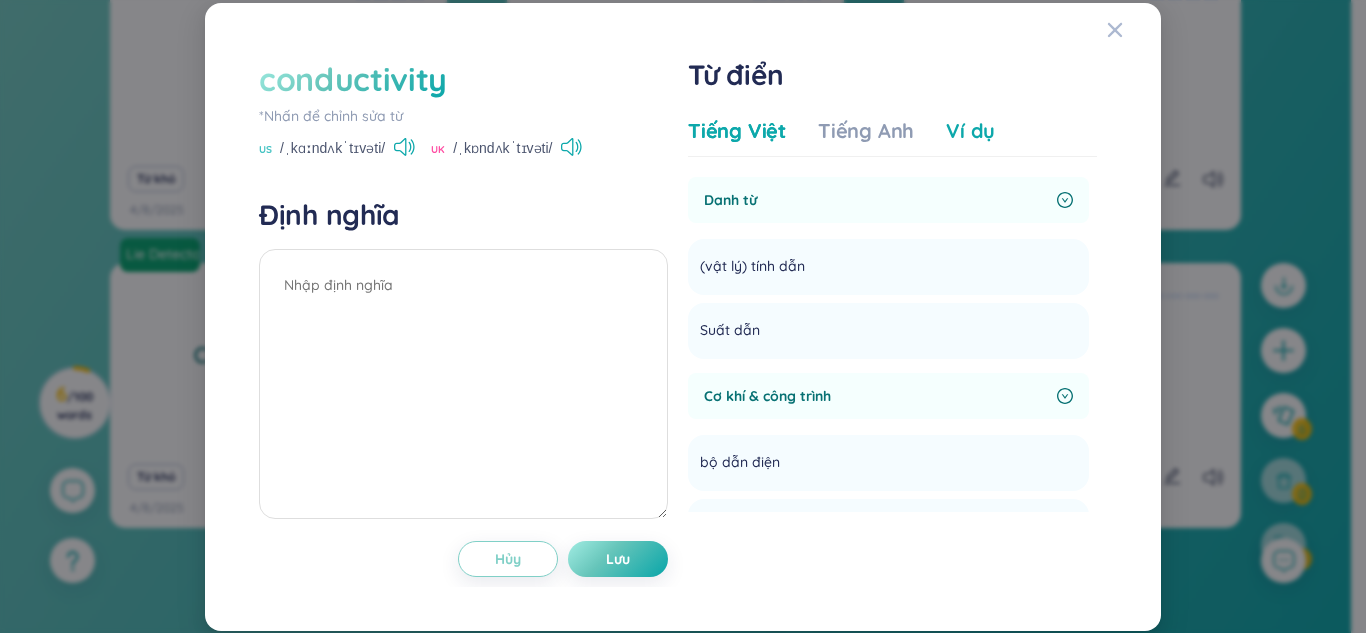 click on "Ví dụ" at bounding box center (970, 131) 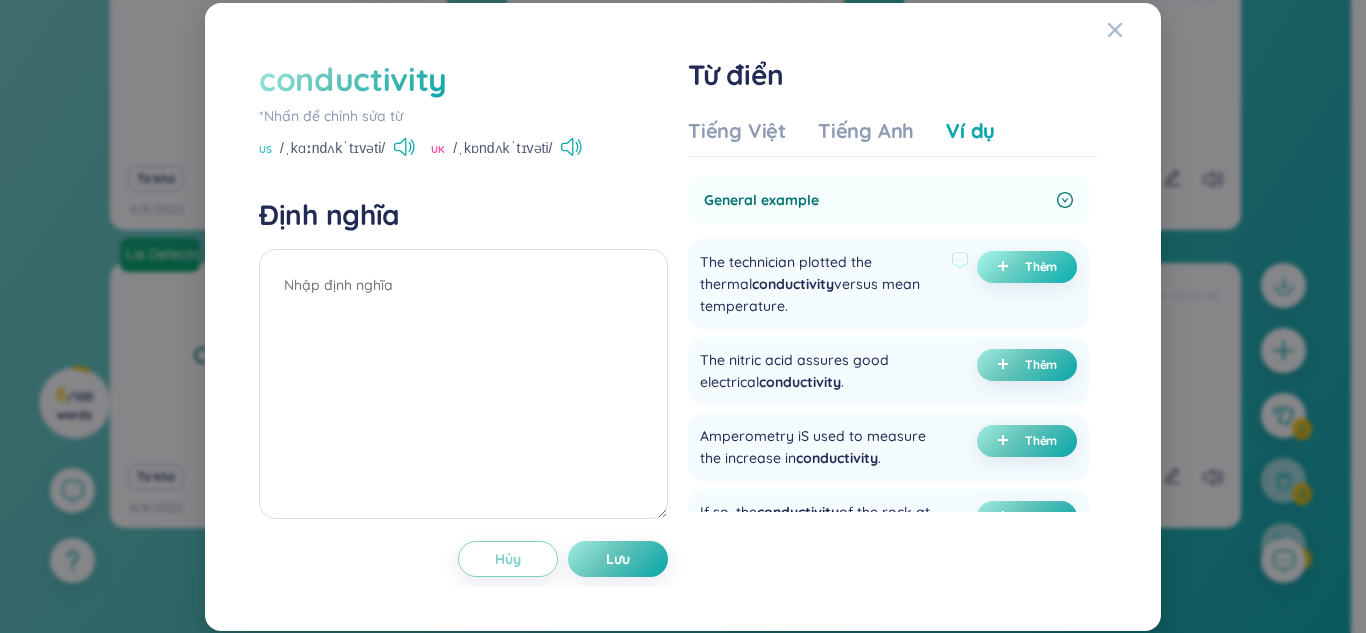 click on "Thêm" at bounding box center (1027, 267) 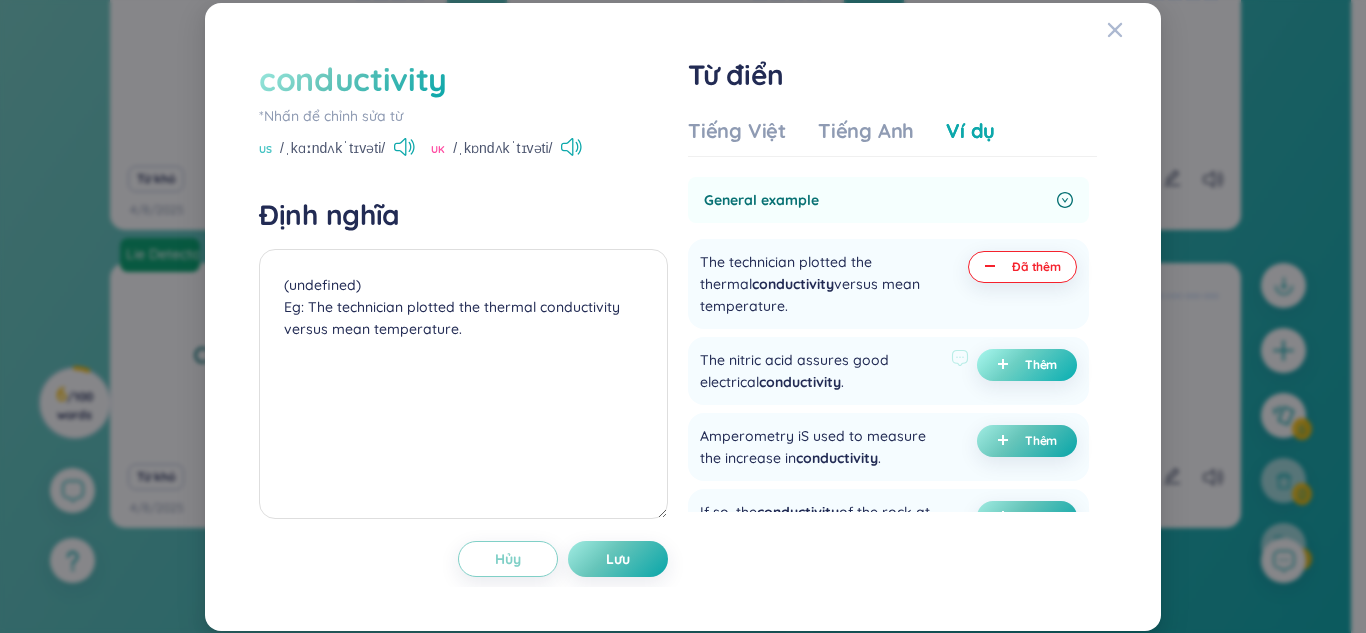 click on "Thêm" at bounding box center [1027, 365] 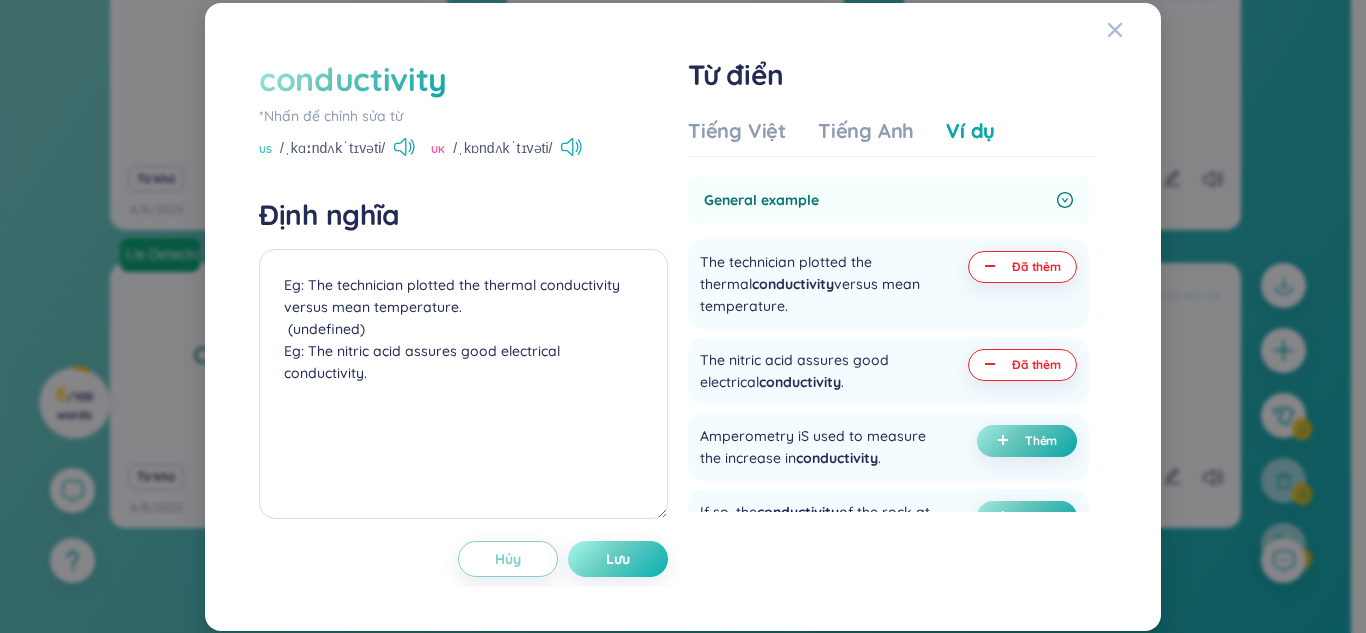 click on "Lưu" at bounding box center [618, 559] 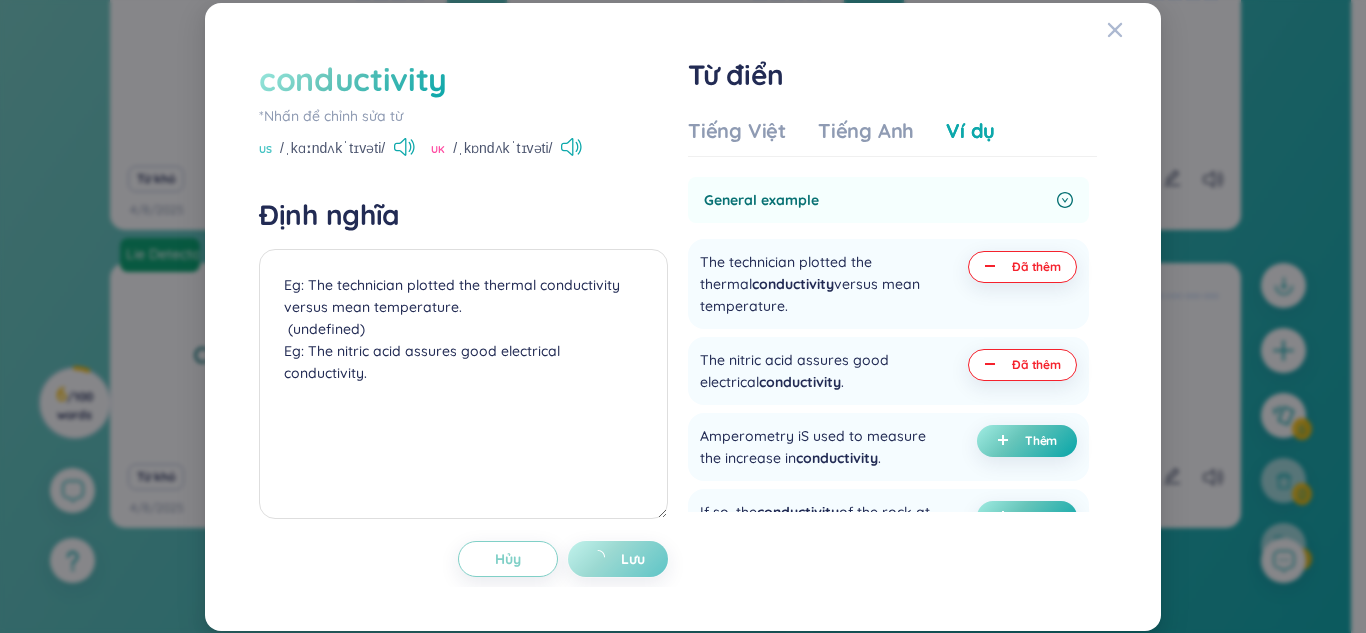 type on "Eg: The technician plotted the thermal conductivity versus mean temperature.
(undefined)
Eg: The nitric acid assures good electrical conductivity." 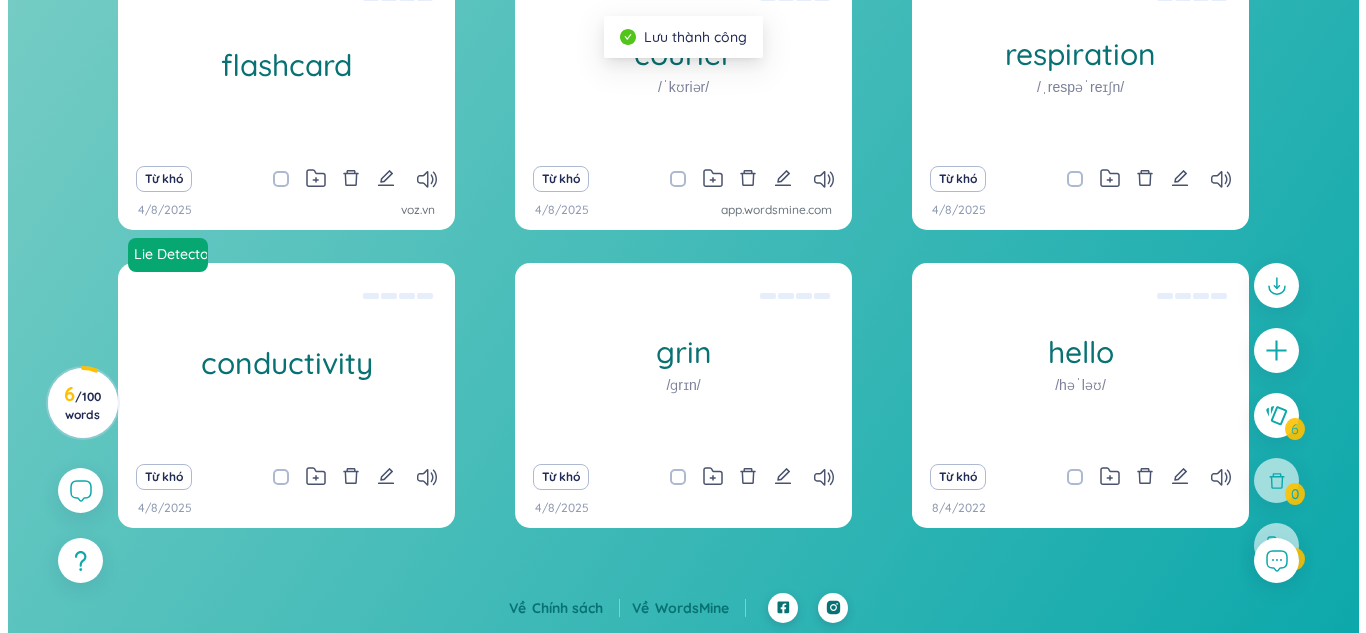 scroll, scrollTop: 31, scrollLeft: 0, axis: vertical 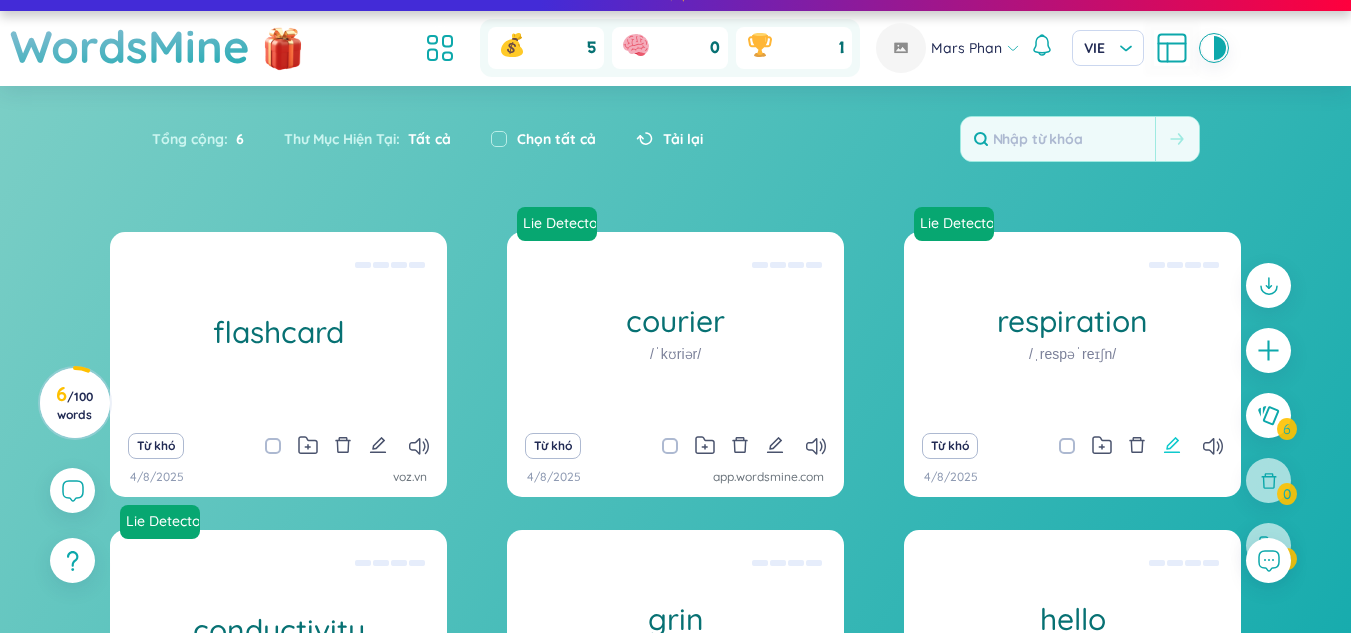 click 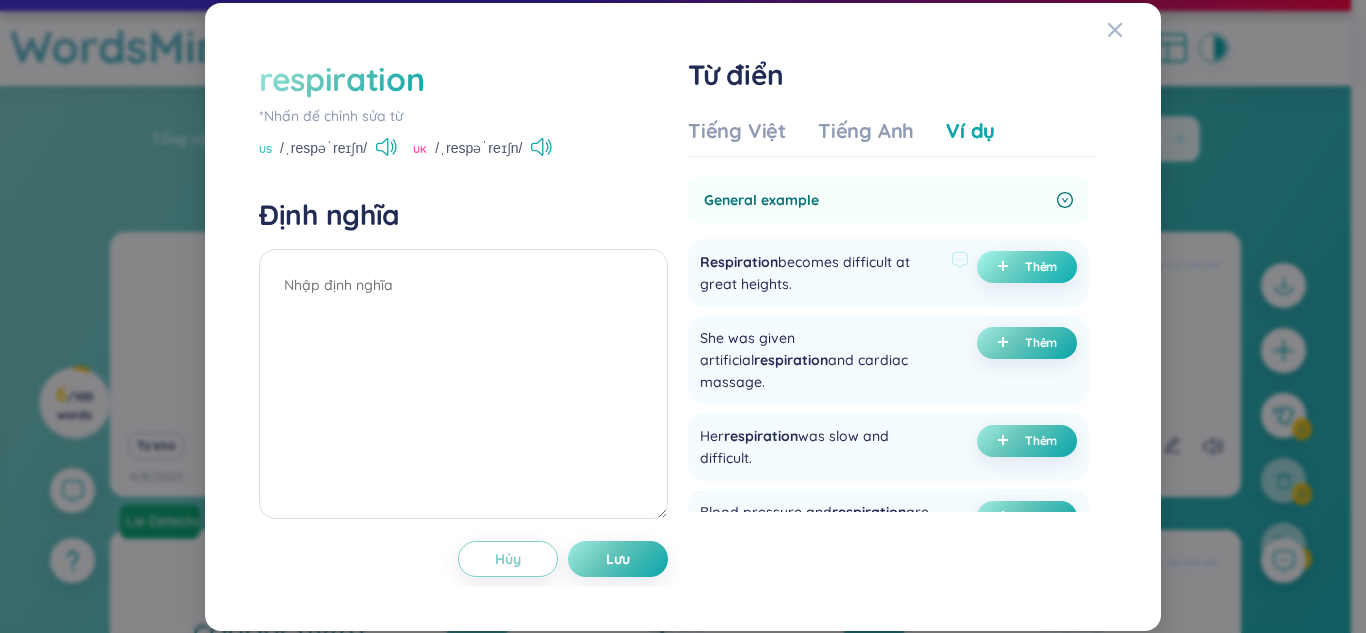 click on "Thêm" at bounding box center [1041, 267] 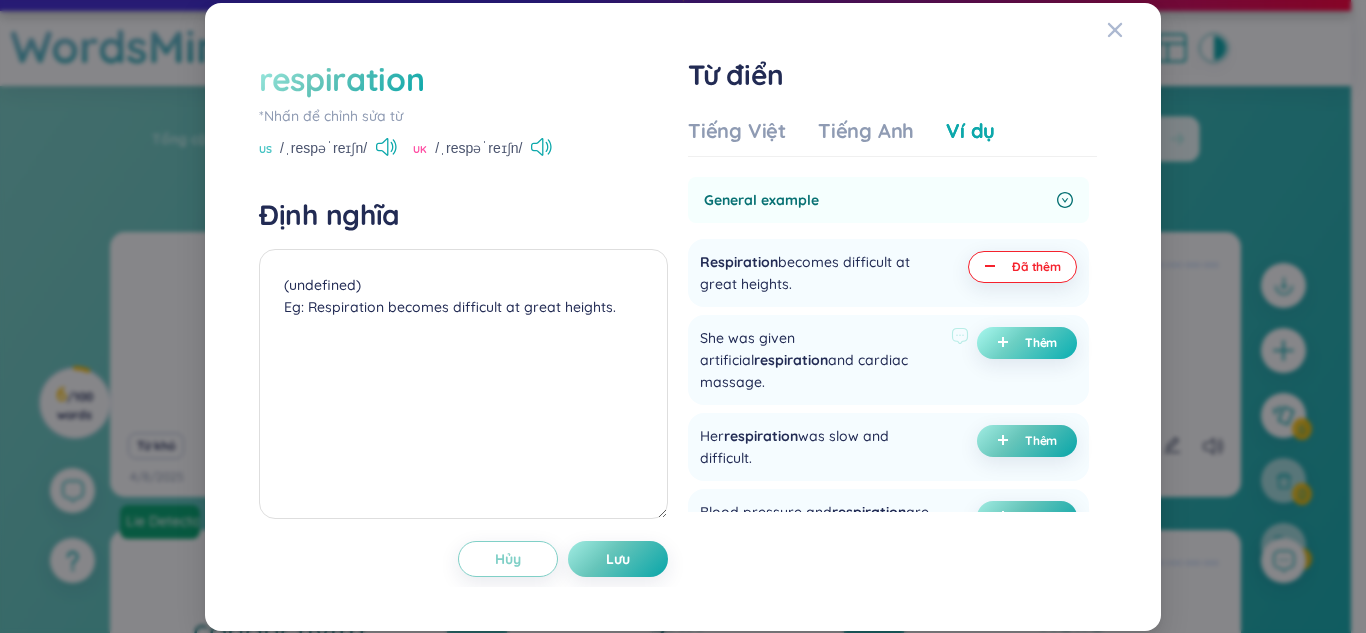 click on "Thêm" at bounding box center (1041, 343) 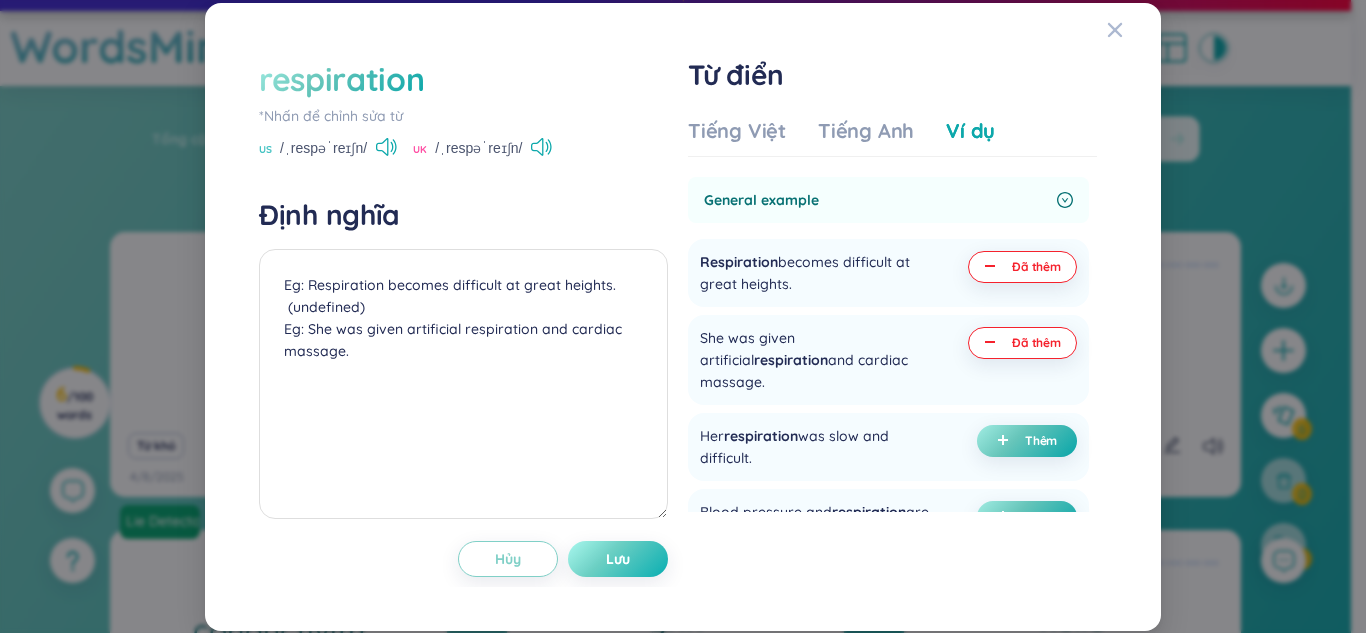 click on "Lưu" at bounding box center [618, 559] 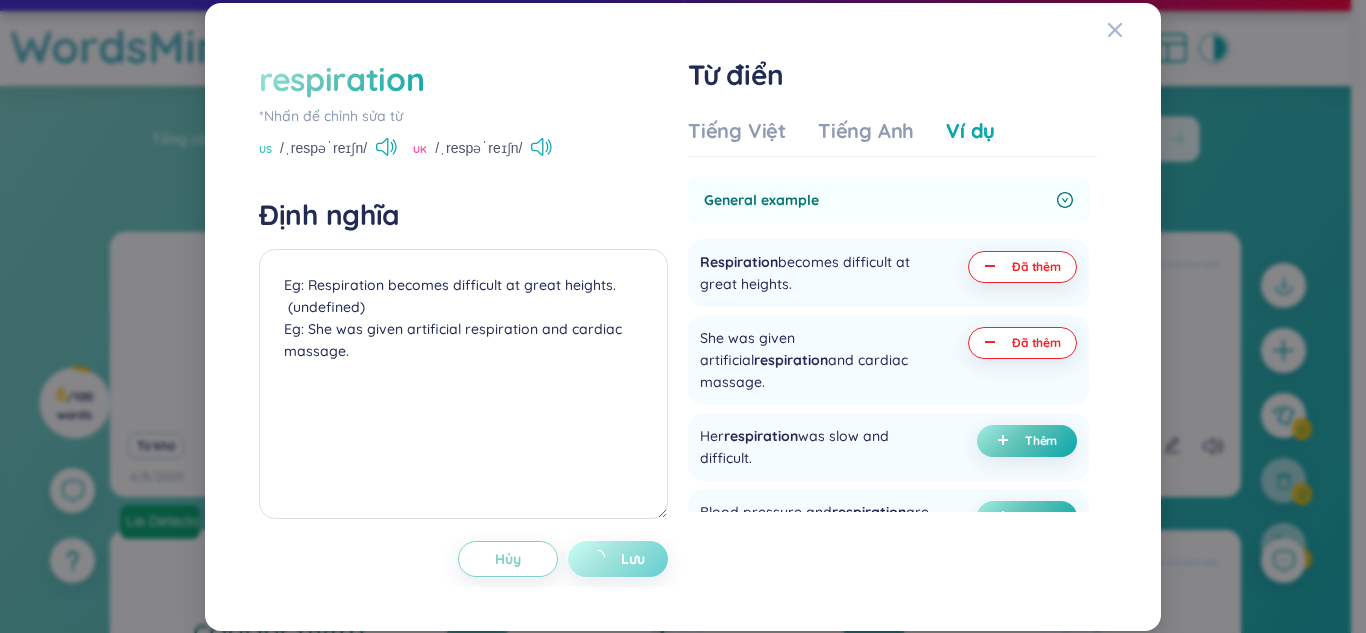 type on "Eg: Respiration becomes difficult at great heights.
(undefined)
Eg: She was given artificial respiration and cardiac massage." 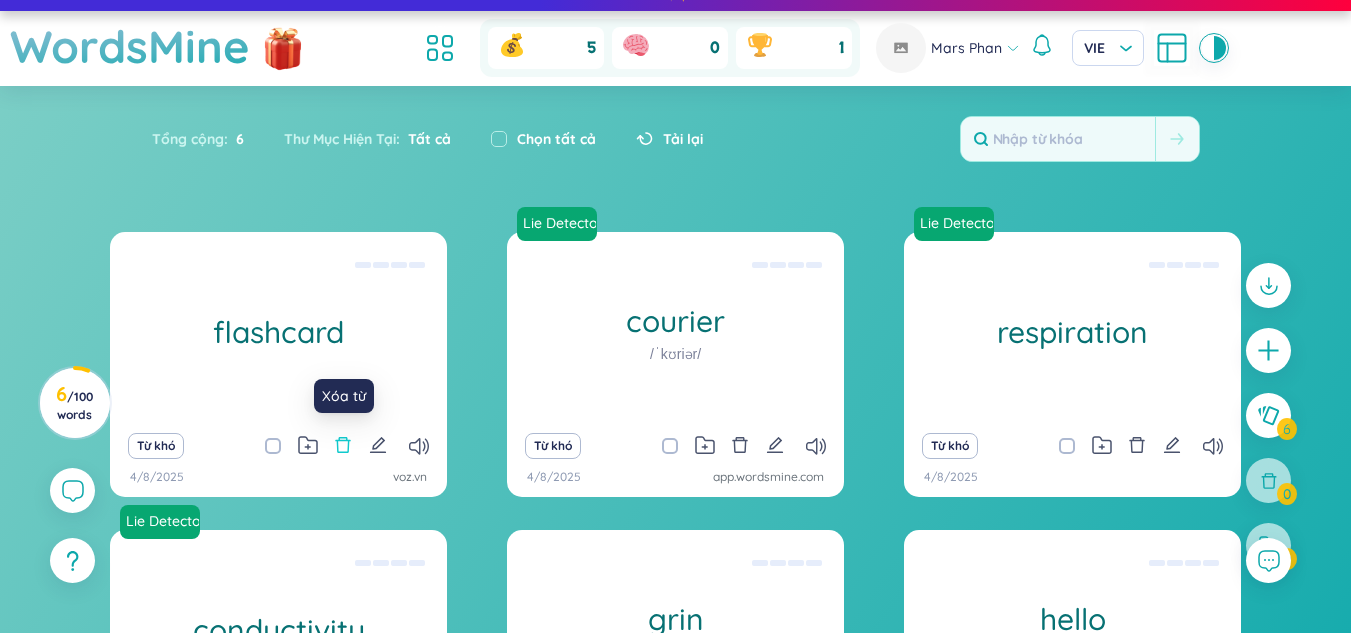 click 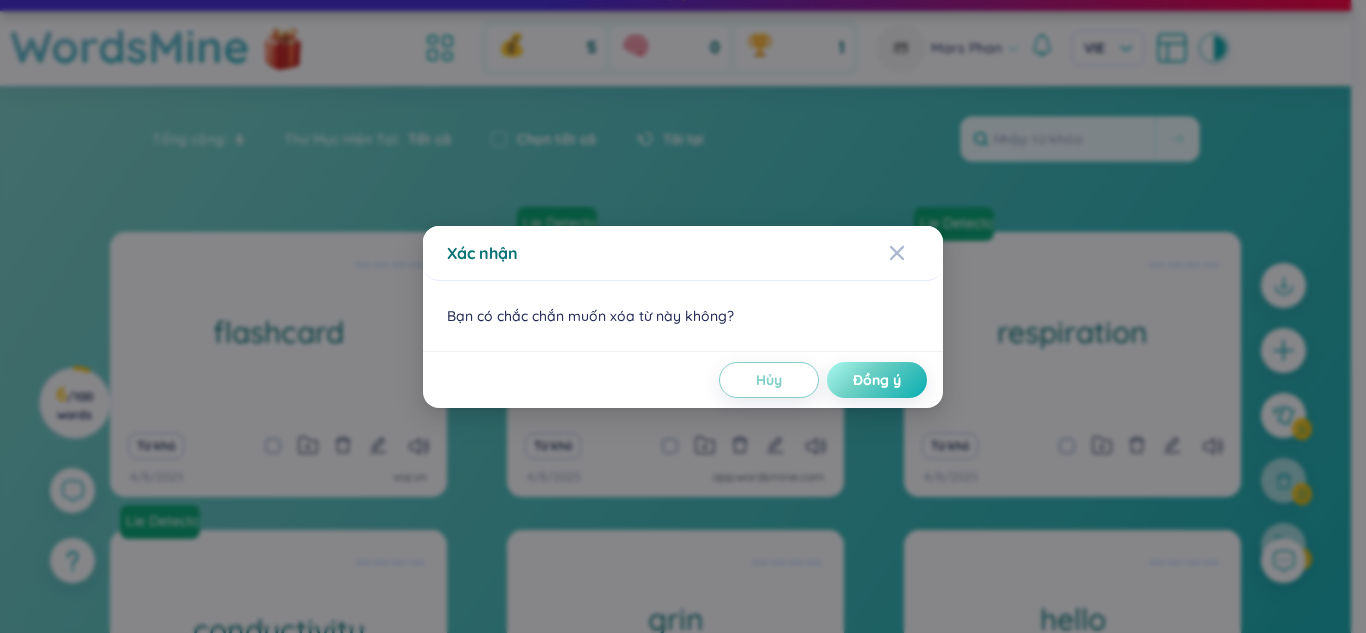 click on "Đồng ý" at bounding box center (877, 380) 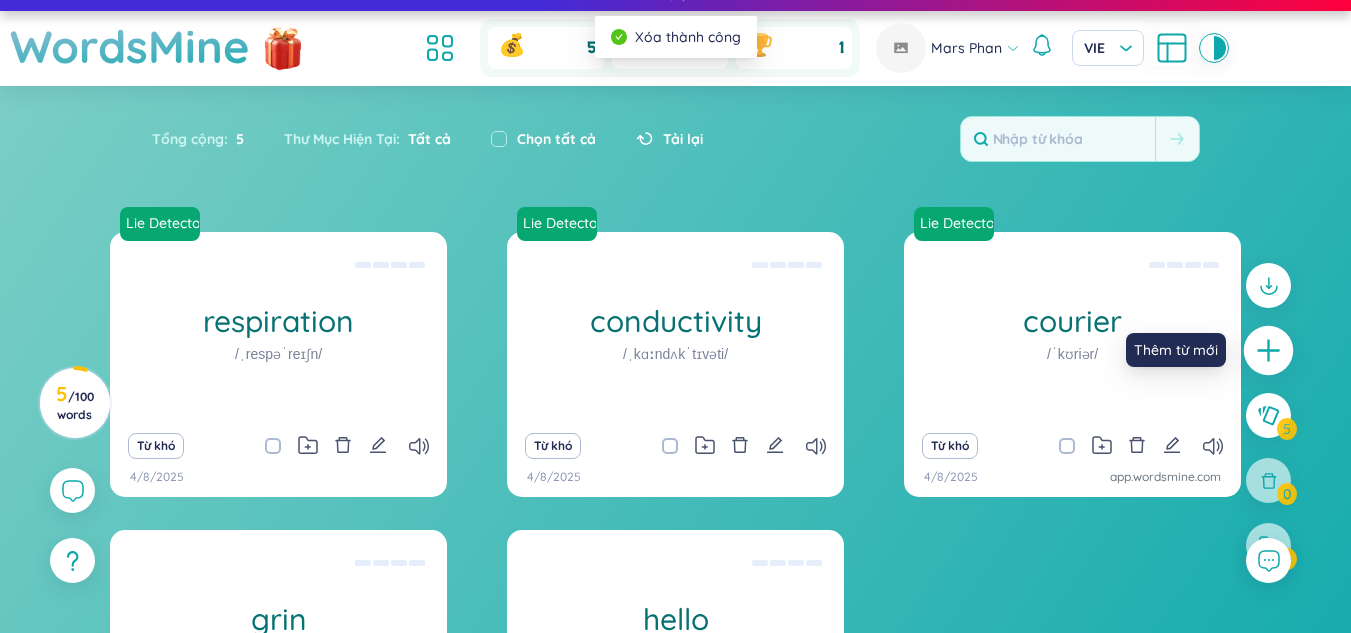 click 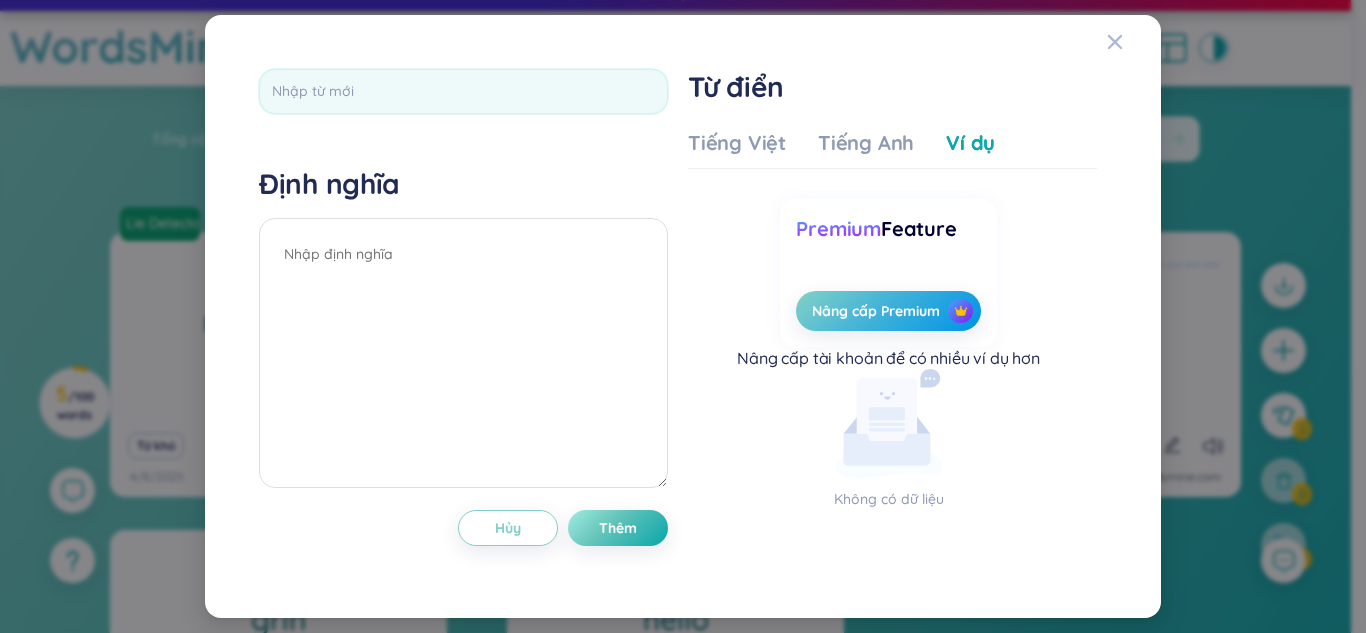 scroll, scrollTop: 0, scrollLeft: 0, axis: both 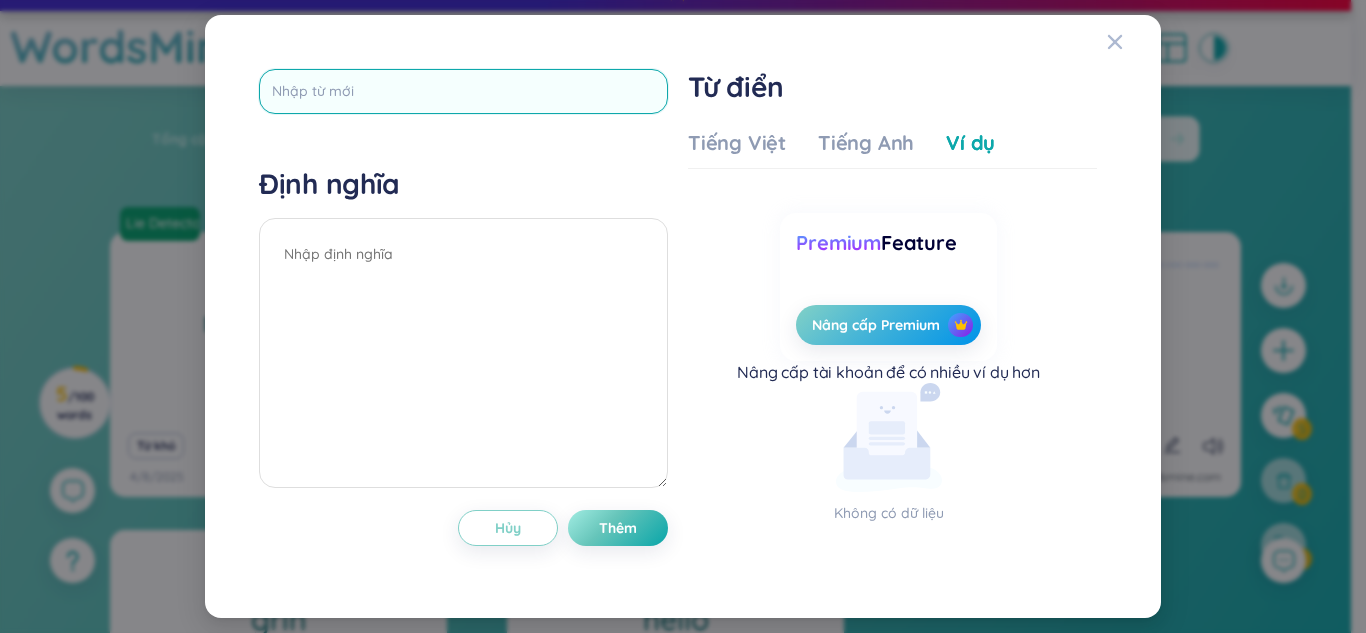 click at bounding box center (463, 91) 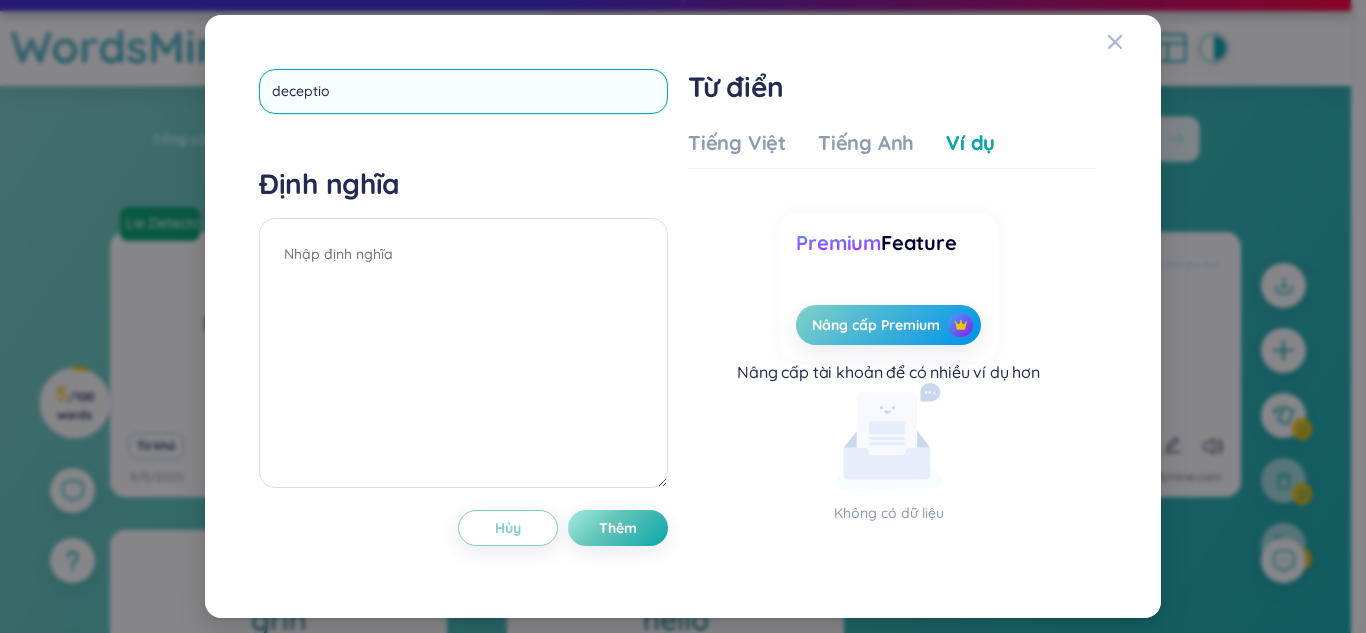 type on "deception" 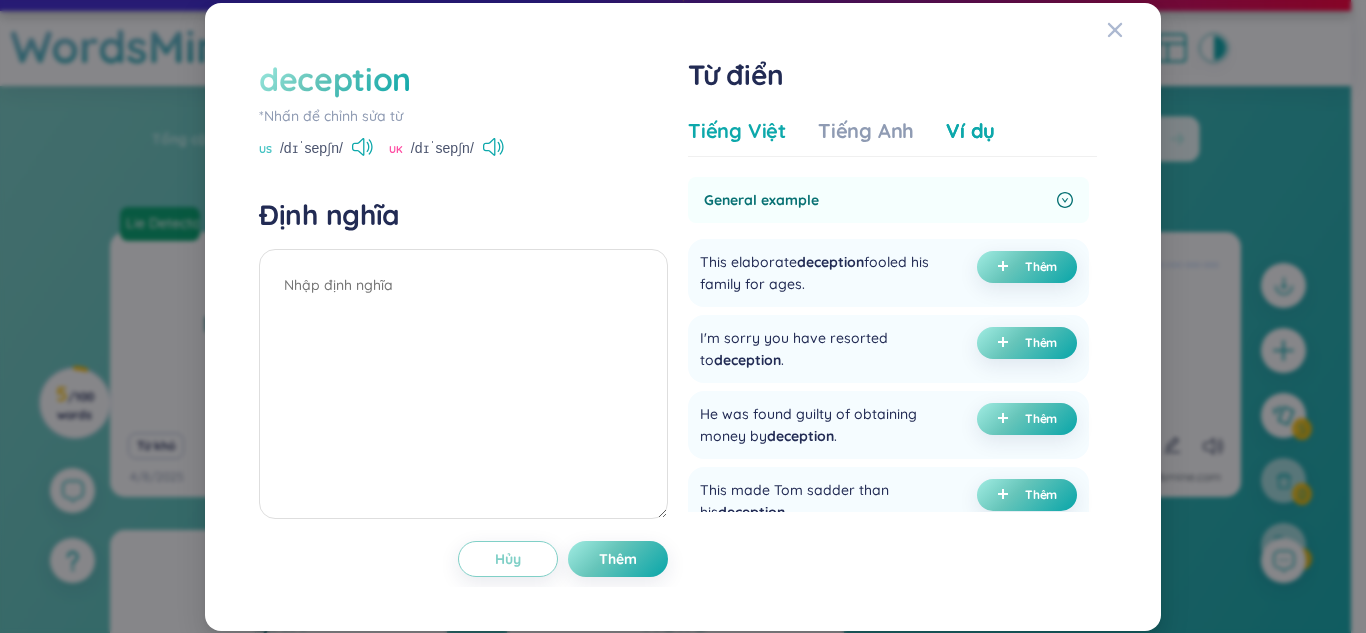 click on "Tiếng Việt" at bounding box center [737, 131] 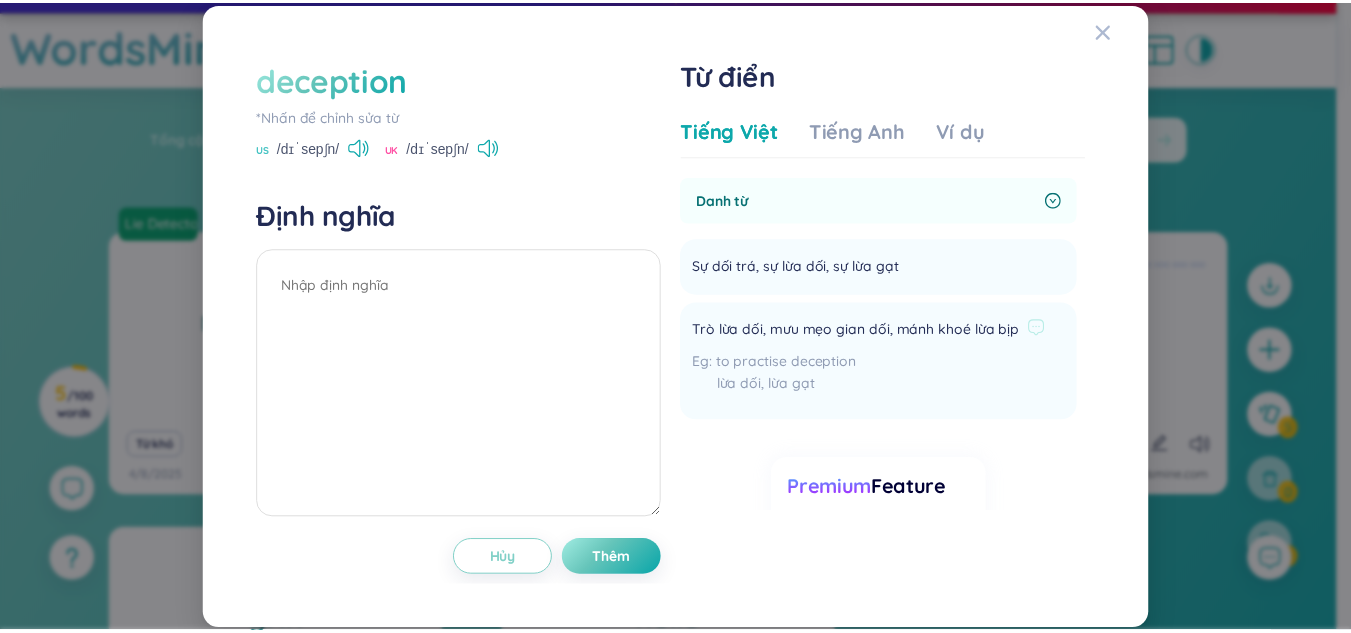 scroll, scrollTop: 117, scrollLeft: 0, axis: vertical 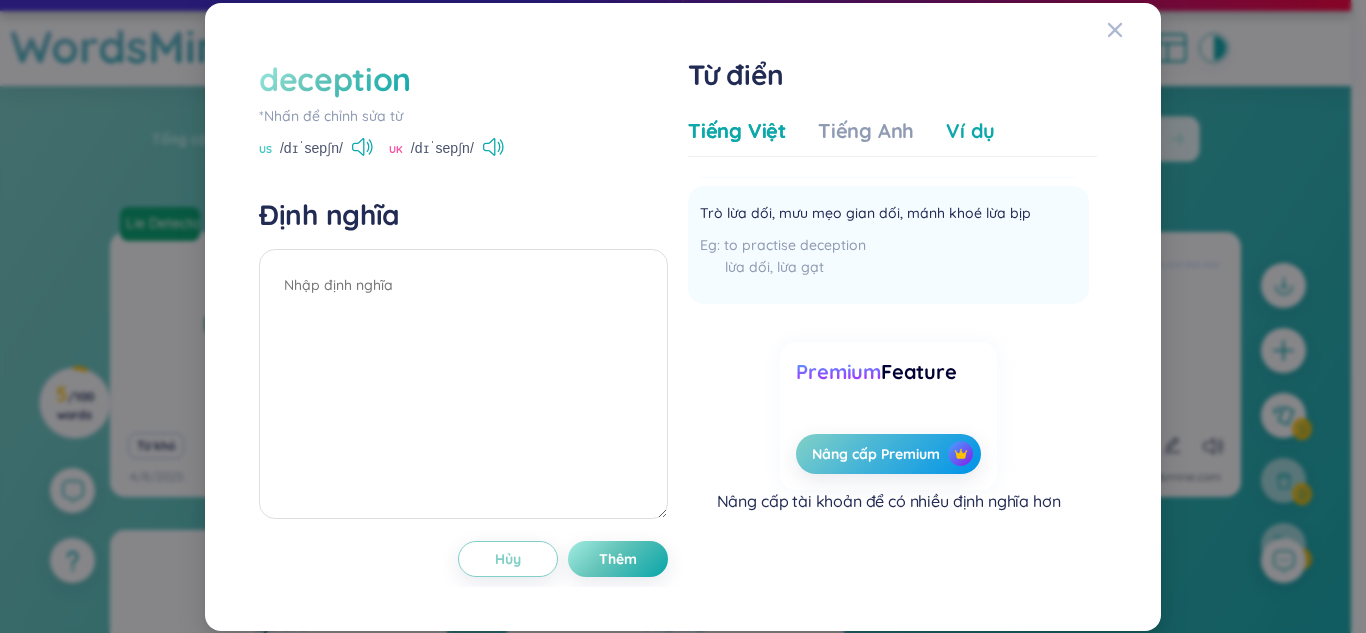 click on "Ví dụ" at bounding box center [970, 131] 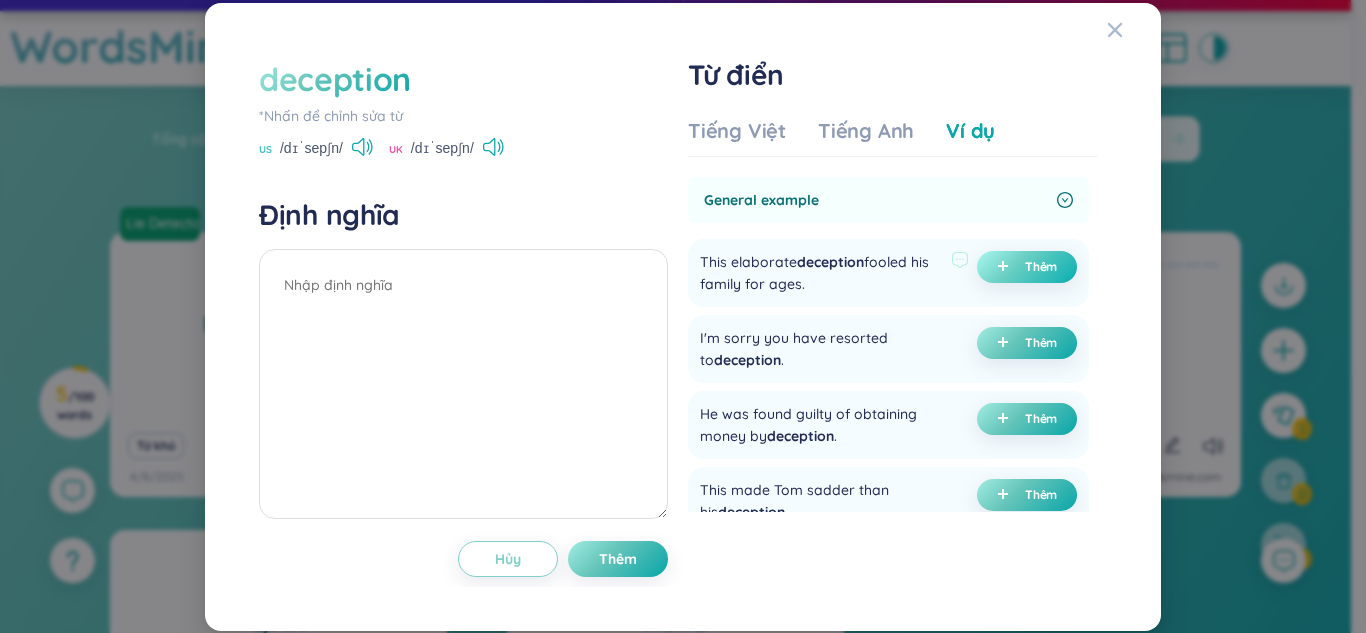 click on "Thêm" at bounding box center (1041, 267) 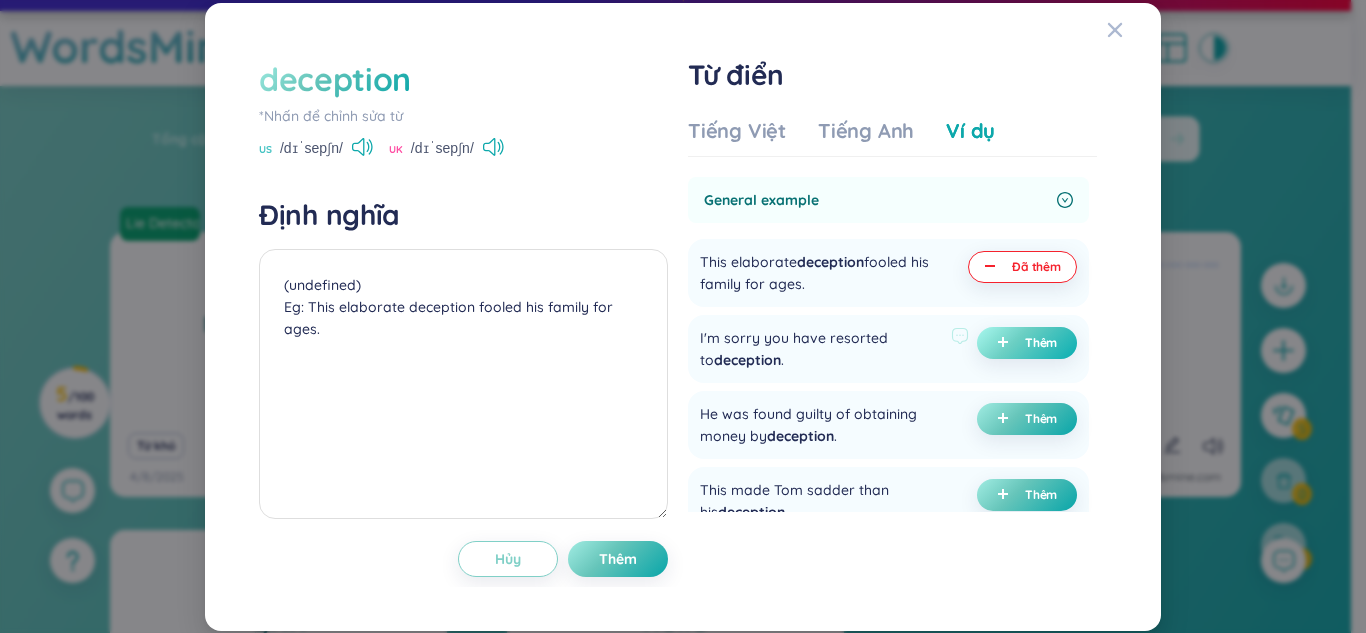 click on "Thêm" at bounding box center [1027, 343] 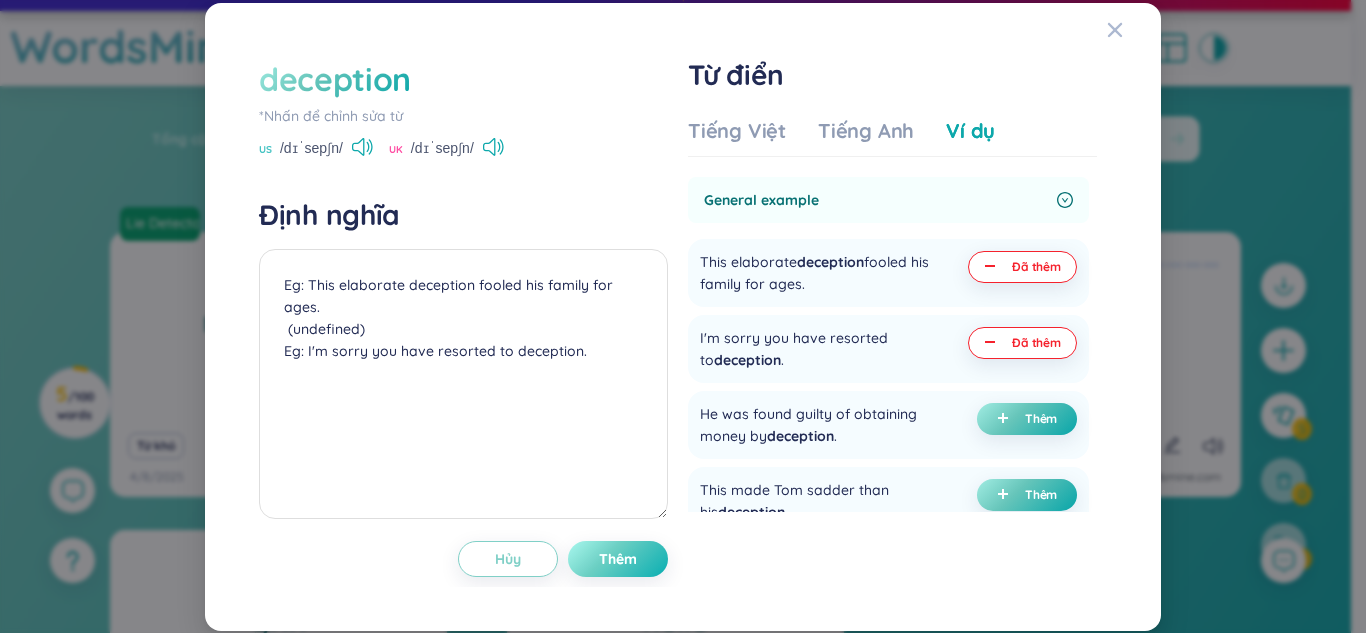 click on "Thêm" at bounding box center (618, 559) 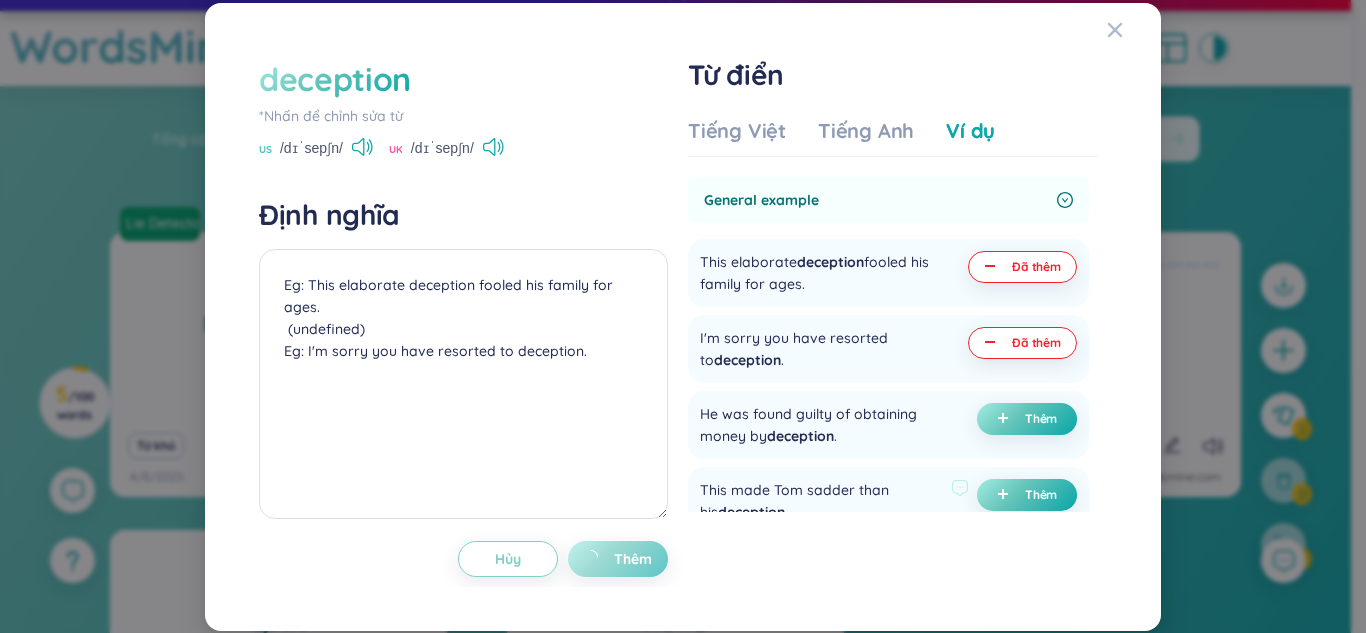 type on "Eg: This elaborate deception fooled his family for ages.
(undefined)
Eg: I'm sorry you have resorted to deception." 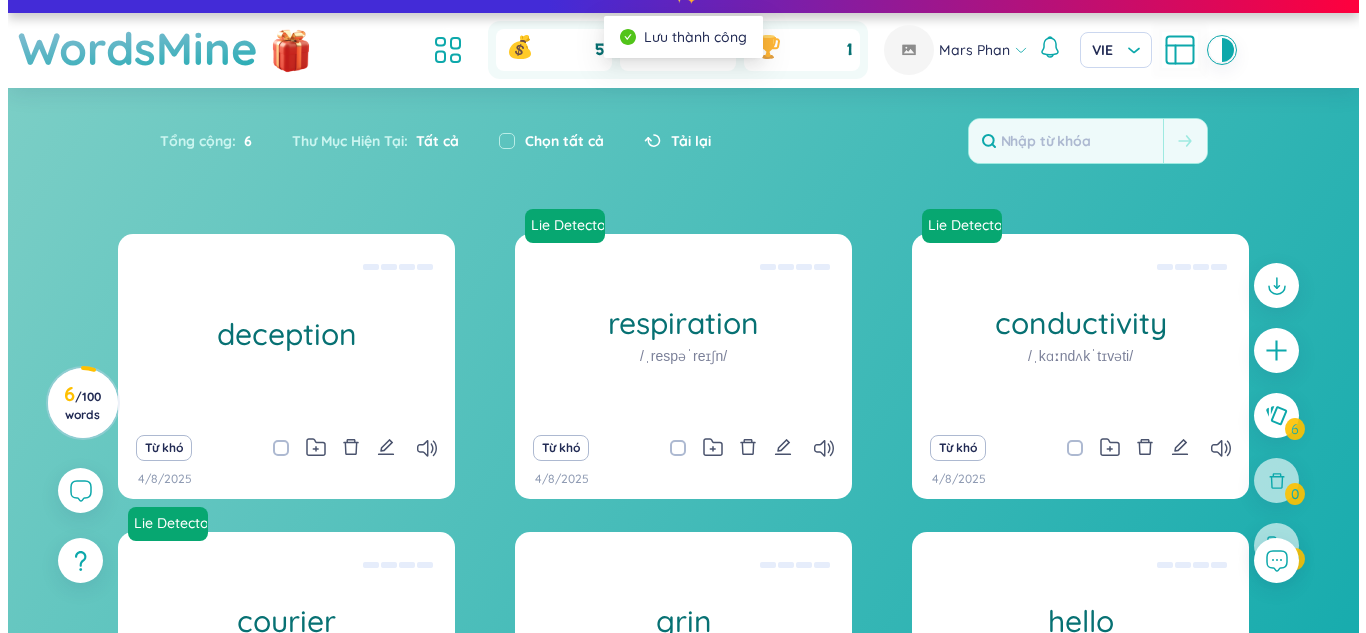 scroll, scrollTop: 0, scrollLeft: 0, axis: both 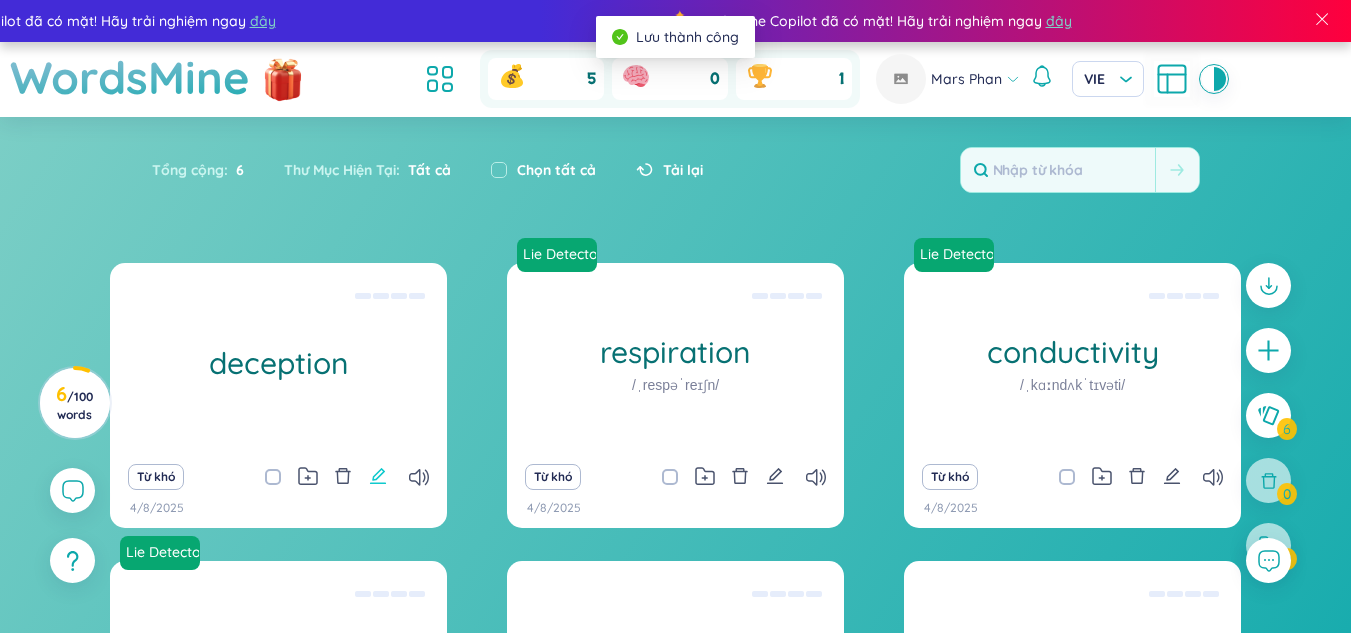 click 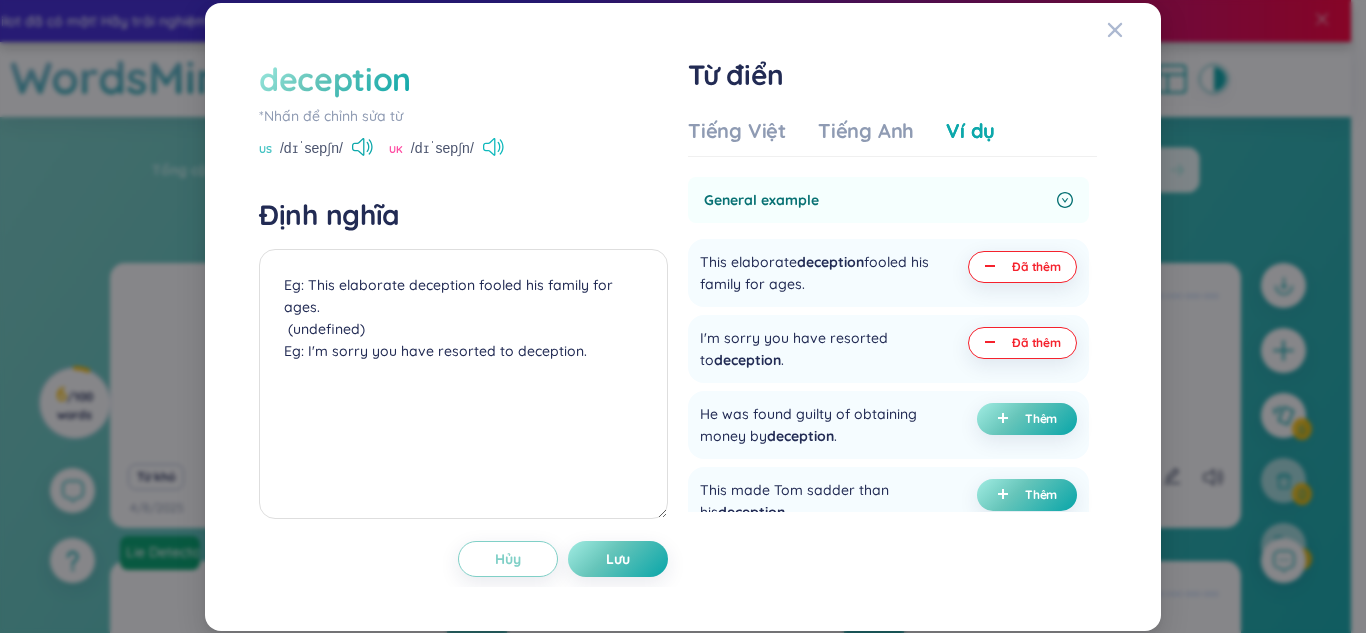 click 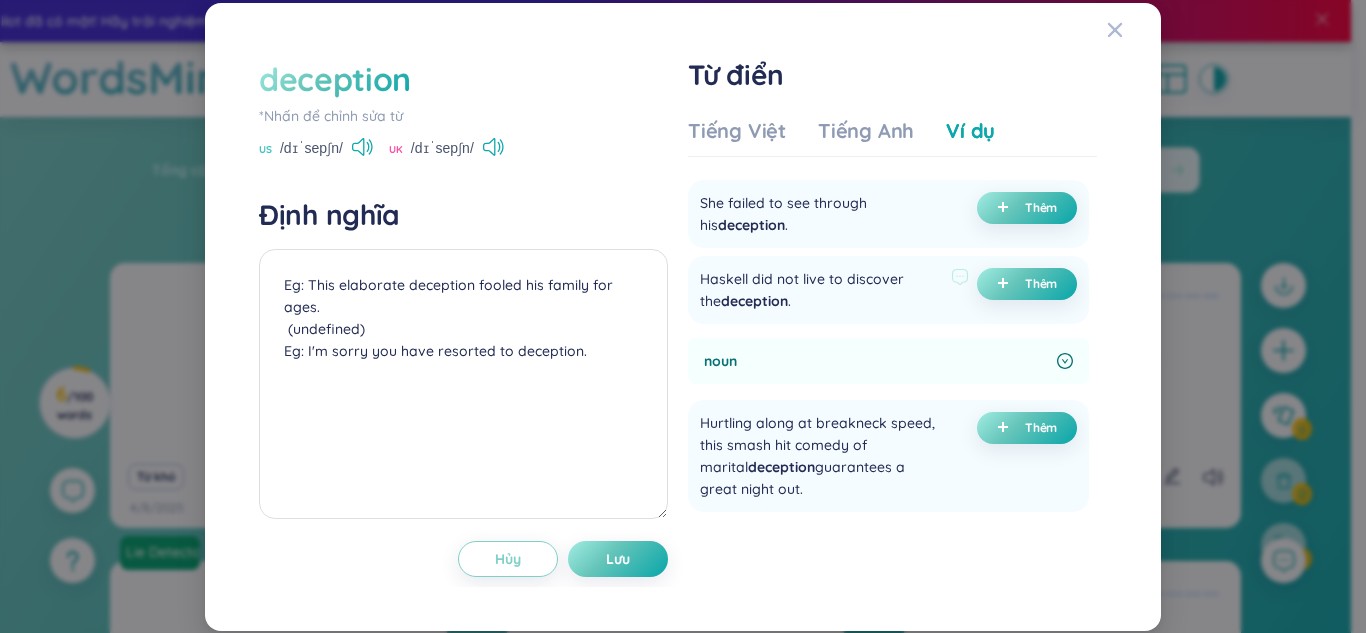 scroll, scrollTop: 1467, scrollLeft: 0, axis: vertical 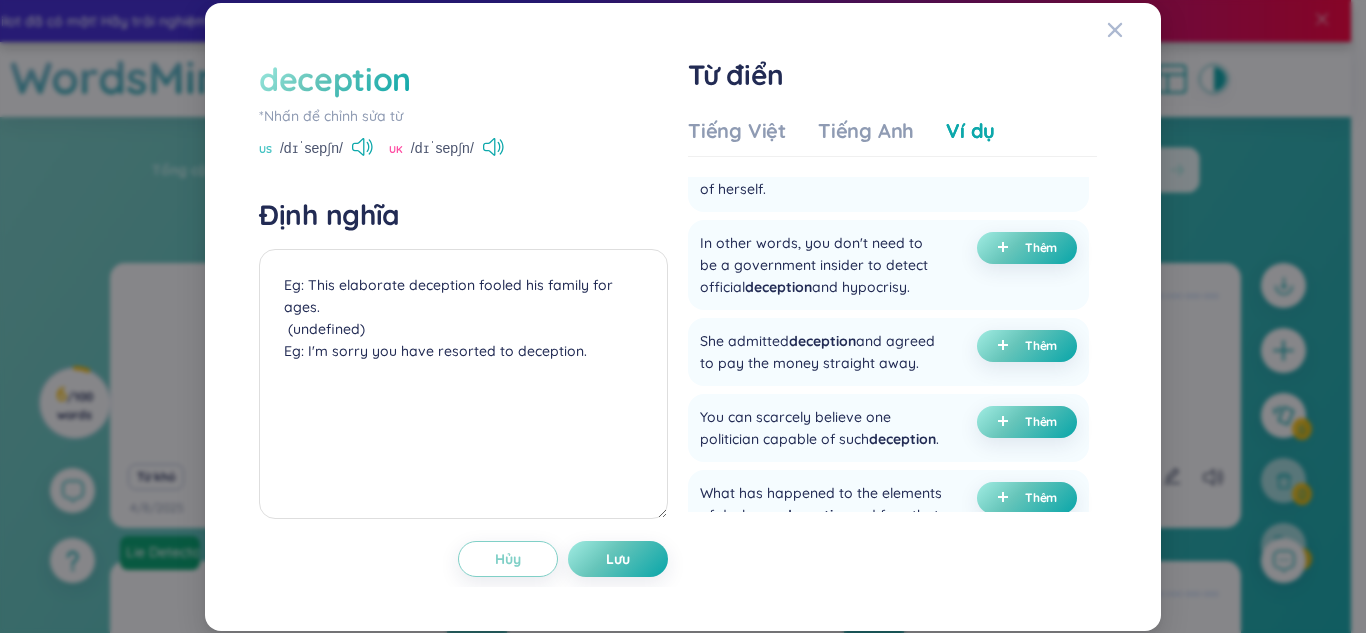 click on "US /dɪˈsepʃn/ UK /dɪˈsepʃn/" at bounding box center [463, 150] 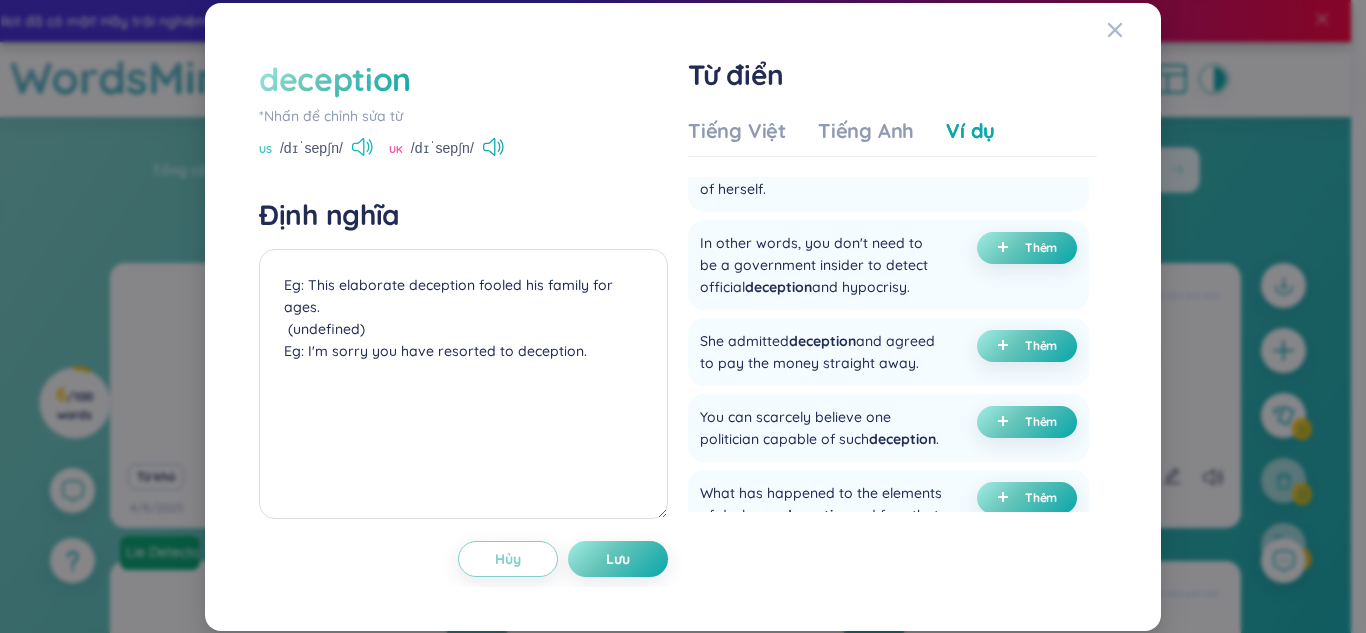 click 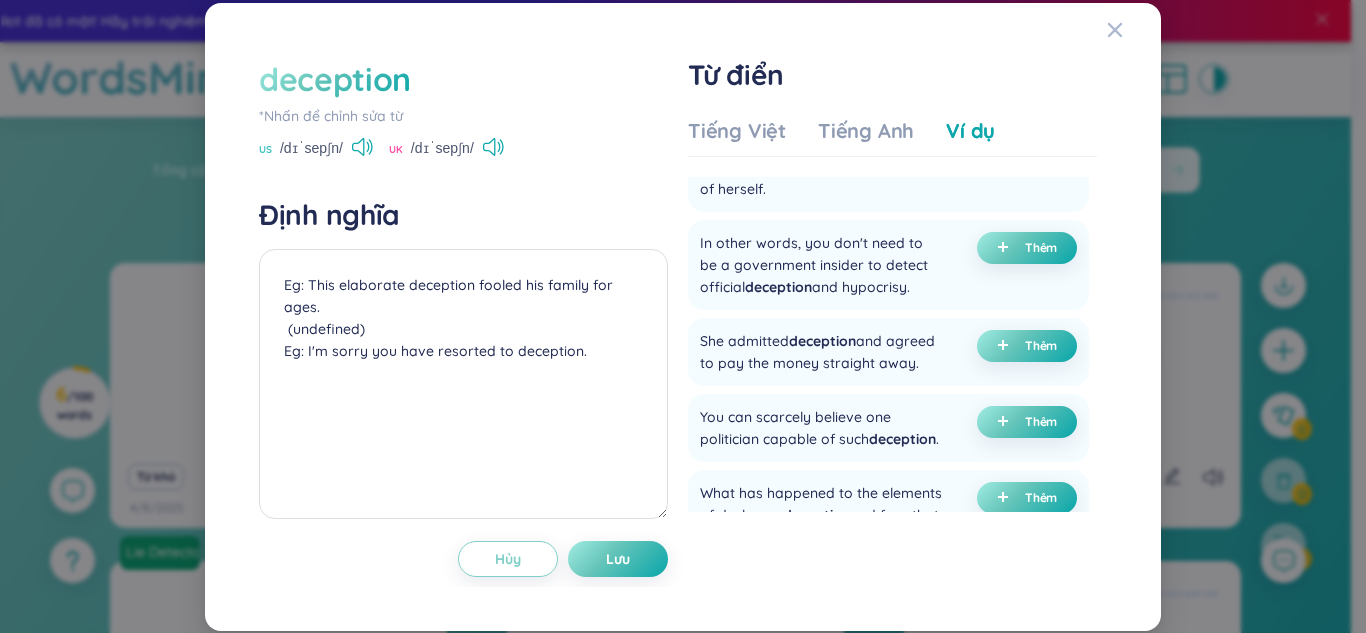 click on "Tiếng Việt Tiếng Anh Ví dụ" at bounding box center (841, 137) 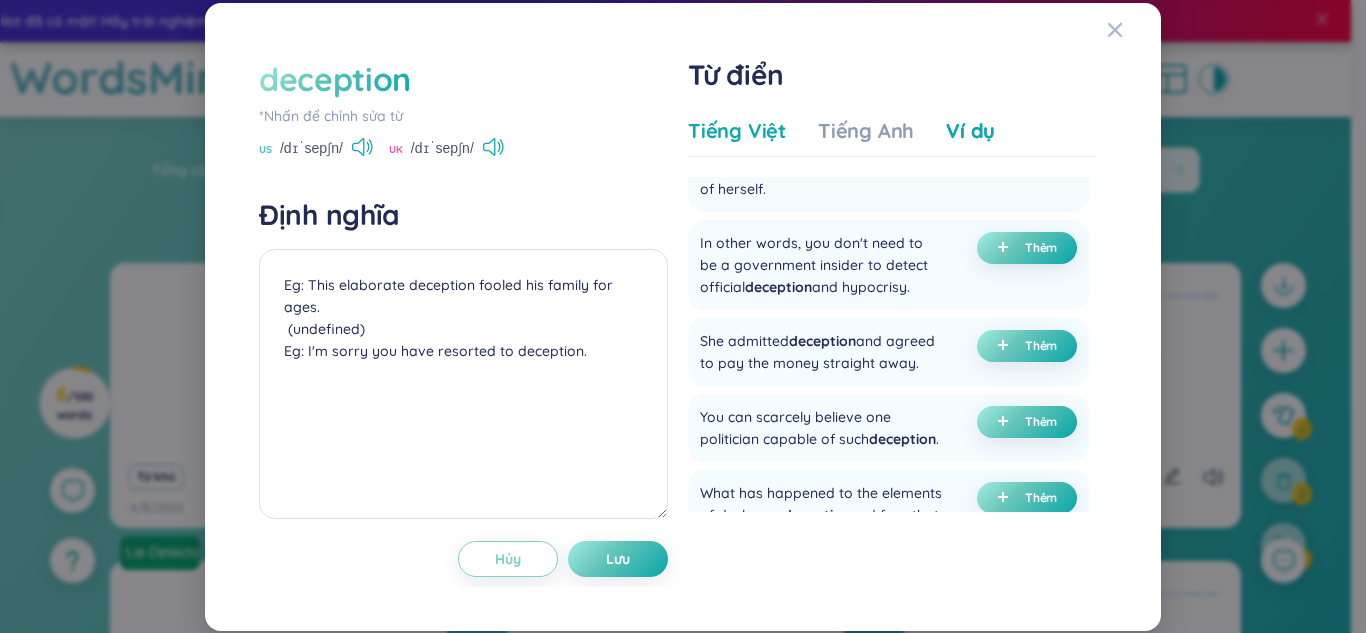 click on "Tiếng Việt" at bounding box center (737, 131) 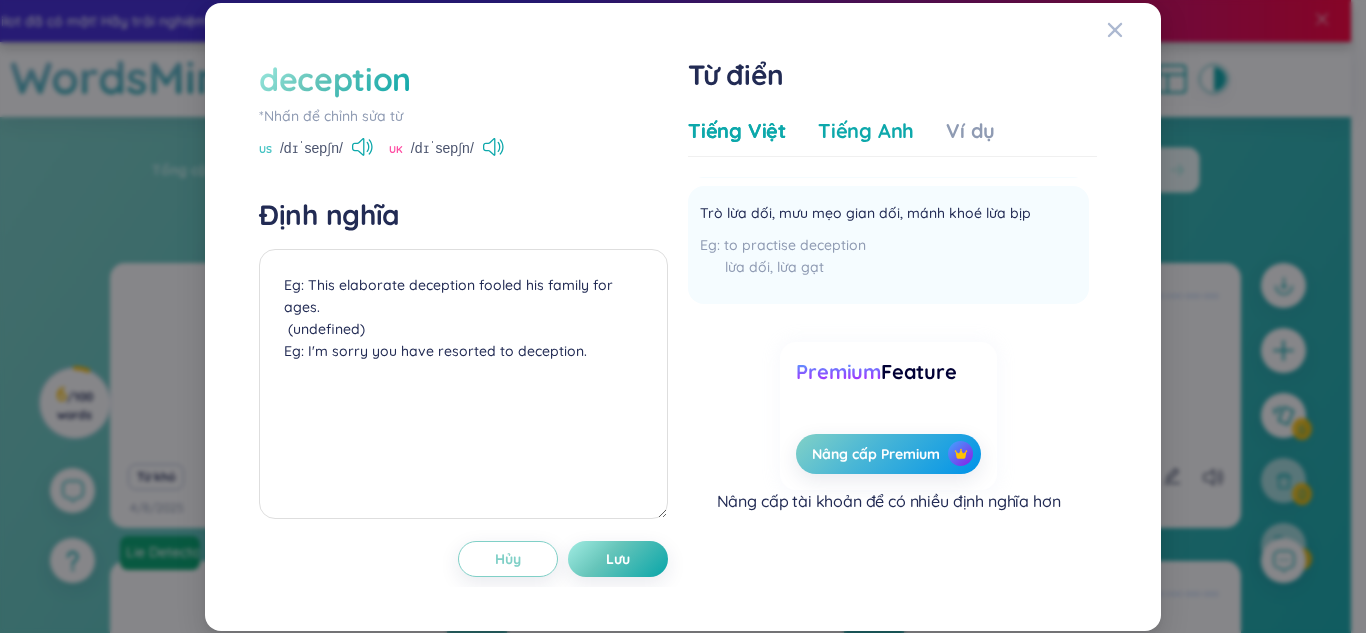 click on "Tiếng Anh" at bounding box center (866, 131) 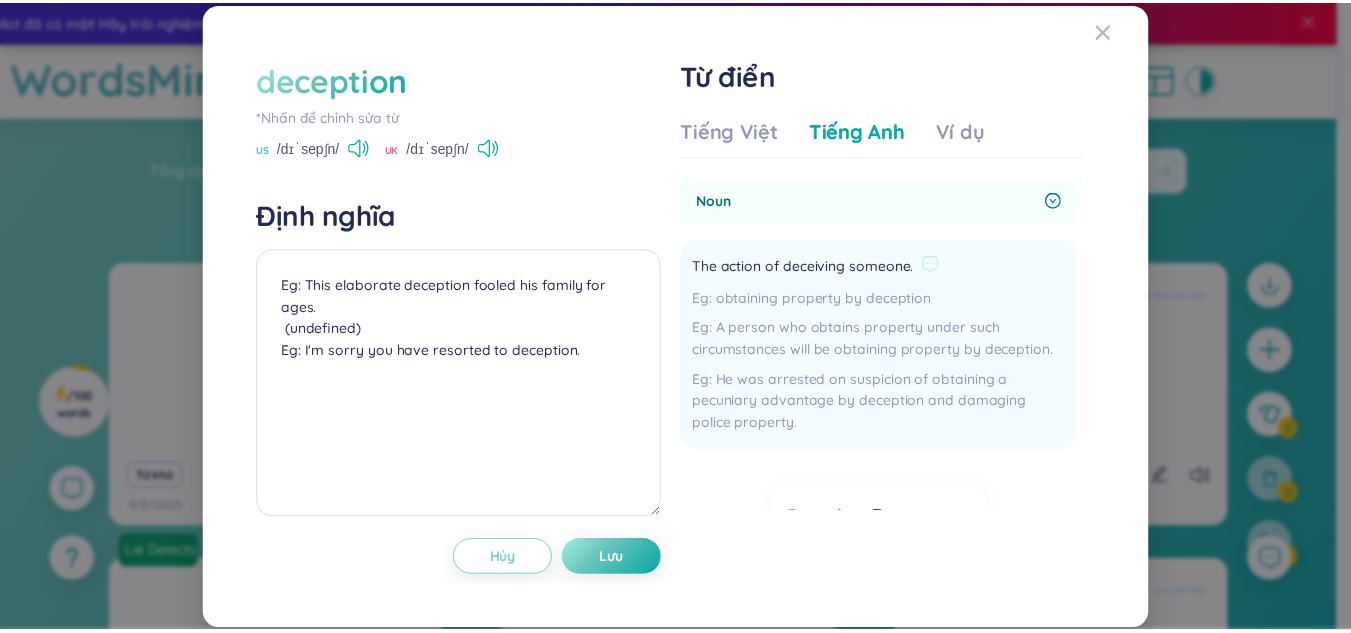 scroll, scrollTop: 163, scrollLeft: 0, axis: vertical 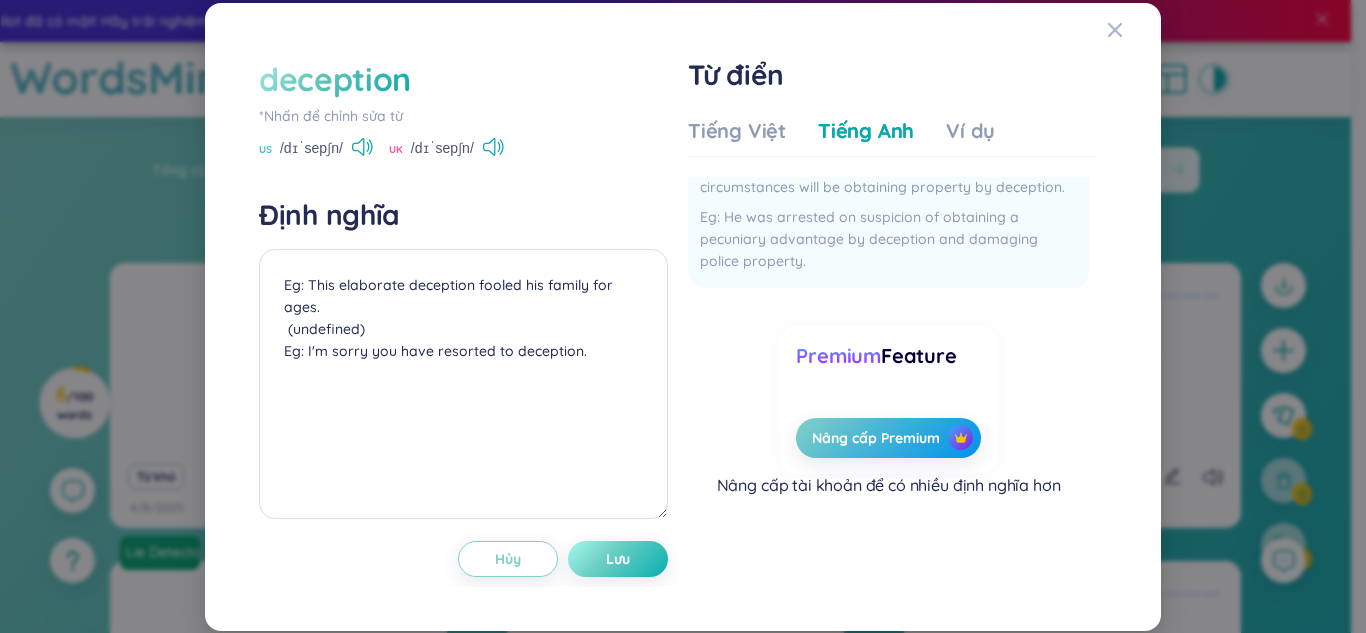click on "Lưu" at bounding box center [618, 559] 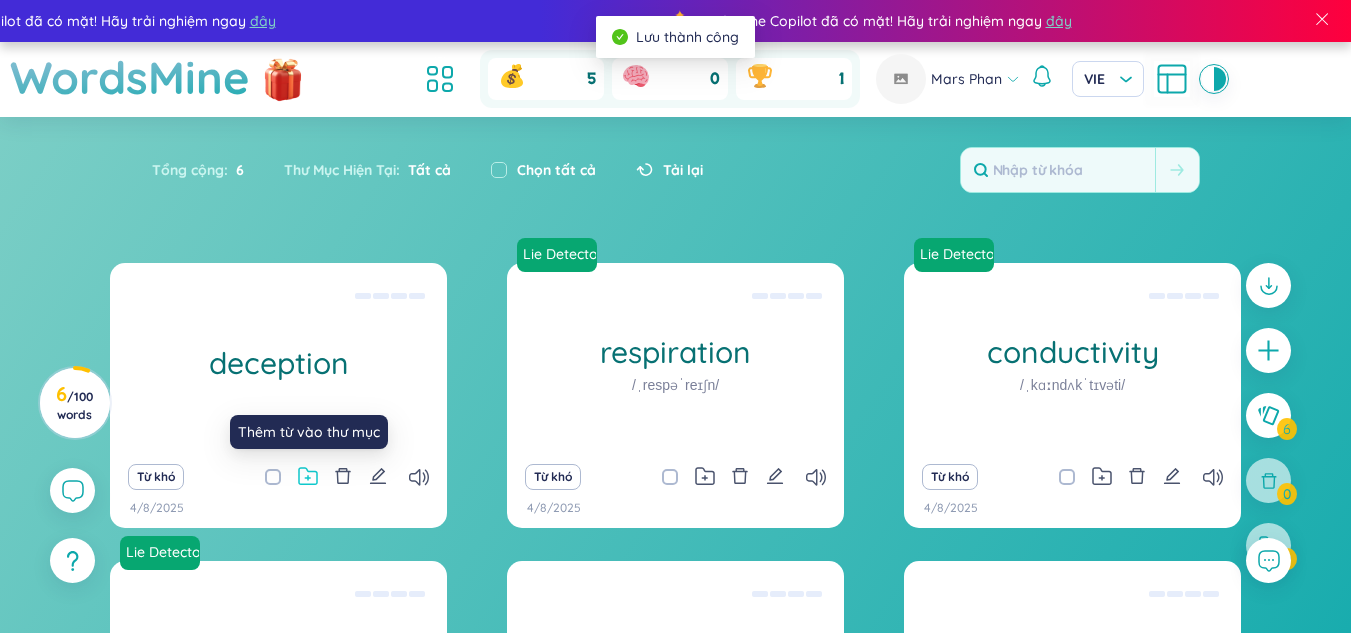 click 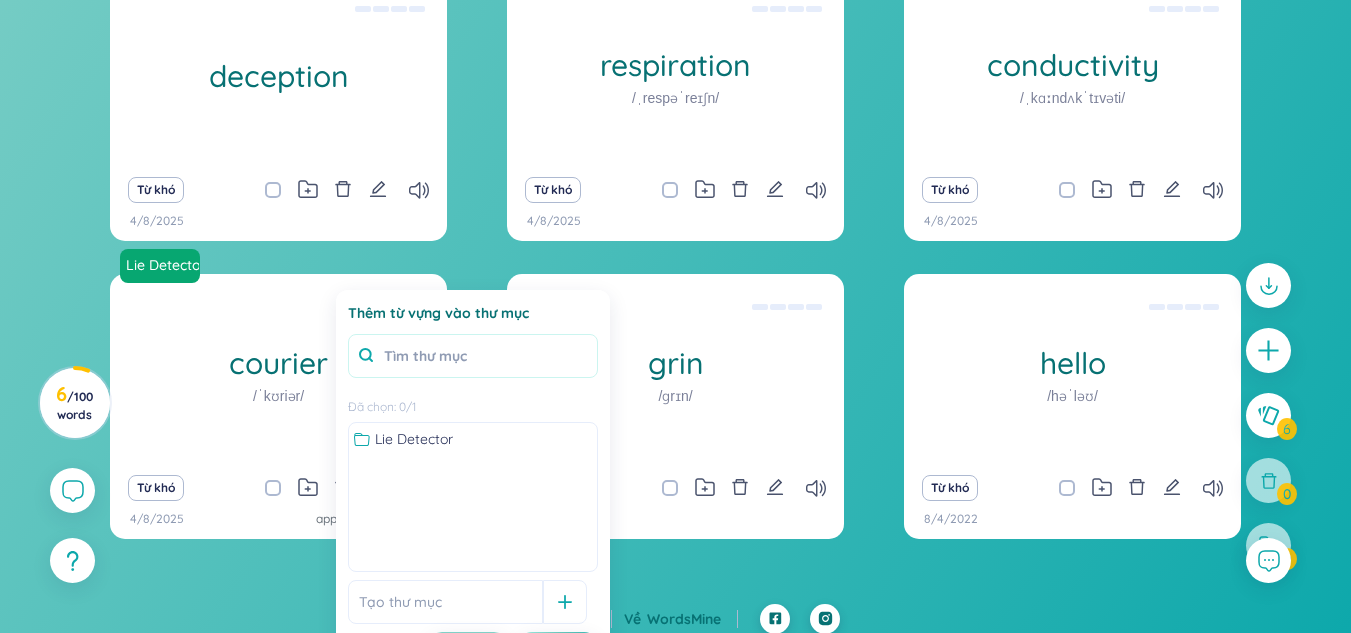 scroll, scrollTop: 298, scrollLeft: 0, axis: vertical 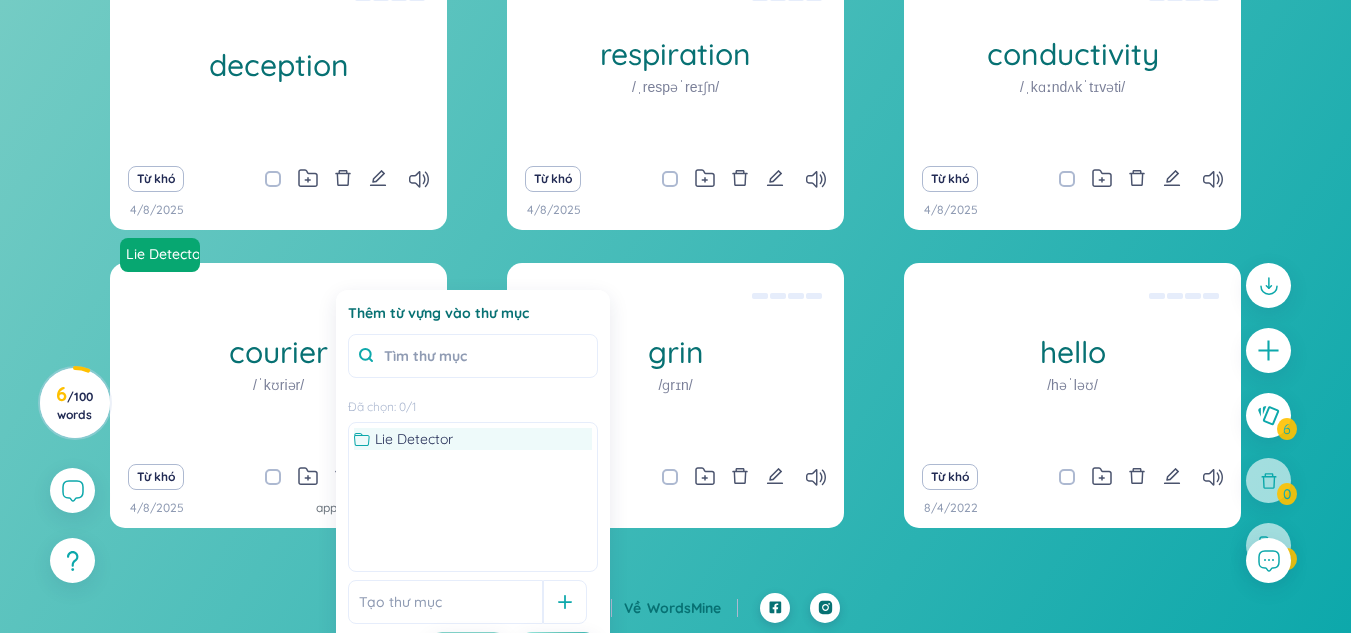click on "Lie Detector" at bounding box center [414, 439] 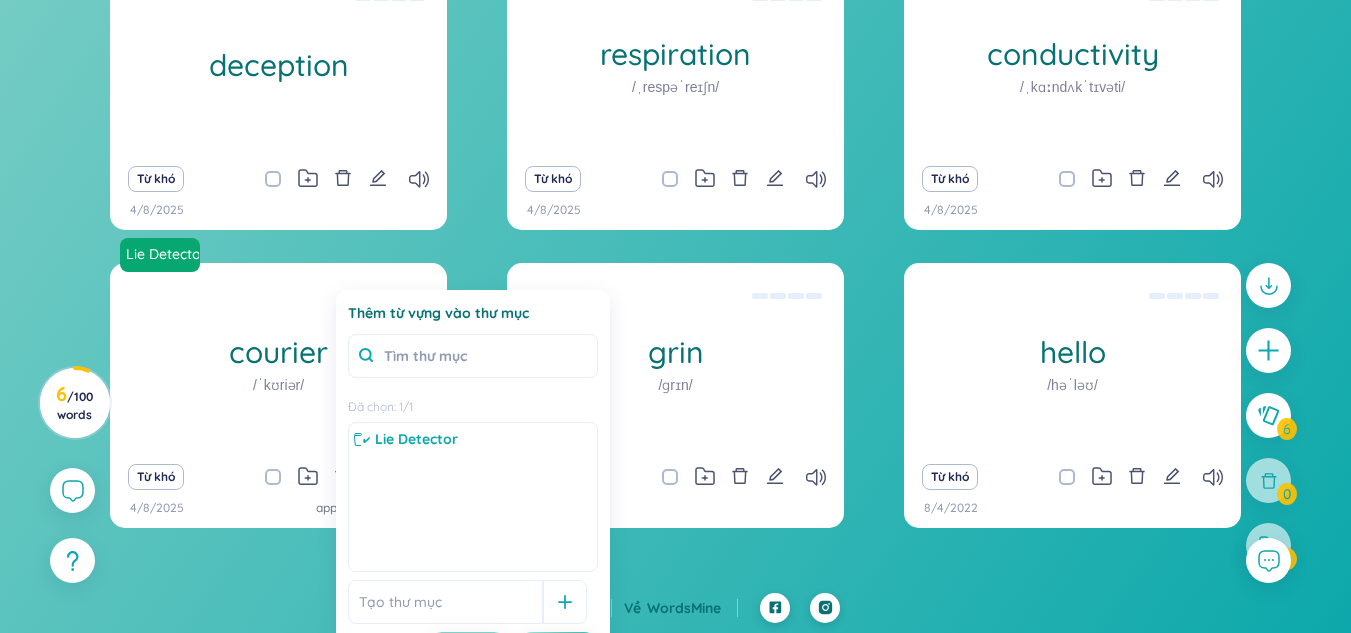 click on "deception Eg: This elaborate deception fooled his family for ages.
(undefined)
Eg: I'm sorry you have resorted to deception.
Từ khó 4/8/2025 Lie Detector respiration /ˌrespəˈreɪʃn/ Eg: Respiration becomes difficult at great heights.
(undefined)
Eg: She was given artificial respiration and cardiac massage.
Từ khó 4/8/2025 Lie Detector conductivity /ˌkɑːndʌkˈtɪvəti/ Eg: The technician plotted the thermal conductivity versus mean temperature.
(undefined)
Eg: The nitric acid assures good electrical conductivity.
Từ khó 4/8/2025 Lie Detector courier /ˈkʊriər/ Eg: He has admitted to acting as a drug courier.
(undefined)
Eg: A courier was dispatched to collect the documents.
Từ khó 4/8/2025 app.wordsmine.com   grin /ɡrɪn/ (Definition is empty) Từ khó 4/8/2025 hello /həˈləʊ/ Xin chào
Eg: Hello how are you? (Xin chào, bạn có khỏe không?)
Used as a greeting or to begin a phone conversation.
Eg: hello there, Katie! Từ khó 8/4/2022 Không có dữ liệu" at bounding box center (675, 279) 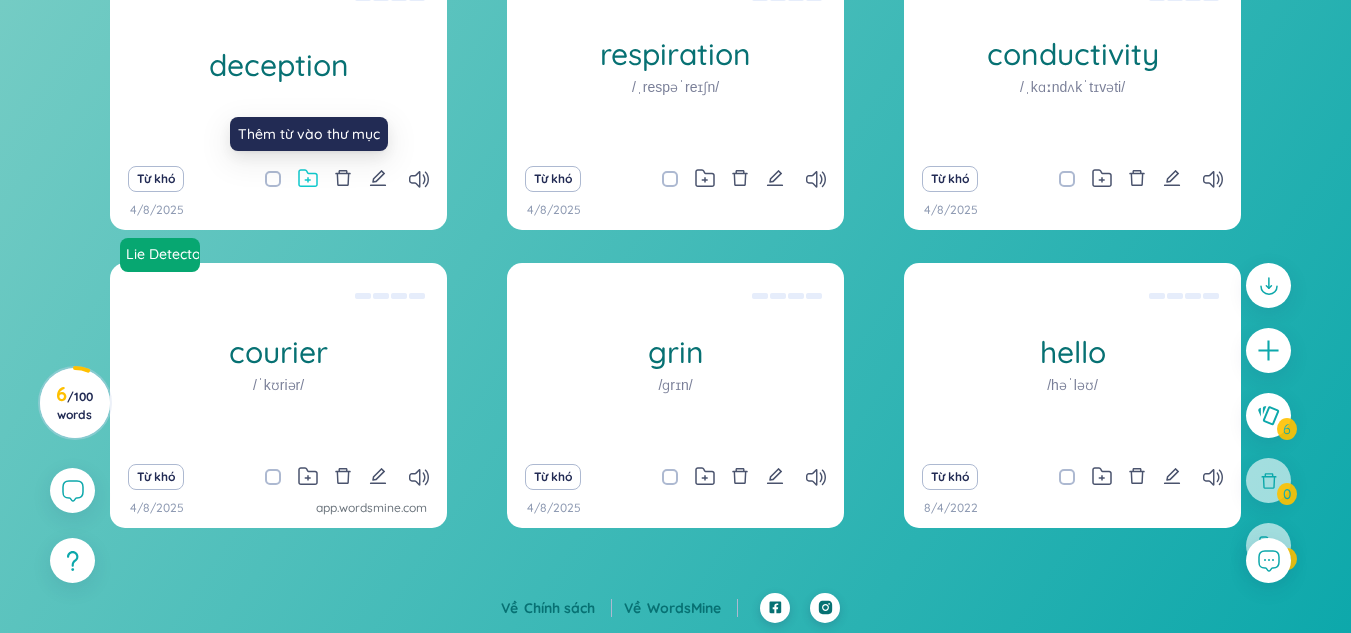 click 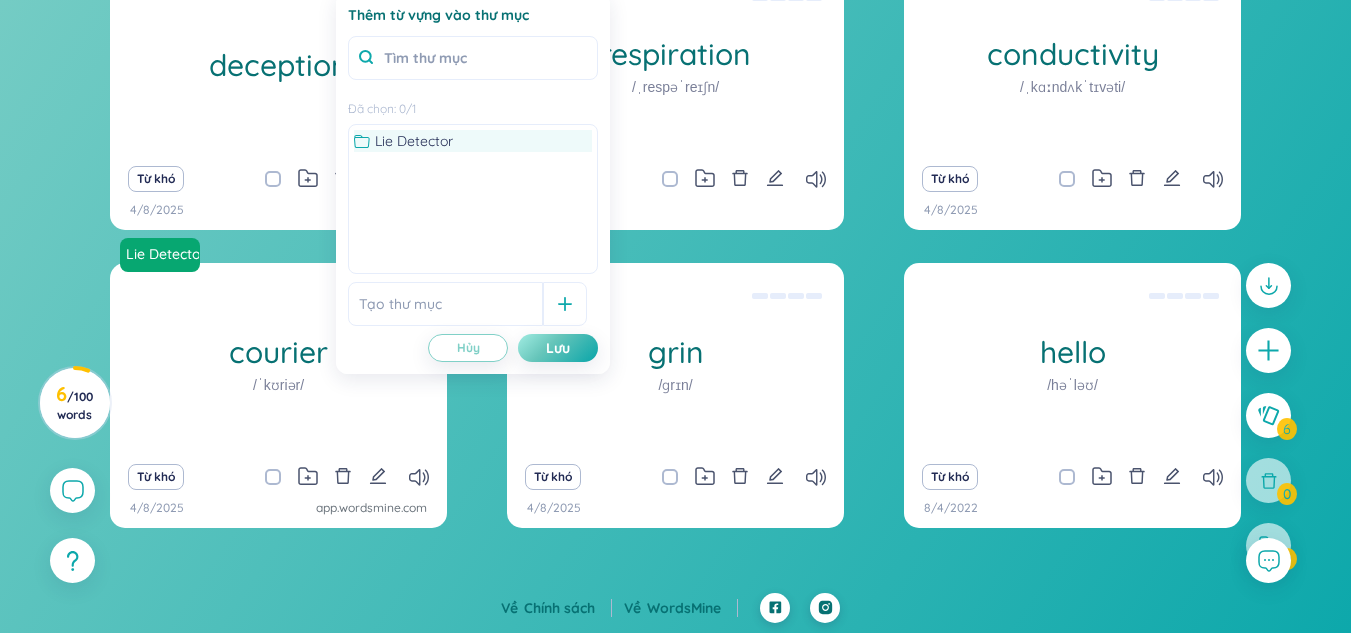 click on "Lie Detector" at bounding box center [414, 141] 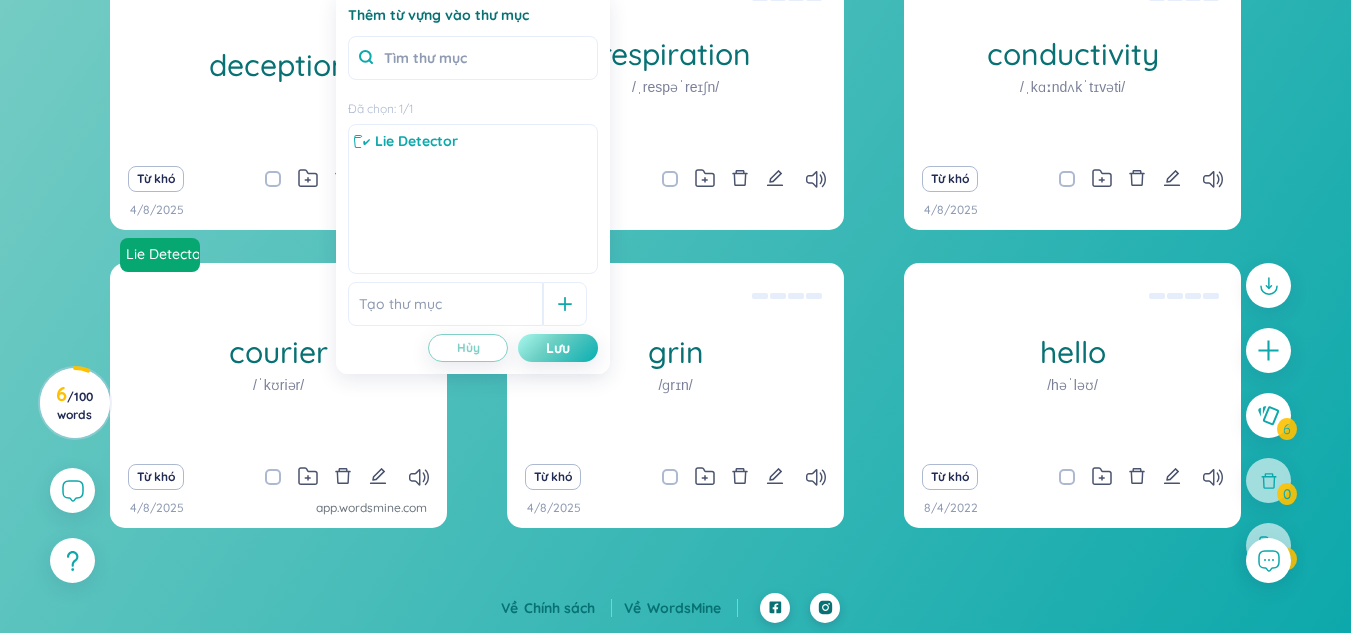 click on "Lưu" at bounding box center (558, 348) 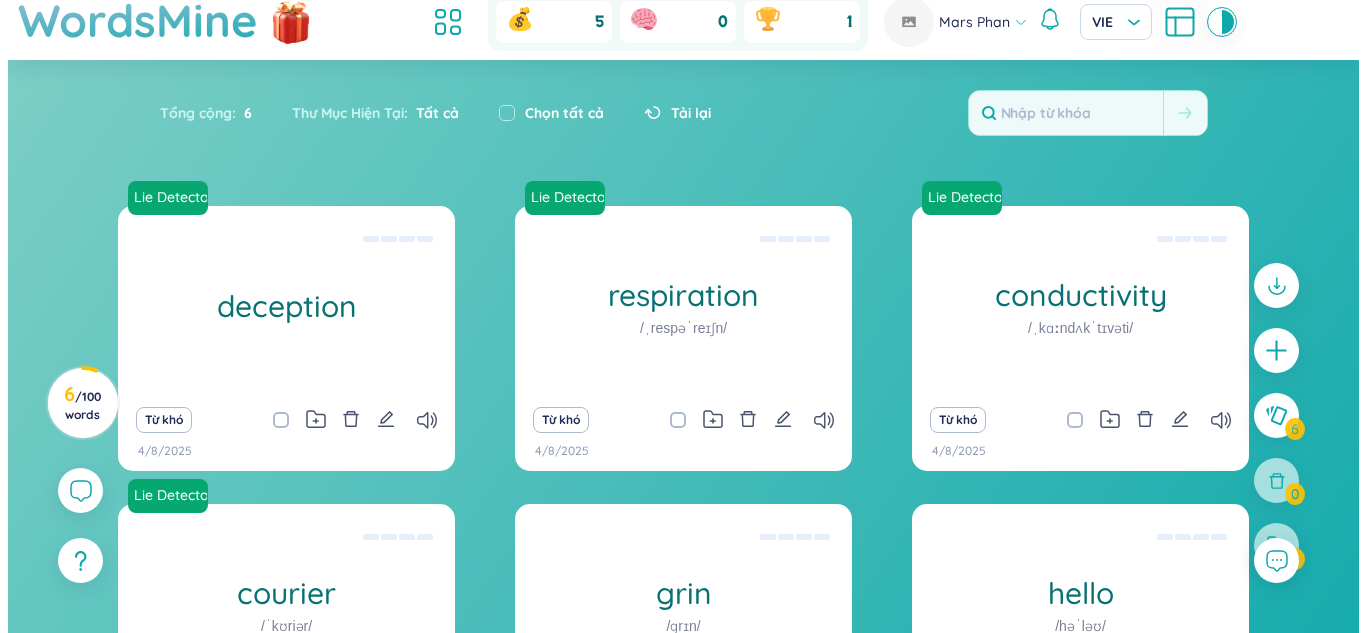 scroll, scrollTop: 31, scrollLeft: 0, axis: vertical 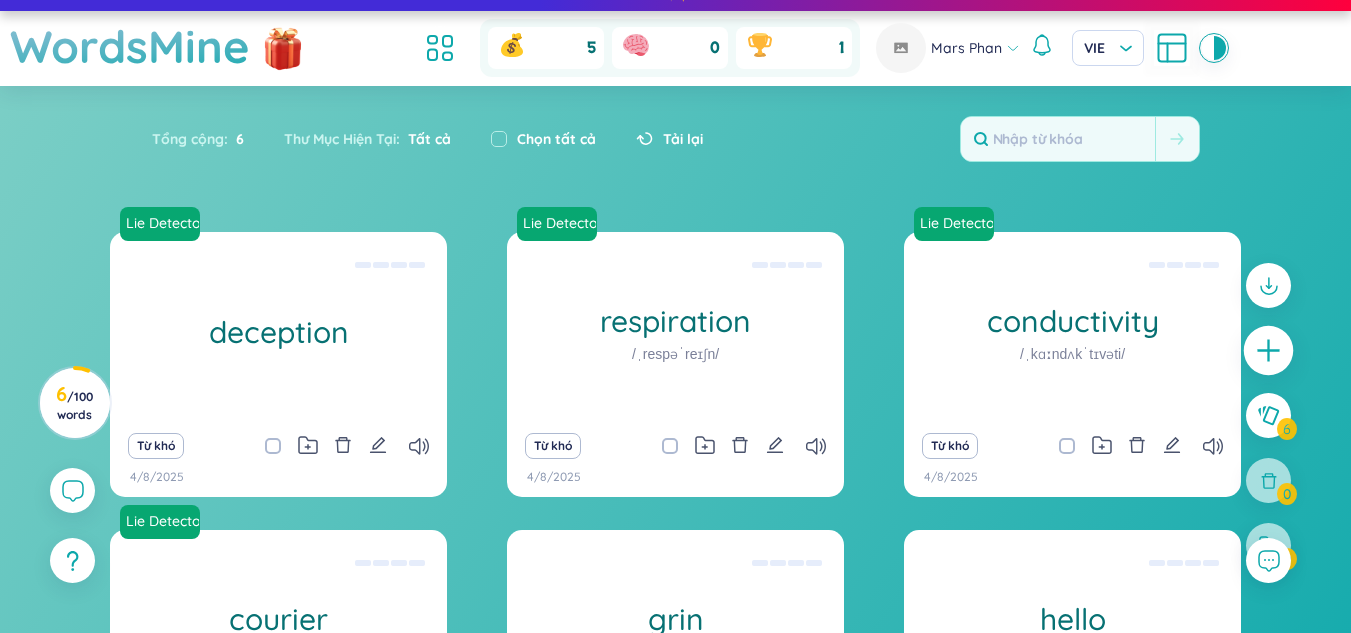 click 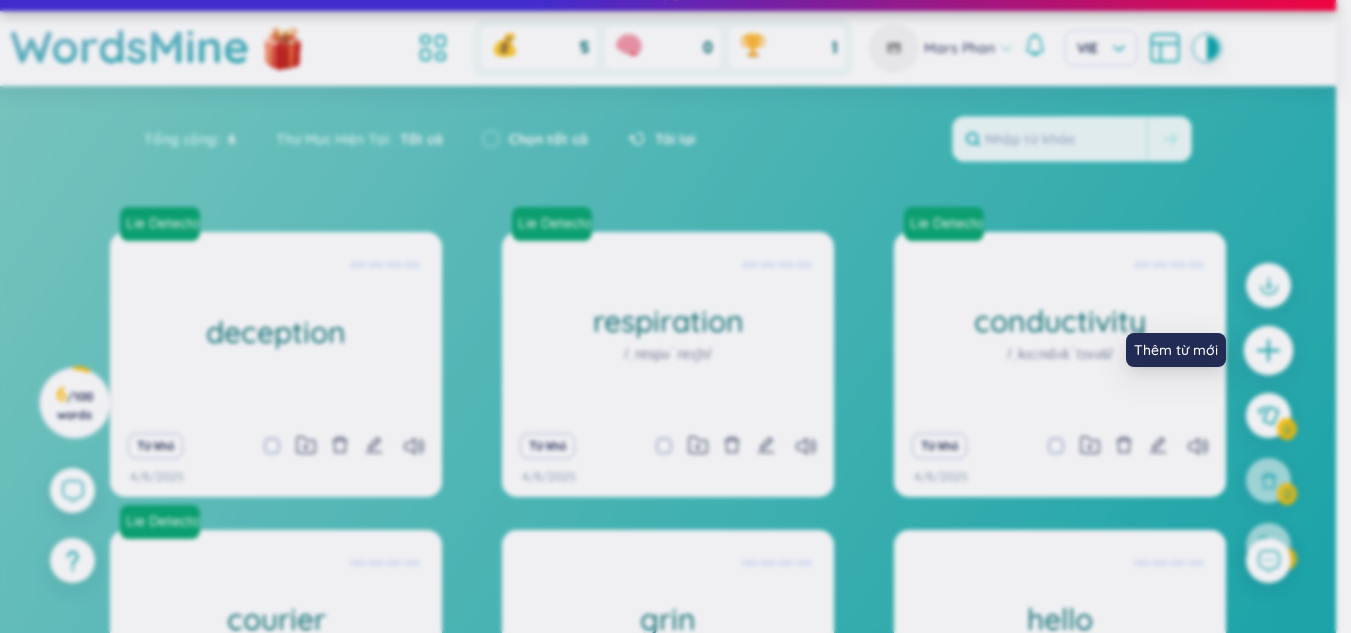 type 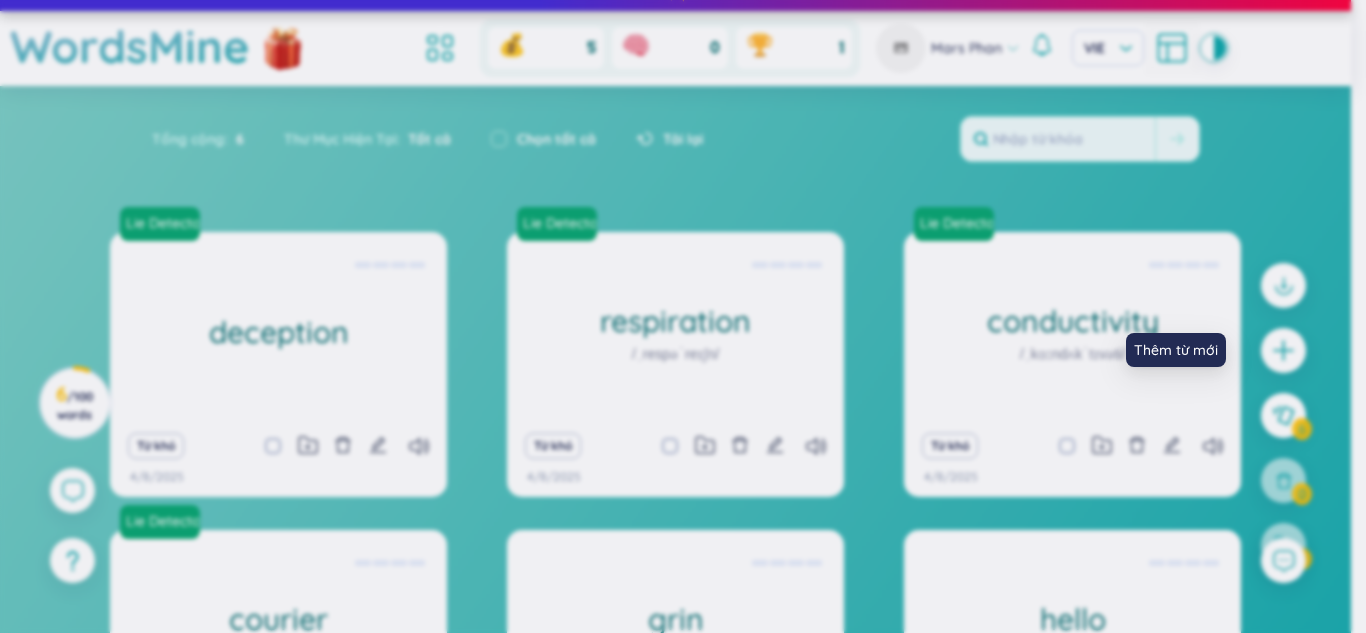 scroll, scrollTop: 0, scrollLeft: 0, axis: both 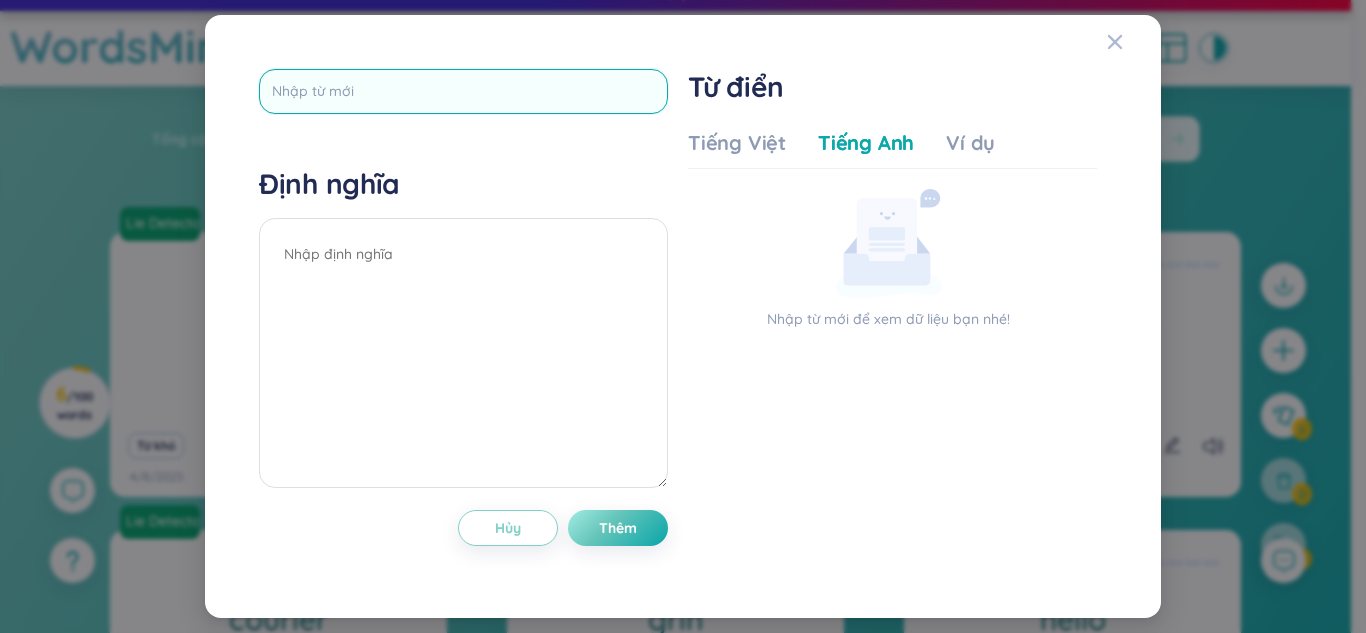 click at bounding box center [463, 91] 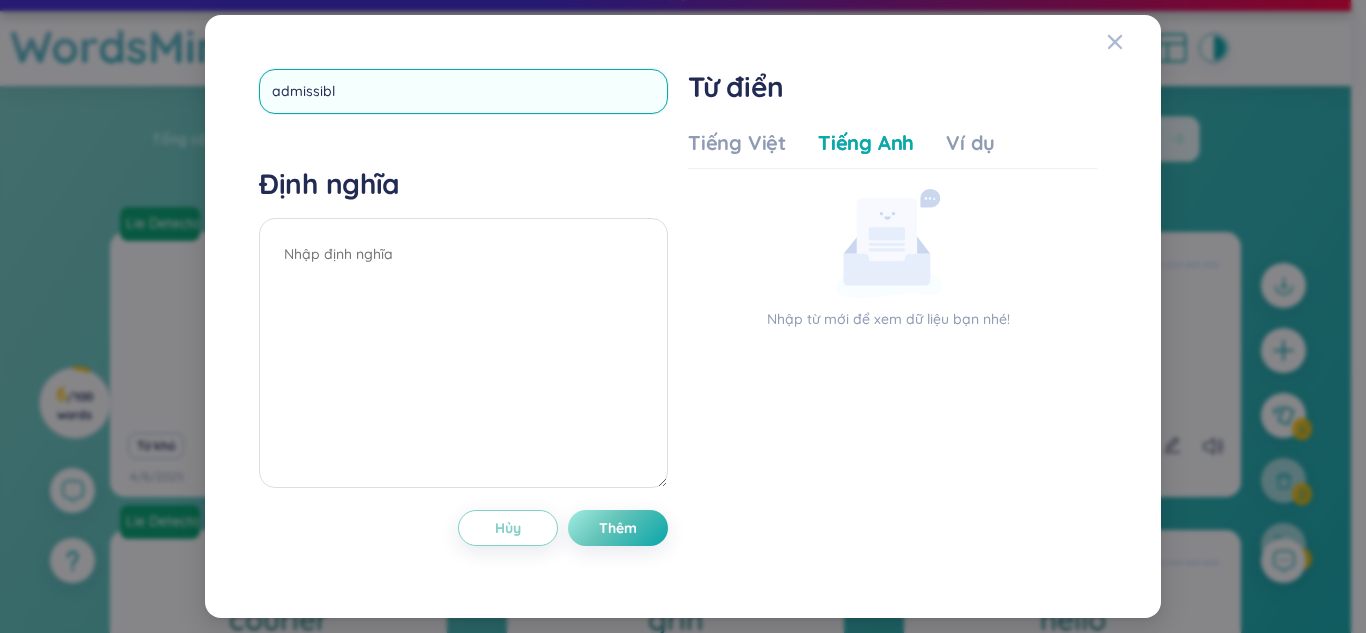 type on "admissible" 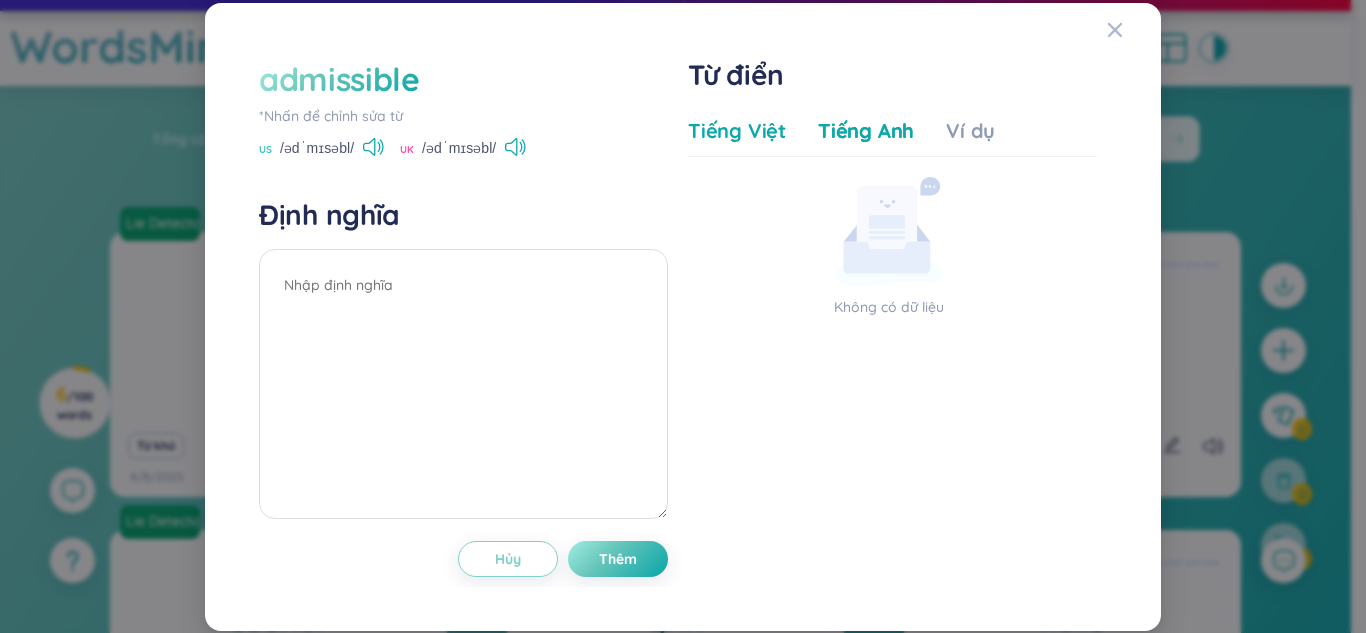 click on "Tiếng Việt" at bounding box center (737, 131) 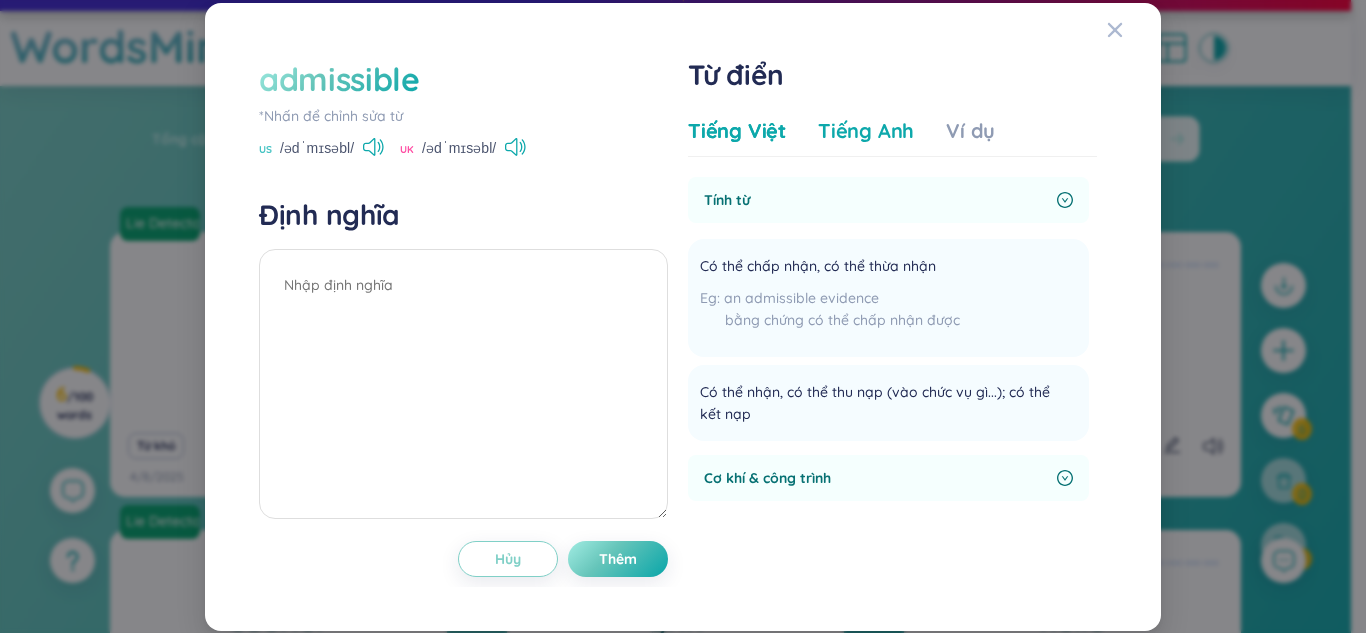 click on "Tiếng Anh" at bounding box center [866, 131] 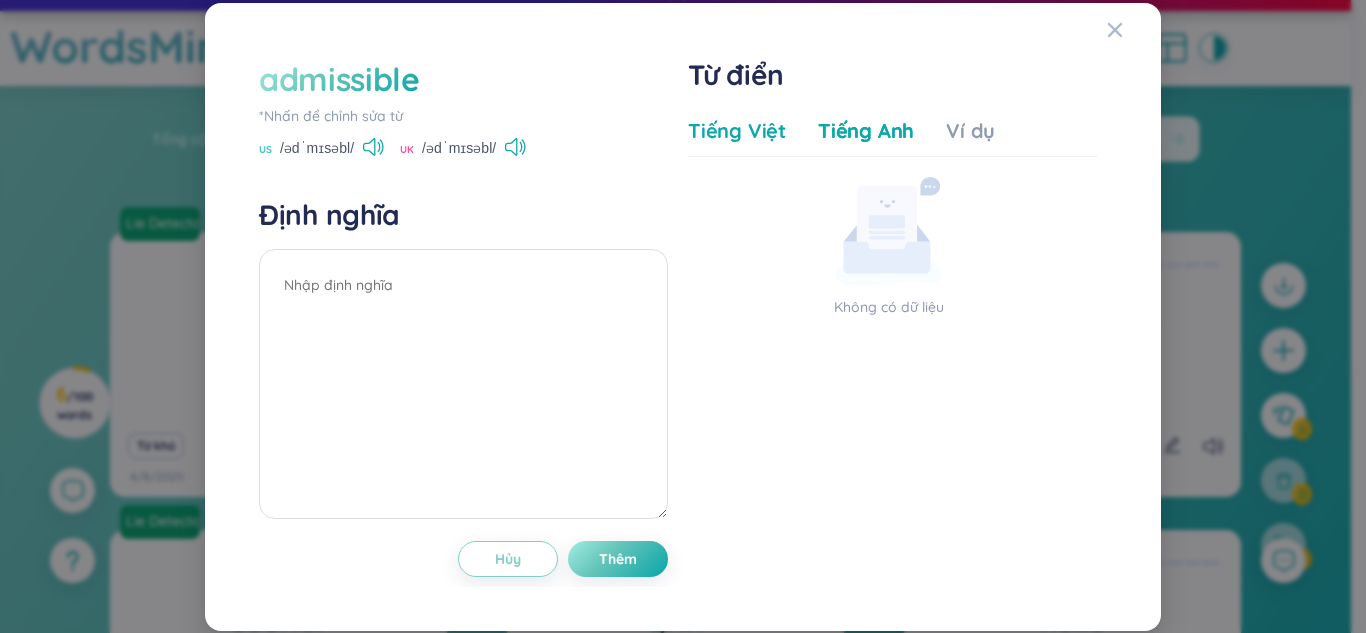 click on "Tiếng Việt" at bounding box center (737, 131) 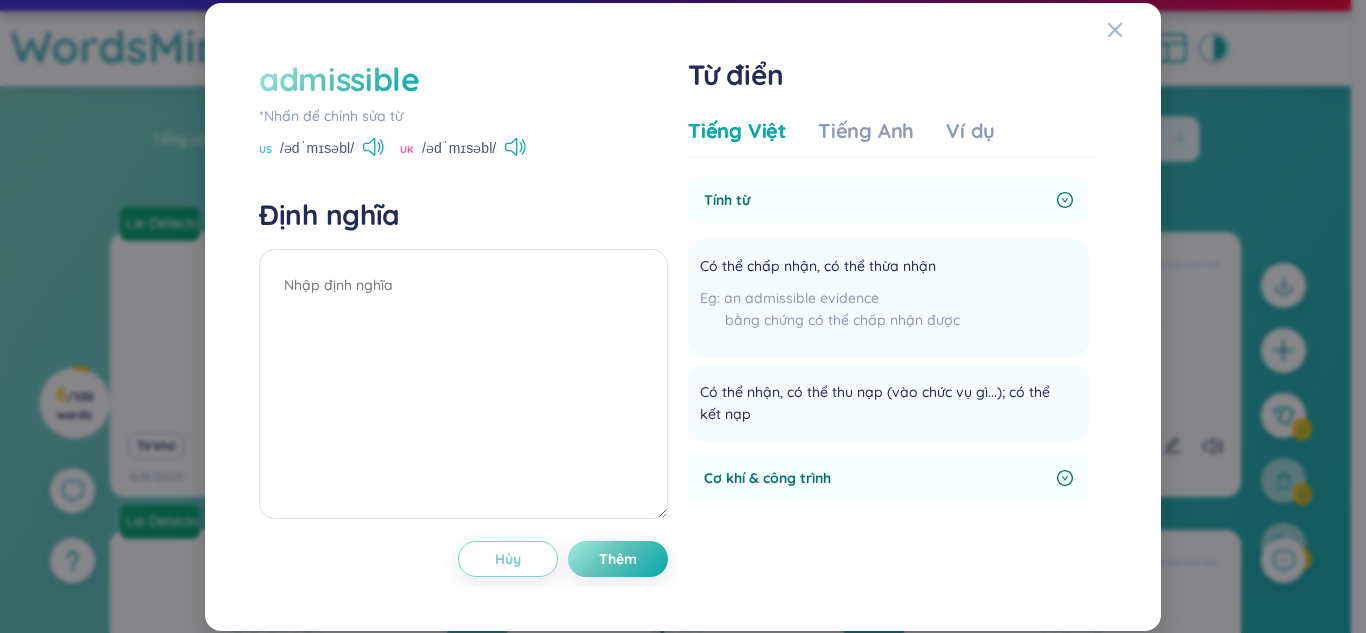 click on "admissible" at bounding box center (339, 79) 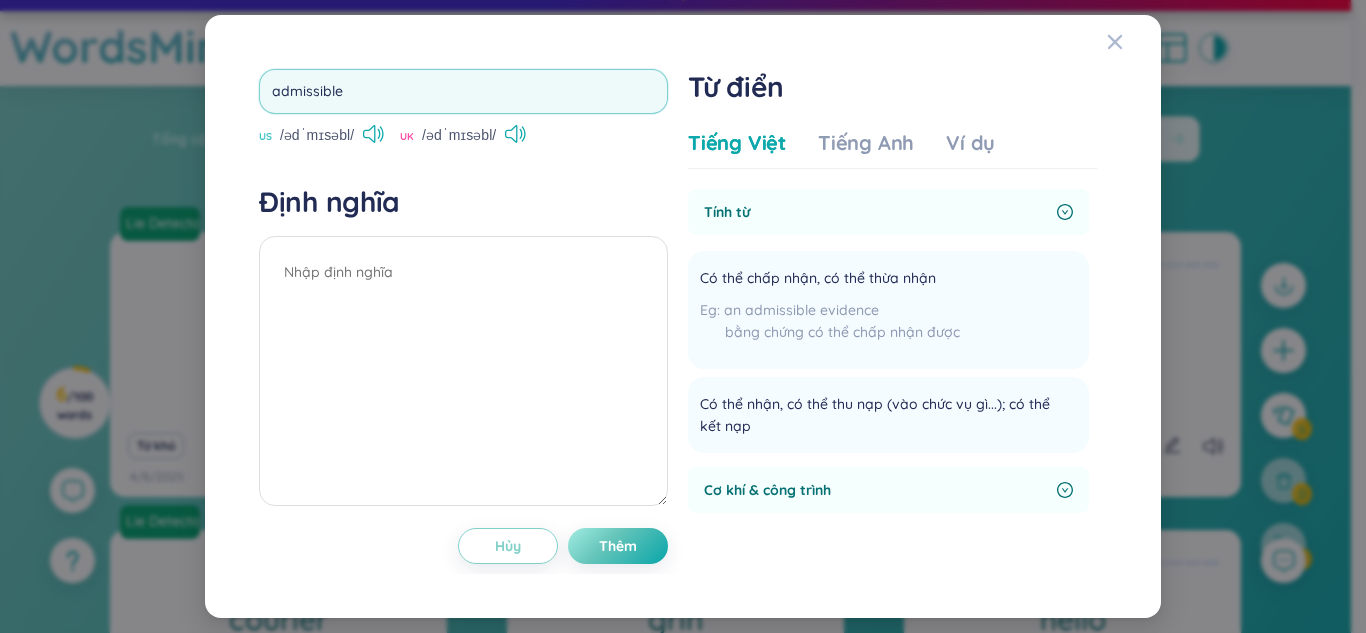 click on "admissible" at bounding box center [463, 91] 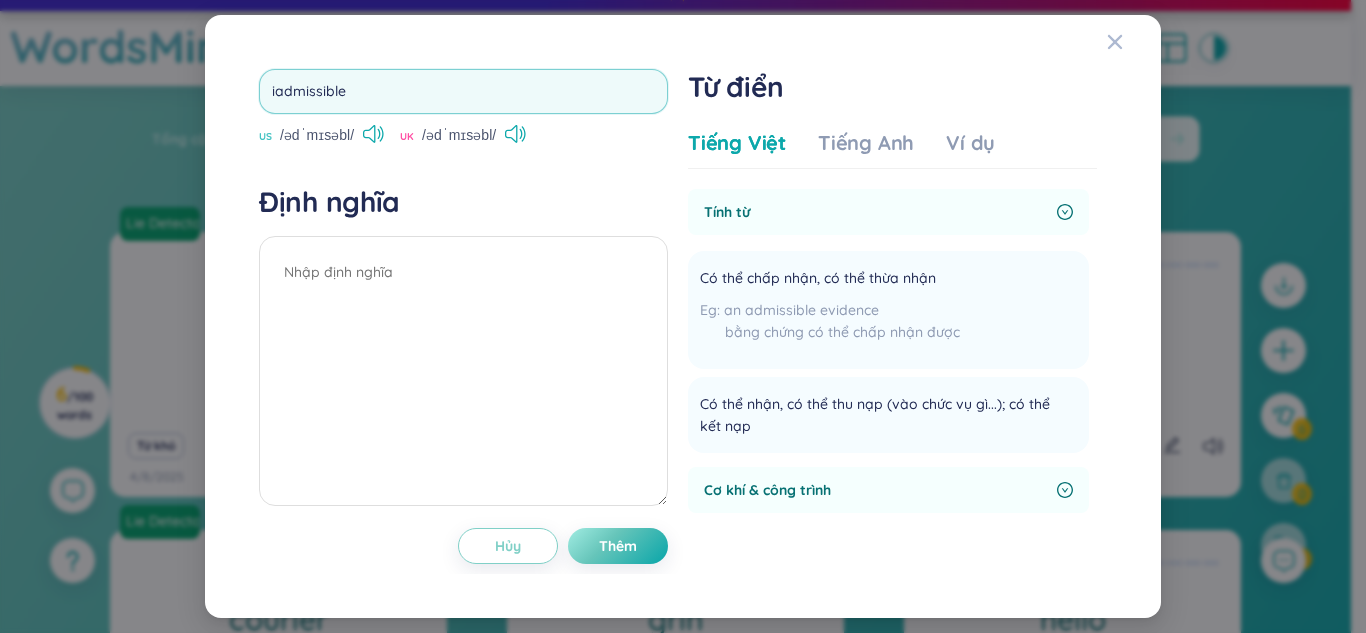 type on "inadmissible" 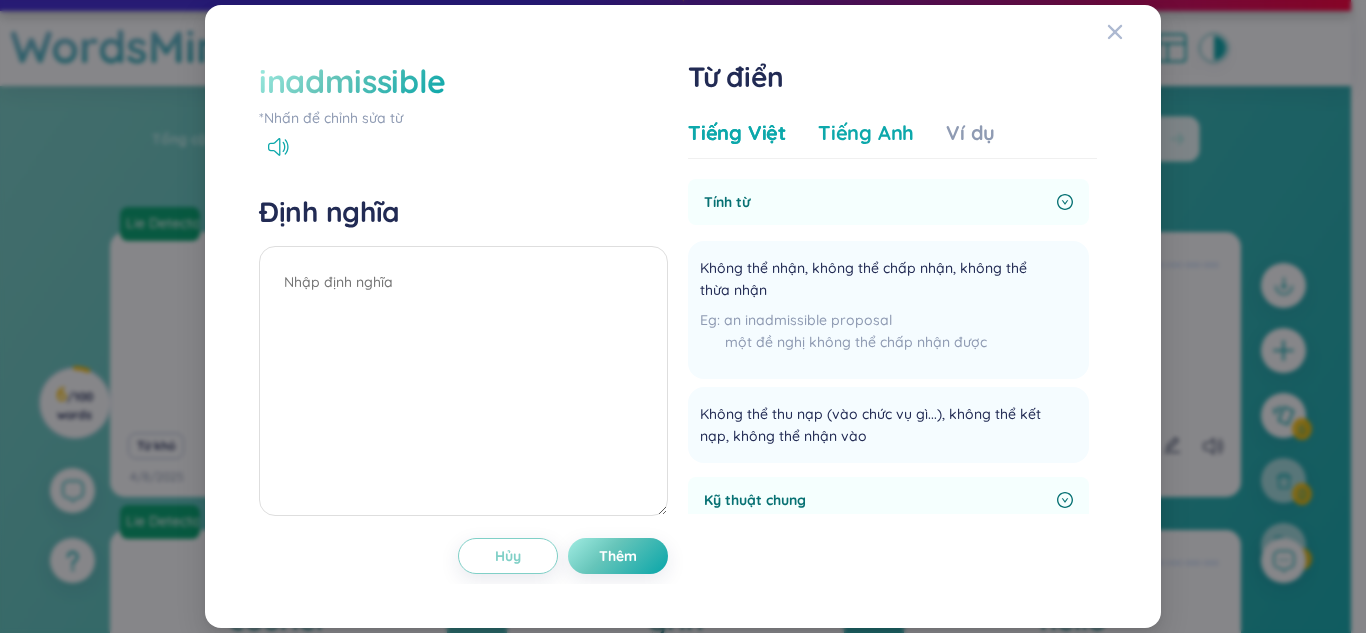 click on "Tiếng Anh" at bounding box center (866, 133) 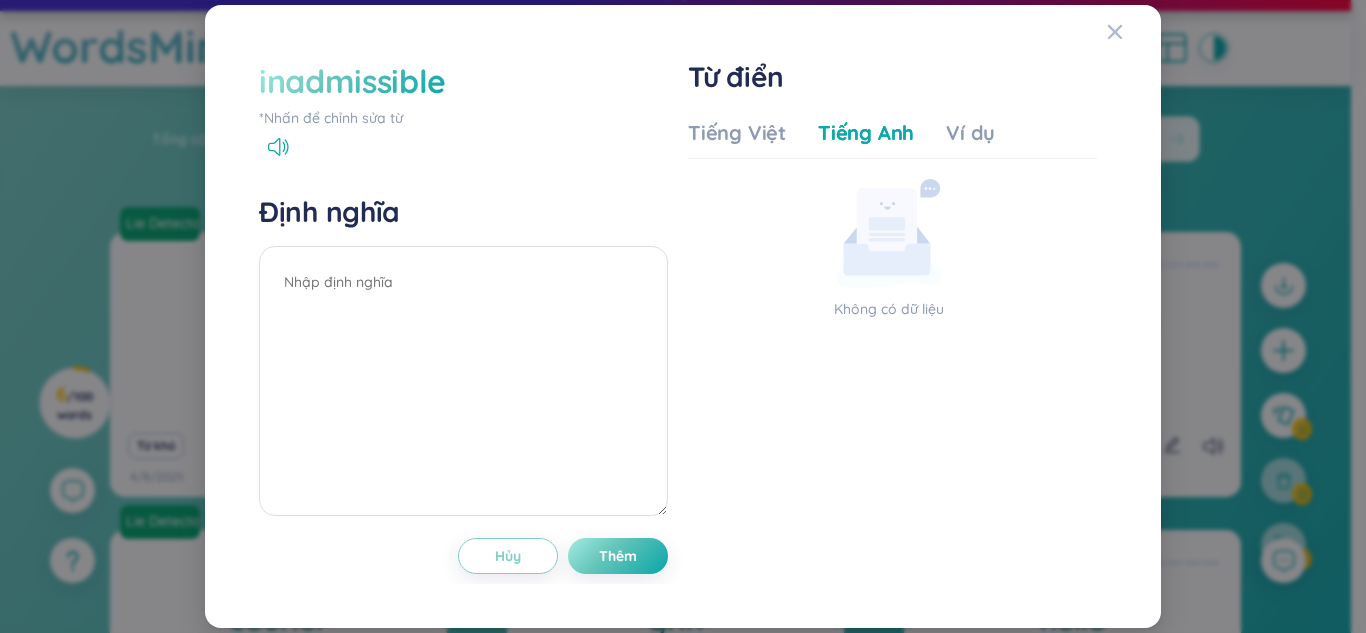 click on "Tiếng Việt Tiếng Anh Ví dụ" at bounding box center [841, 139] 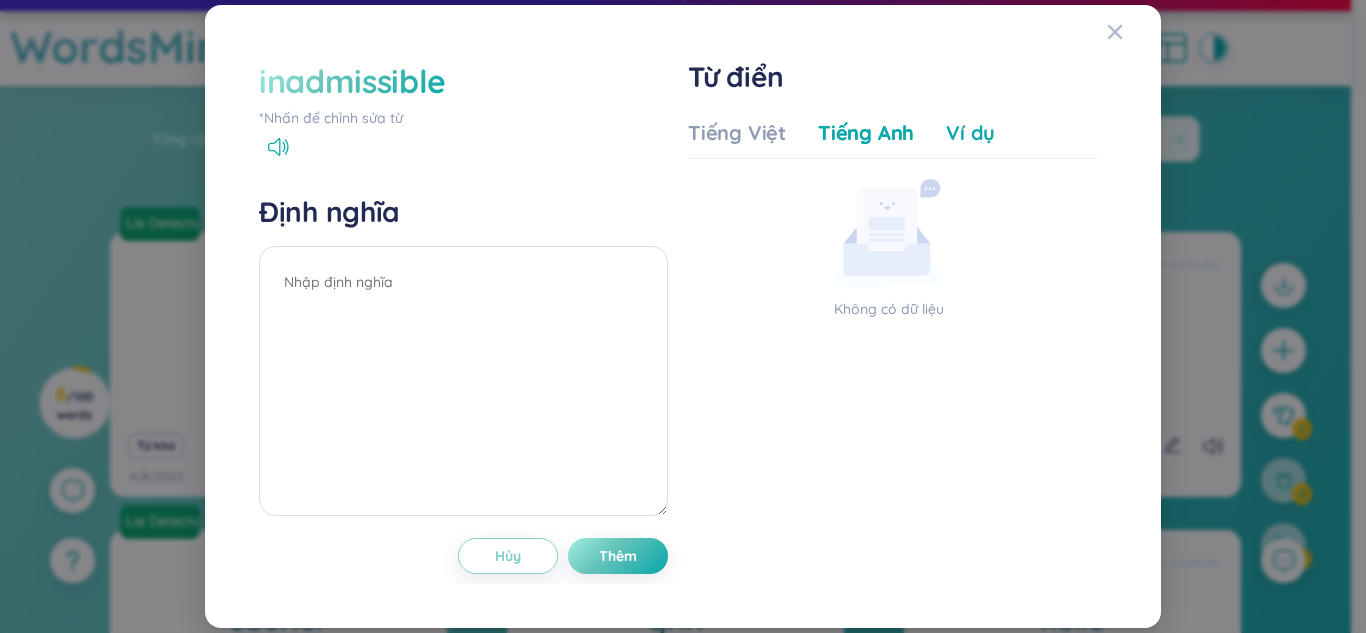 click on "Tiếng Việt Tiếng Anh Ví dụ" at bounding box center [841, 139] 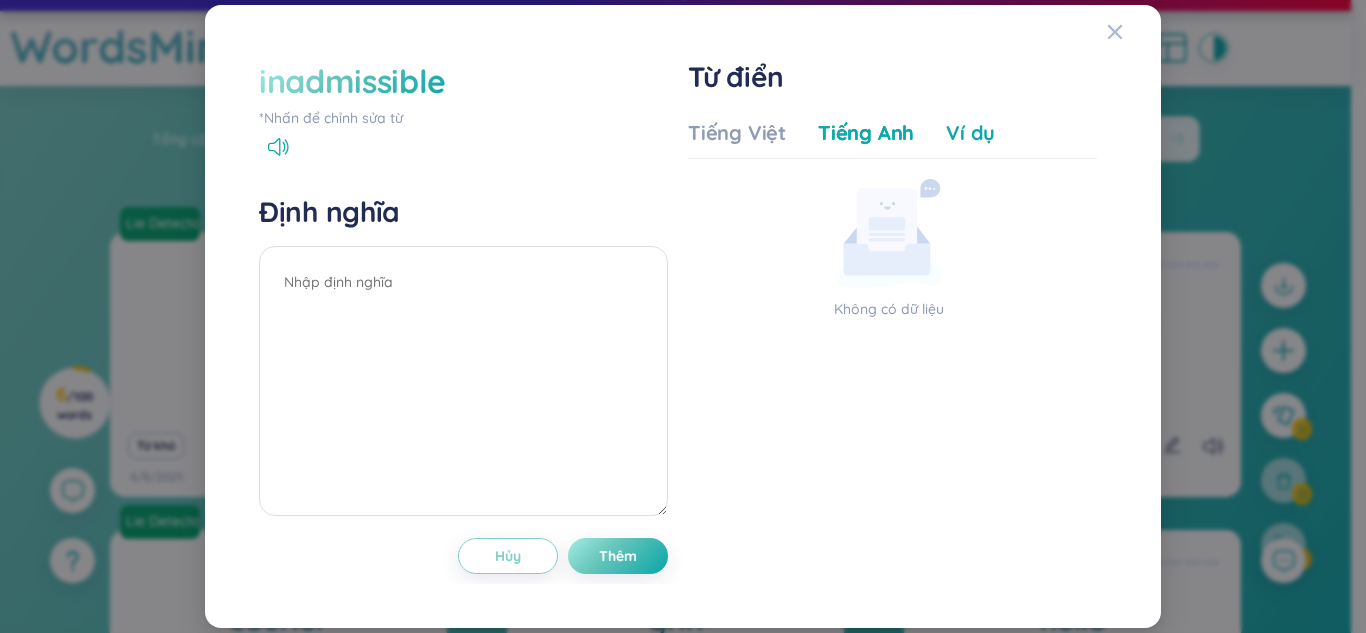 click on "Ví dụ" at bounding box center [970, 133] 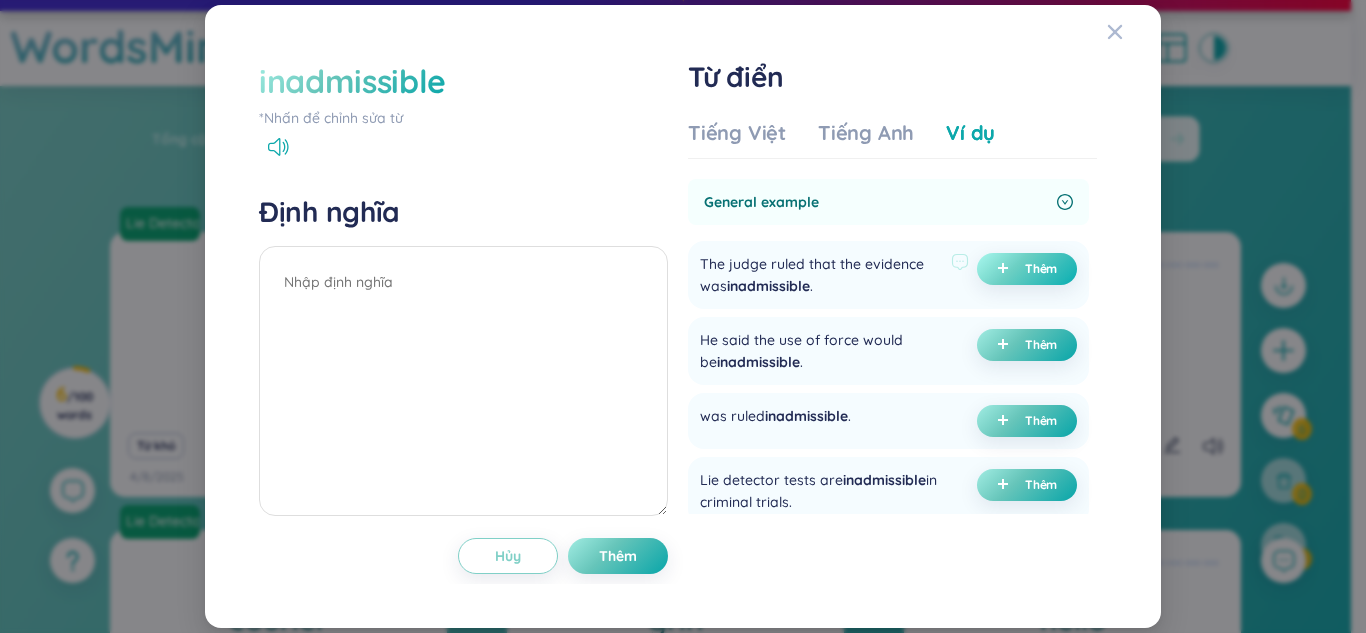 click on "Thêm" at bounding box center (1041, 269) 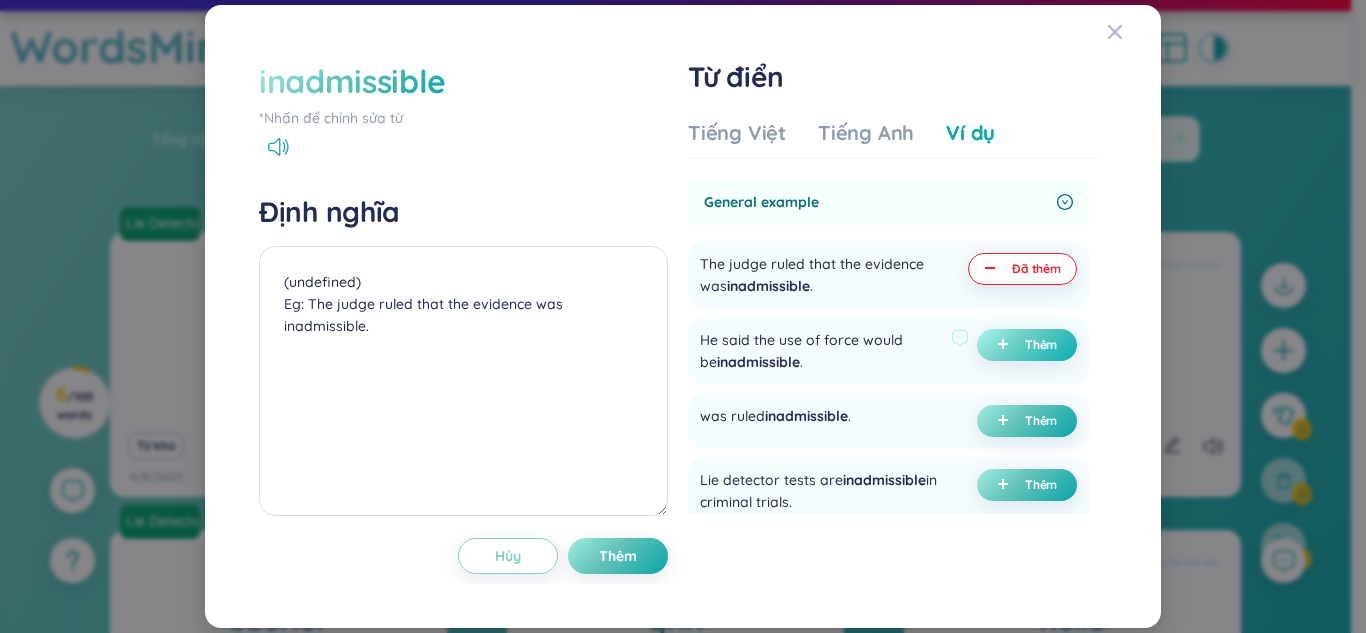 click on "Thêm" at bounding box center (1027, 345) 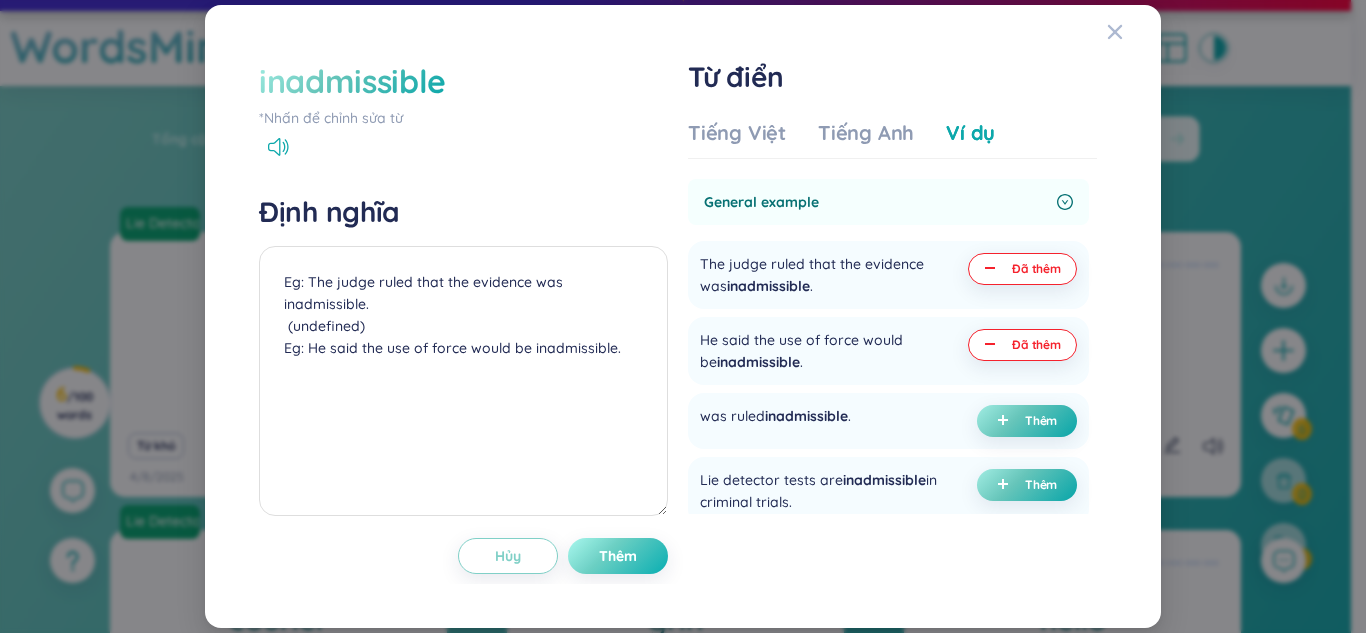 click on "Thêm" at bounding box center [618, 556] 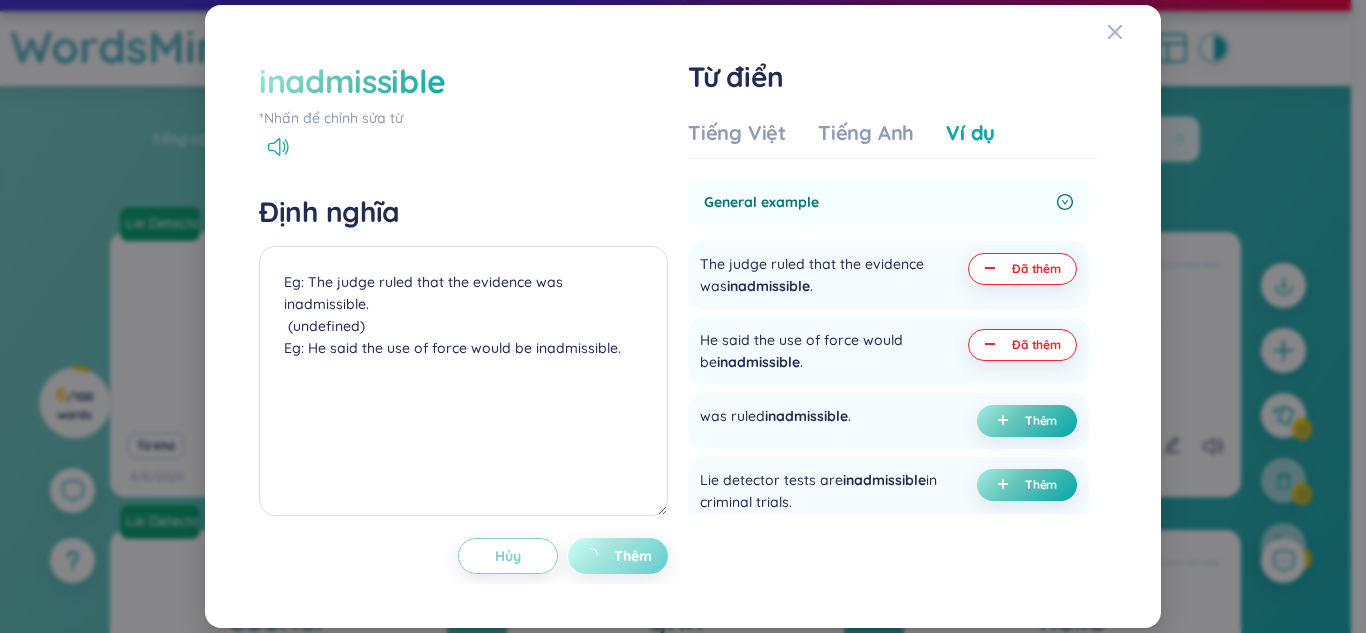 type on "Eg: The judge ruled that the evidence was inadmissible.
(undefined)
Eg: He said the use of force would be inadmissible." 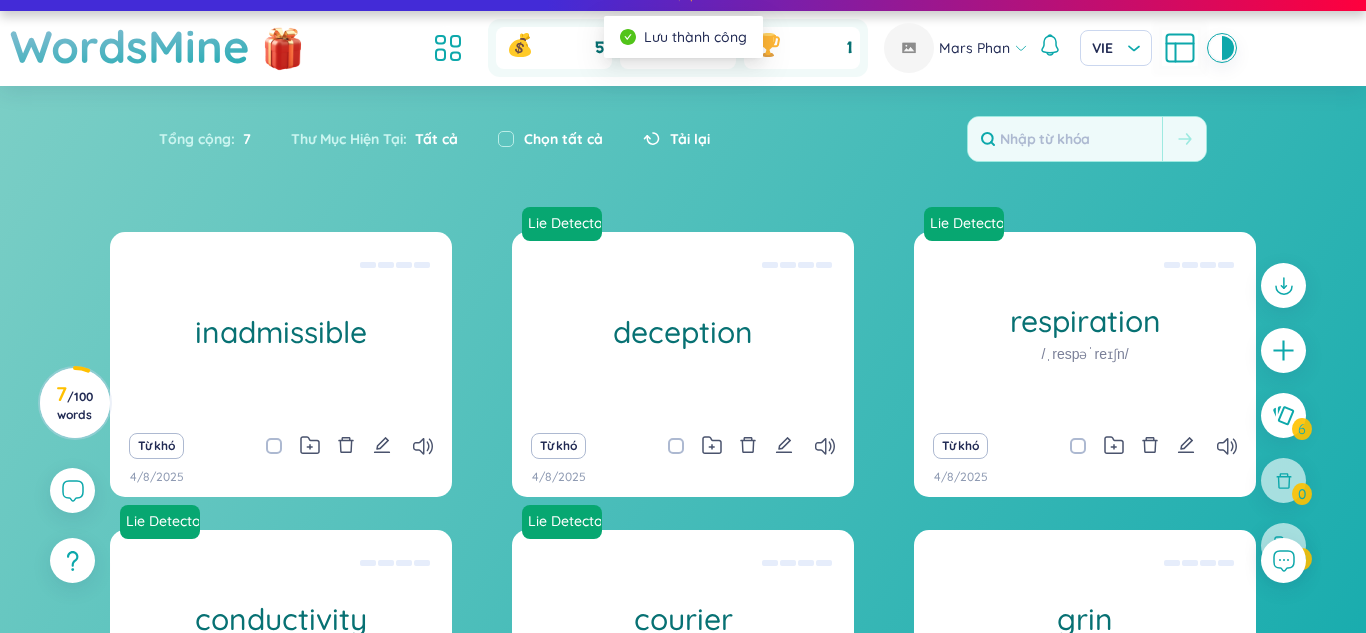 scroll, scrollTop: 0, scrollLeft: 0, axis: both 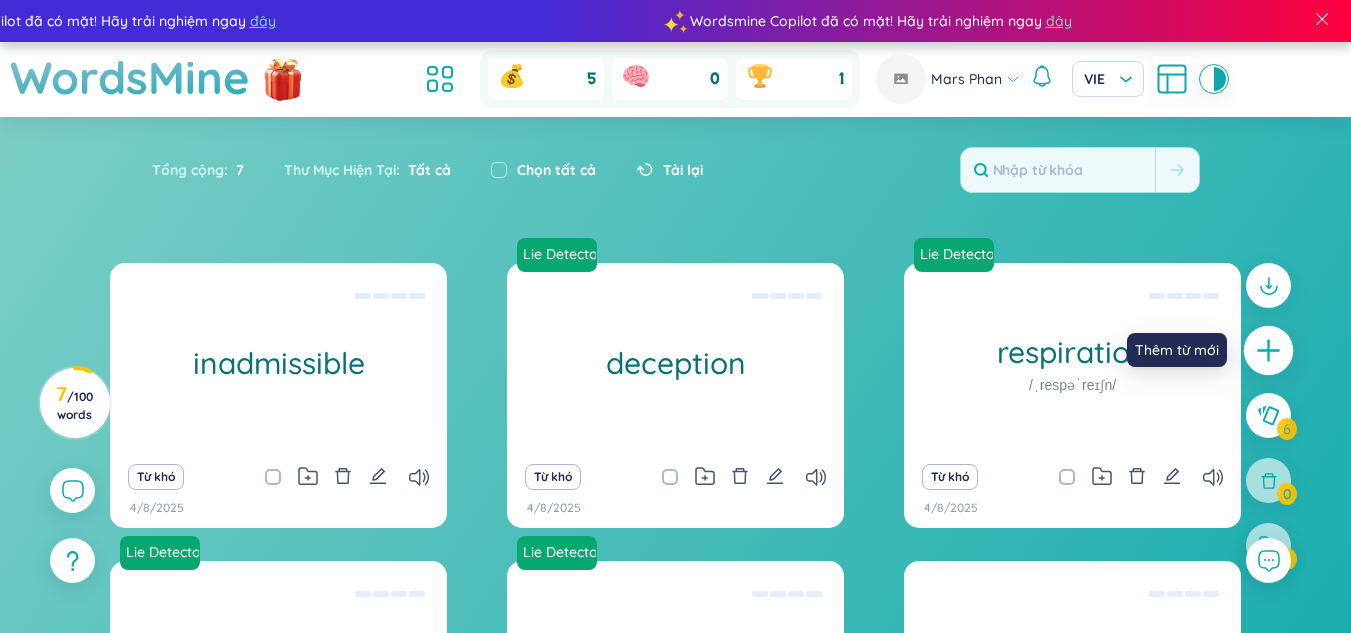 click 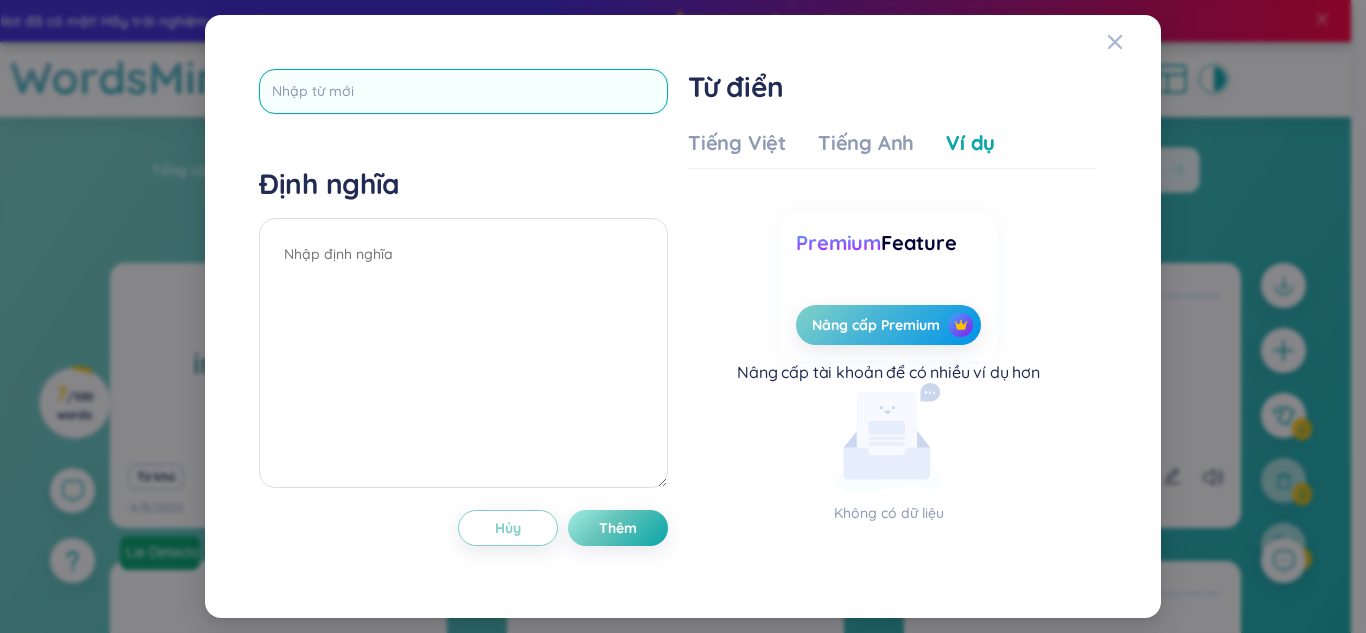 click at bounding box center [463, 91] 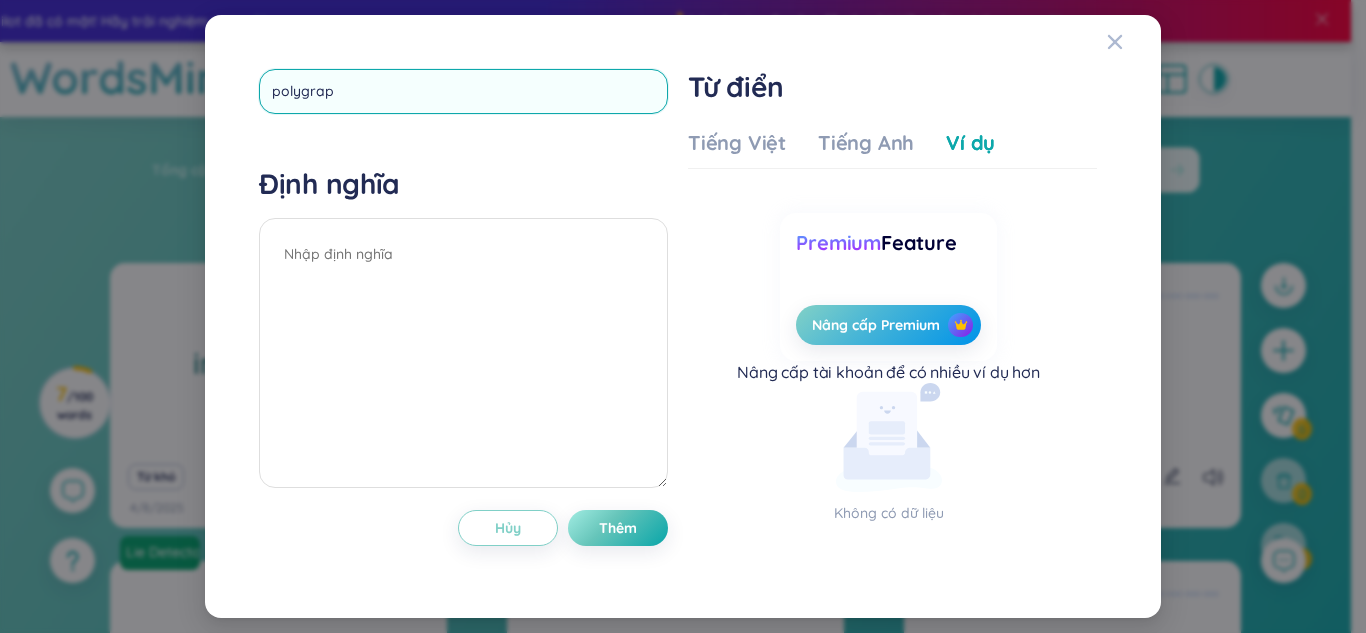 type on "polygraph" 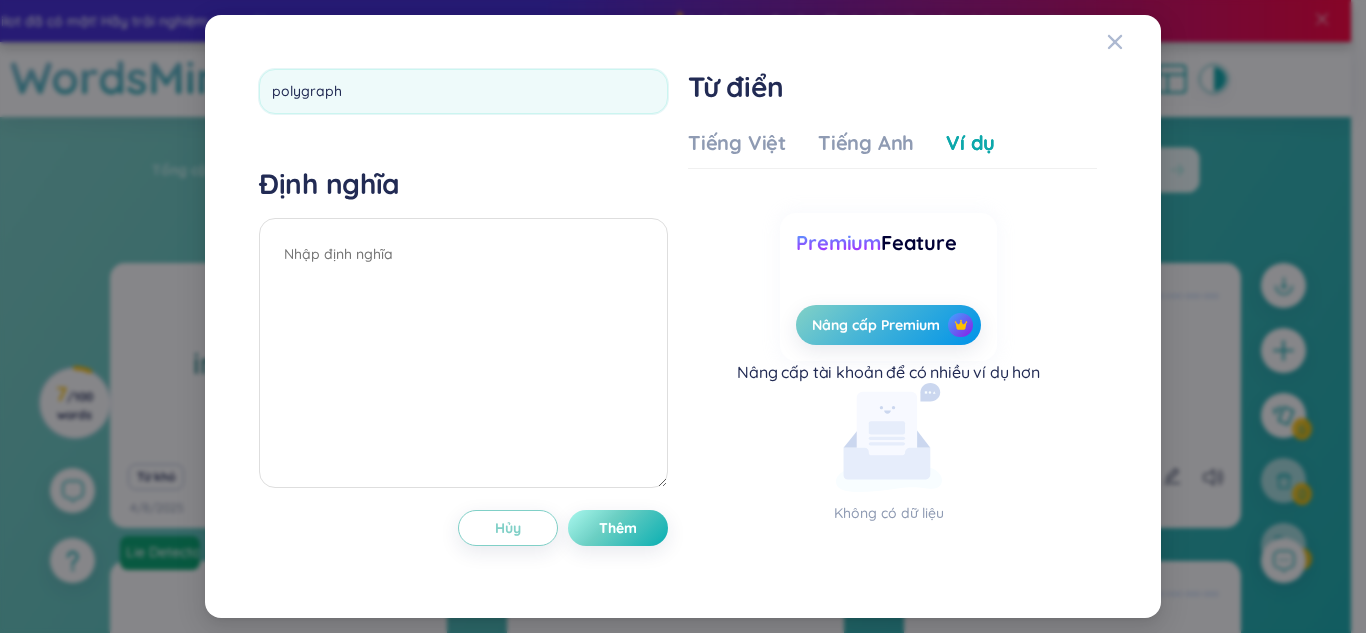click on "polygraph Định nghĩa Hủy Thêm" at bounding box center (463, 316) 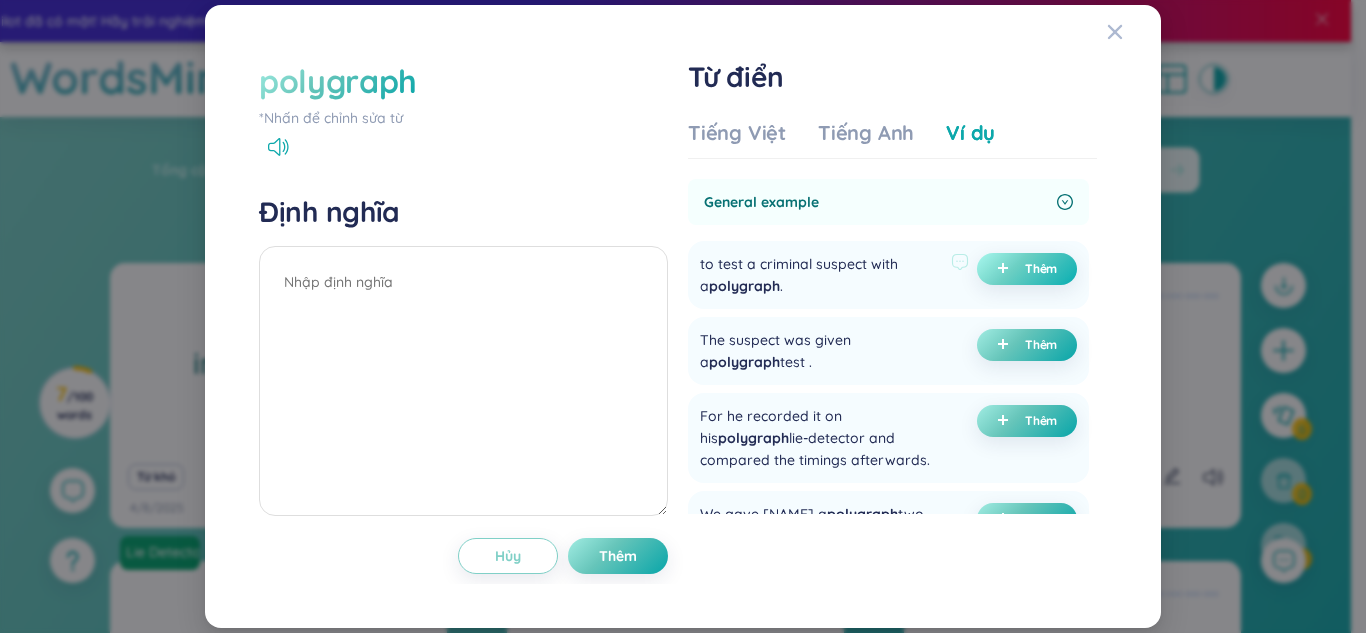 click on "Thêm" at bounding box center [1027, 269] 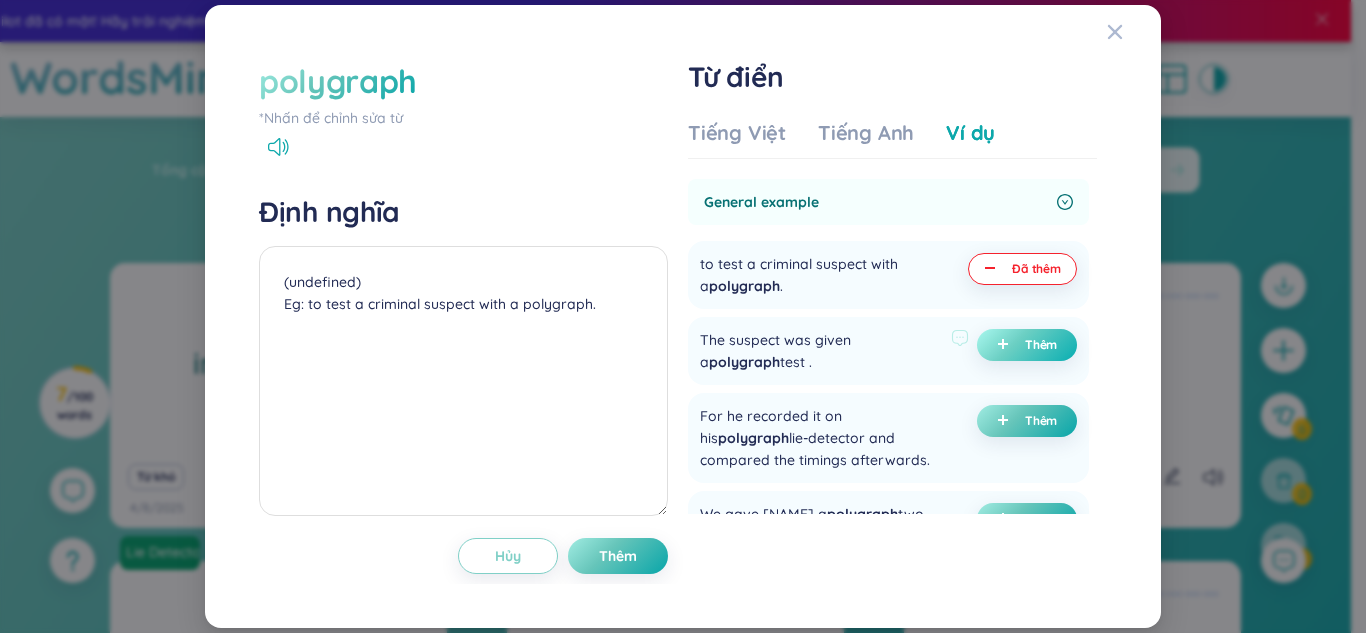 click on "Thêm" at bounding box center [1041, 345] 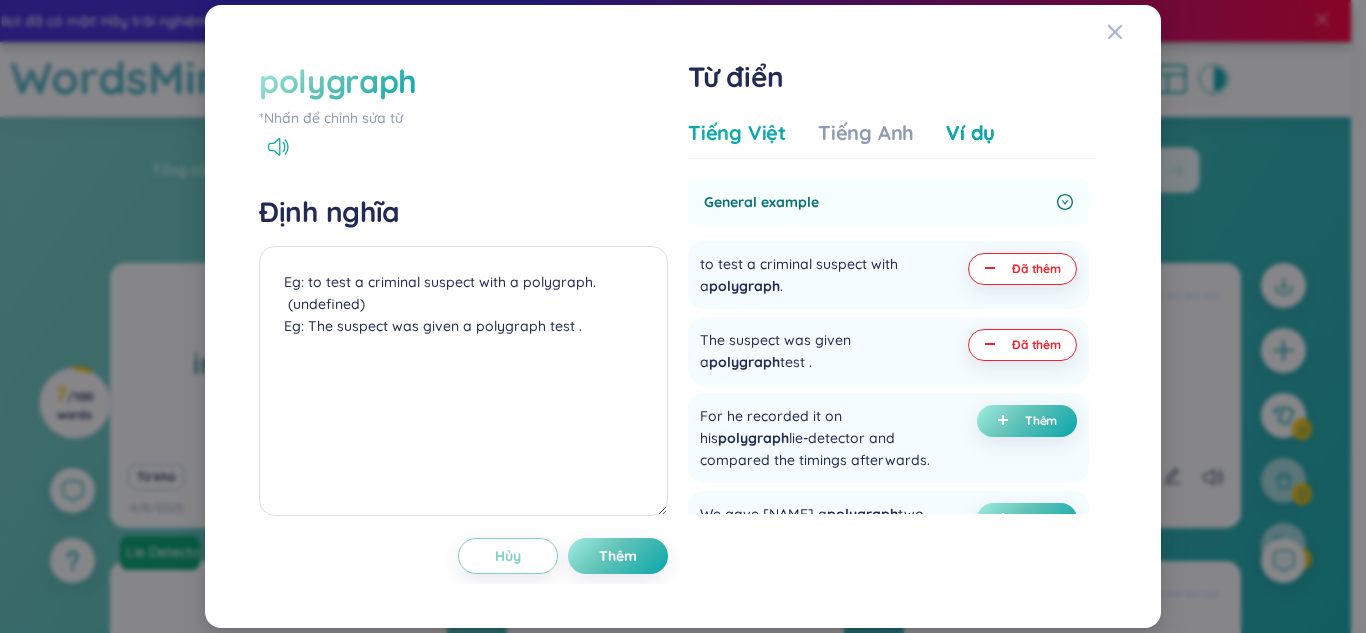 click on "Tiếng Việt" at bounding box center [737, 133] 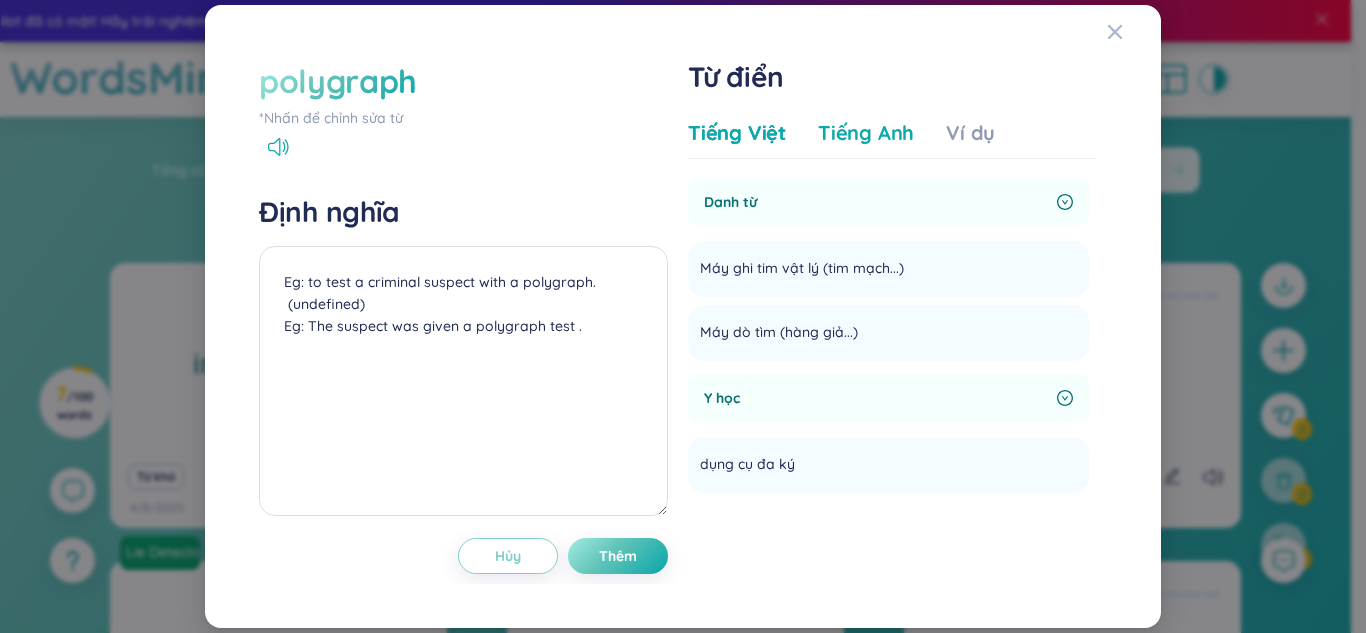 click on "Tiếng Anh" at bounding box center (866, 133) 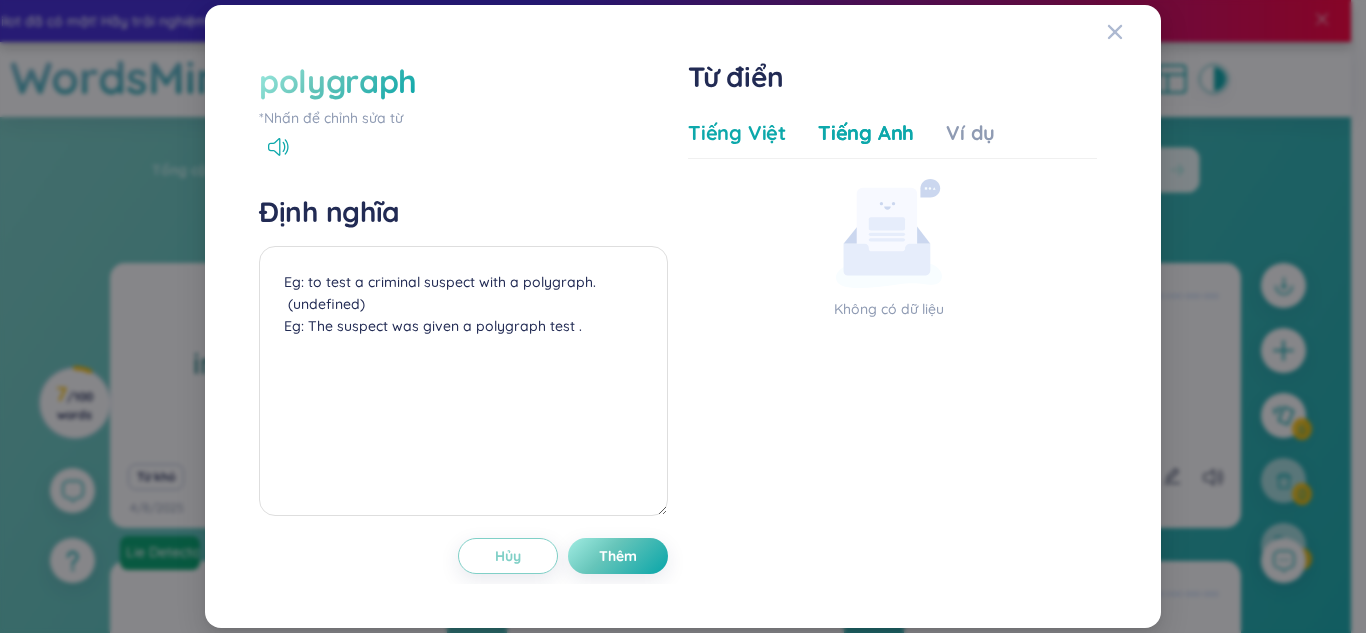 click on "Tiếng Việt" at bounding box center [737, 133] 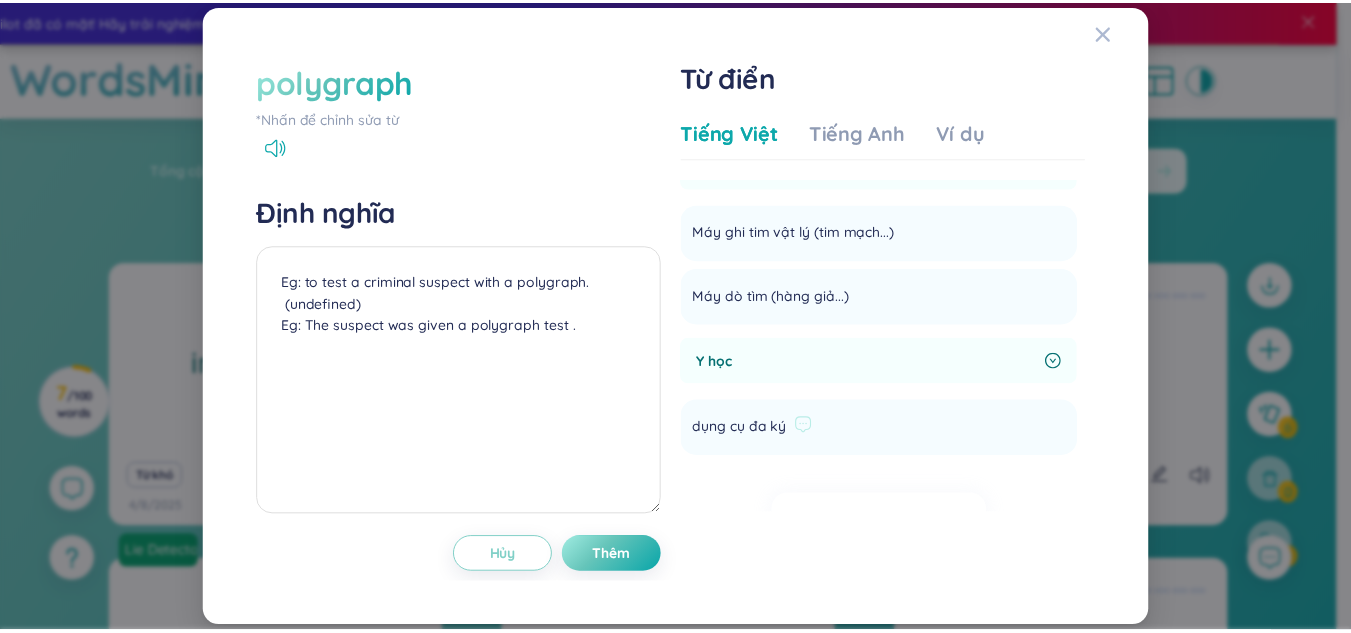scroll, scrollTop: 0, scrollLeft: 0, axis: both 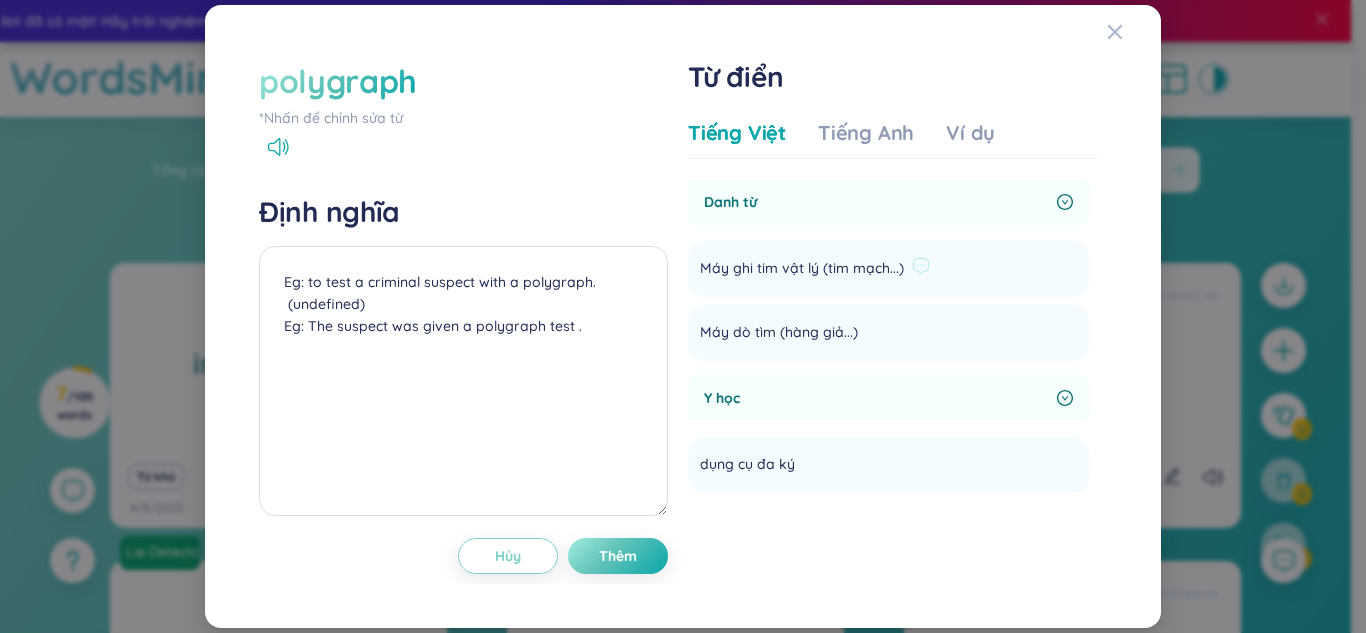 click on "Máy ghi tim vật lý (tim mạch...)" at bounding box center [802, 269] 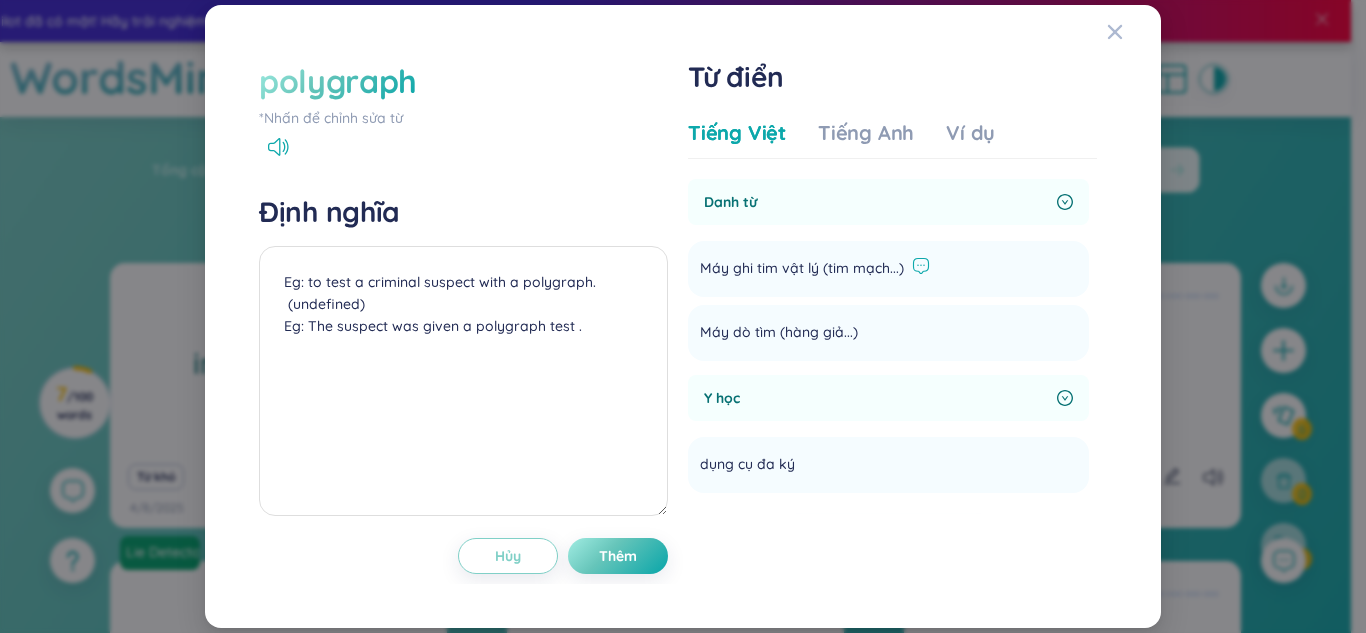 click 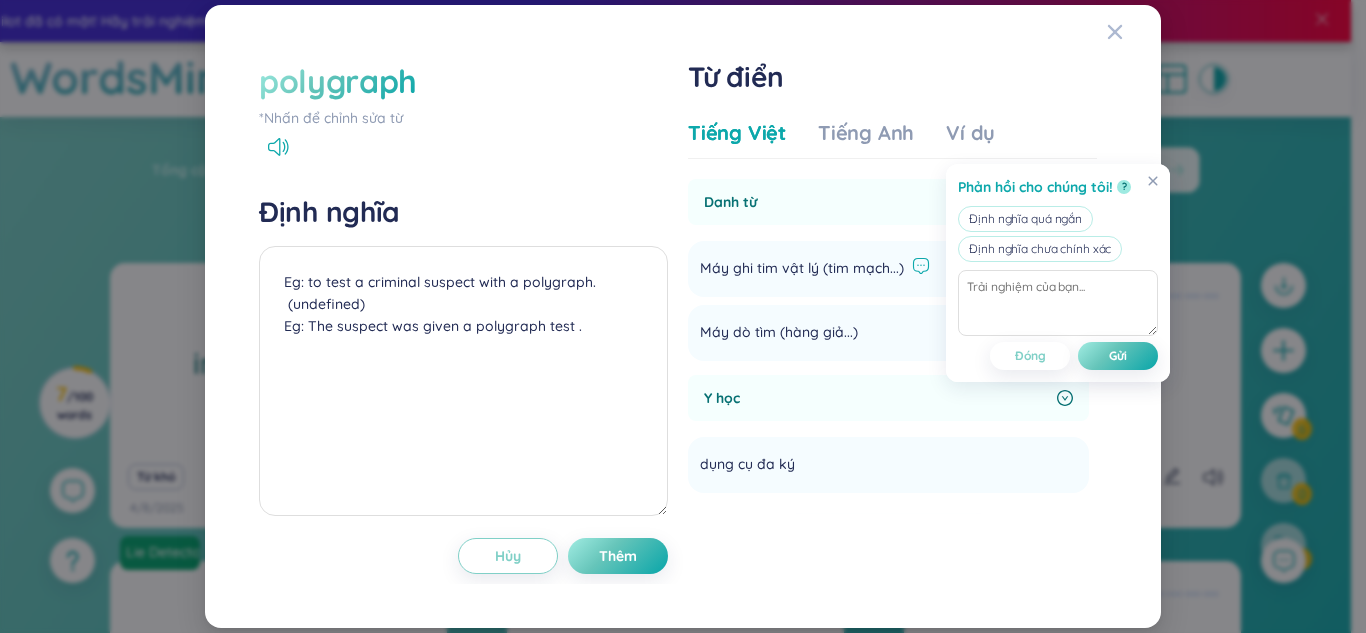 click on "Máy ghi tim vật lý (tim mạch...) Thêm" at bounding box center (888, 269) 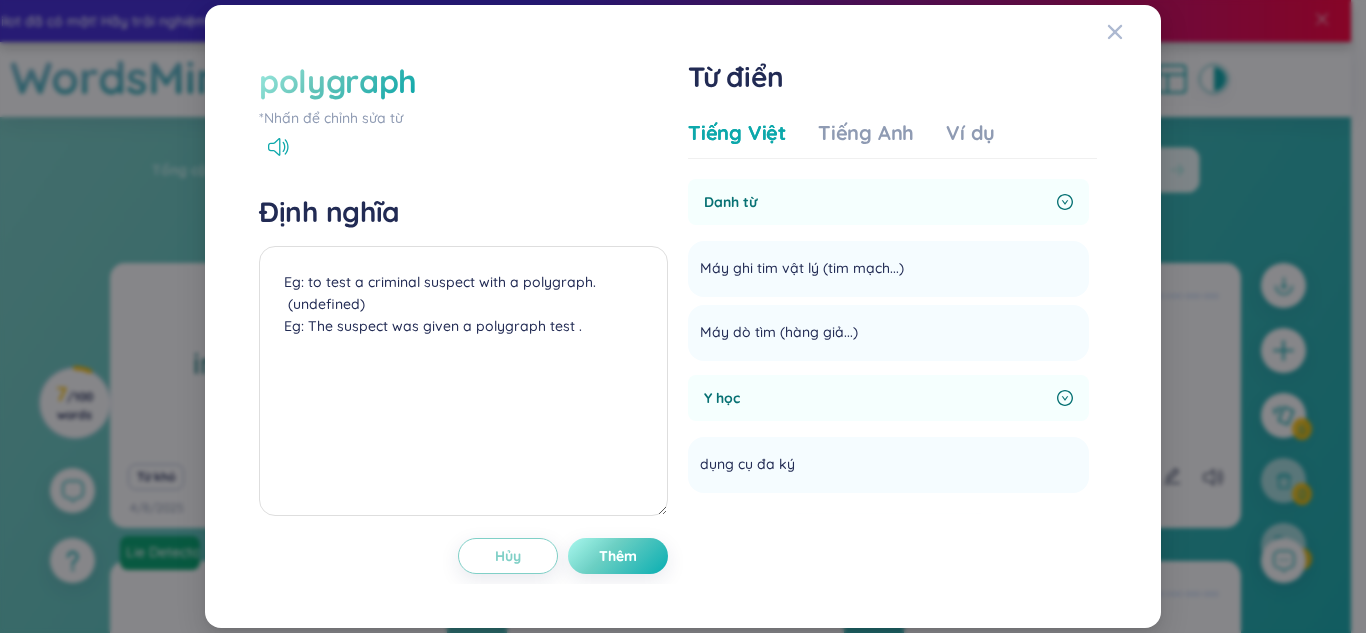 click on "Thêm" at bounding box center [618, 556] 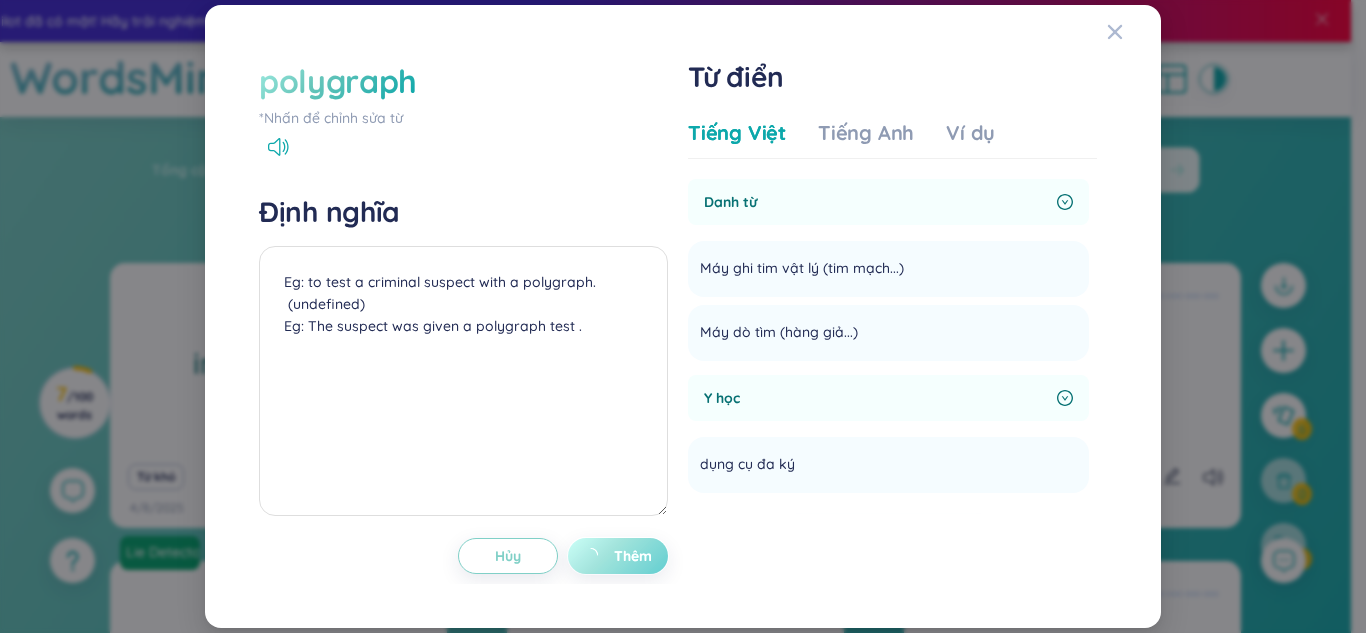 type on "Eg: to test a criminal suspect with a polygraph.
(undefined)
Eg: The suspect was given a polygraph test ." 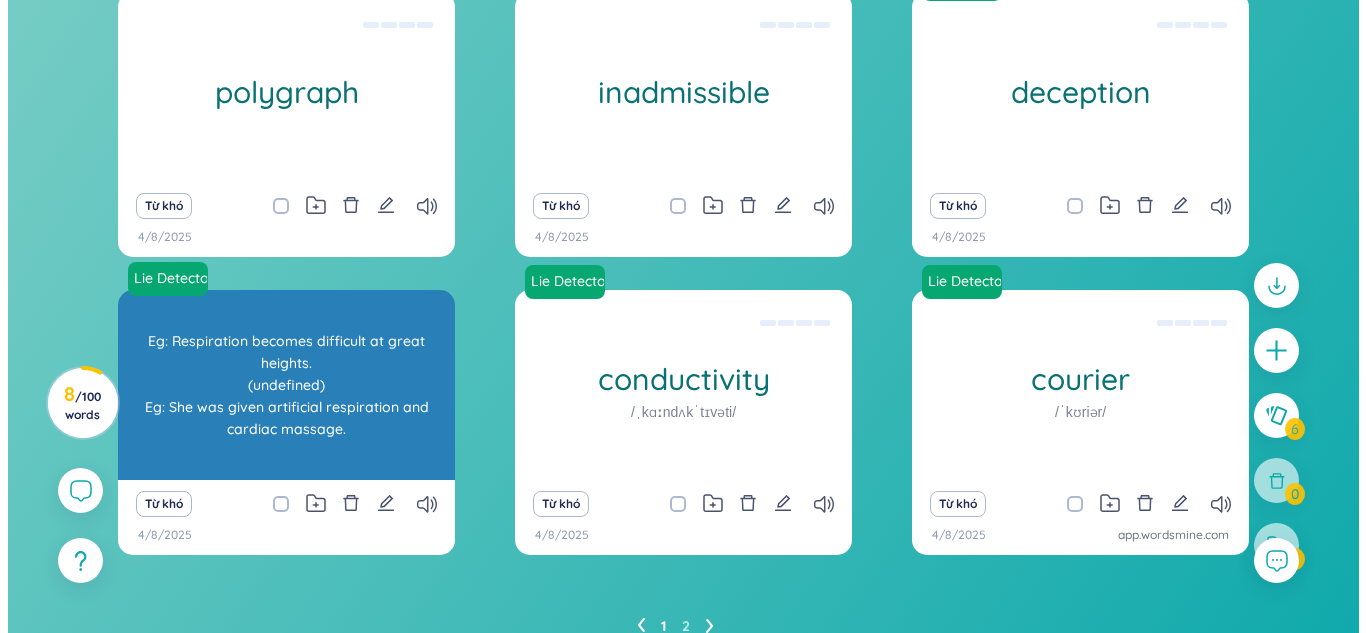 scroll, scrollTop: 227, scrollLeft: 0, axis: vertical 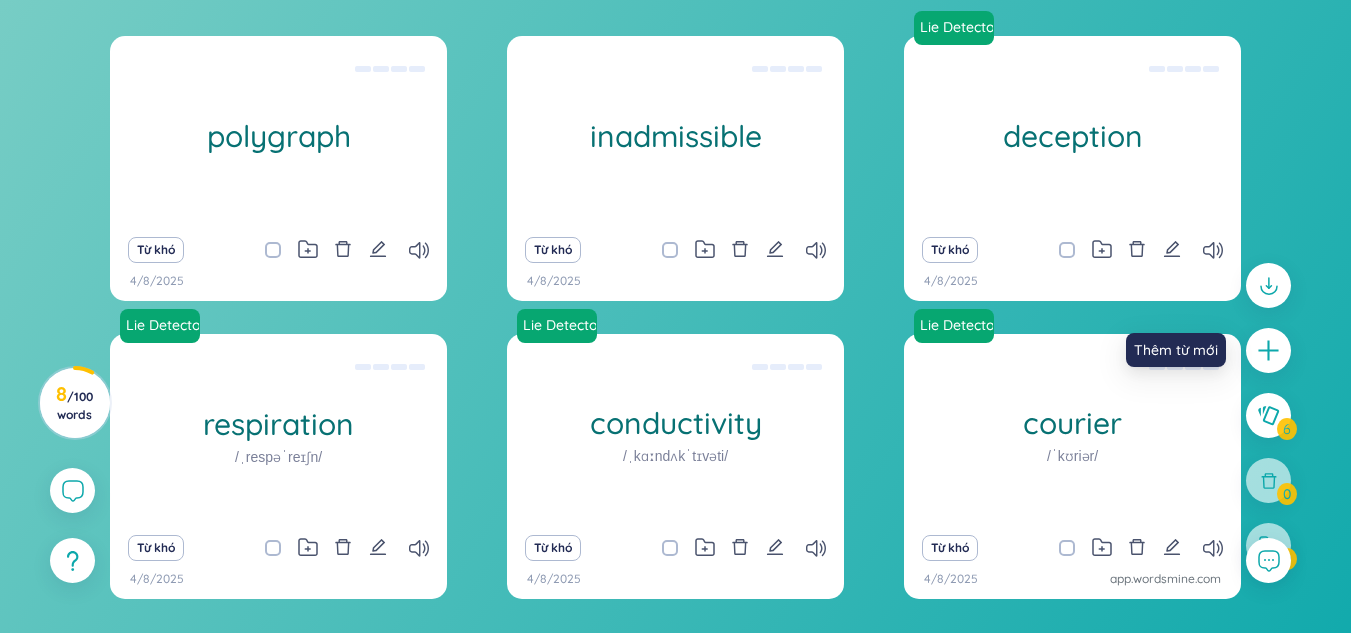 drag, startPoint x: 1264, startPoint y: 344, endPoint x: 1232, endPoint y: 335, distance: 33.24154 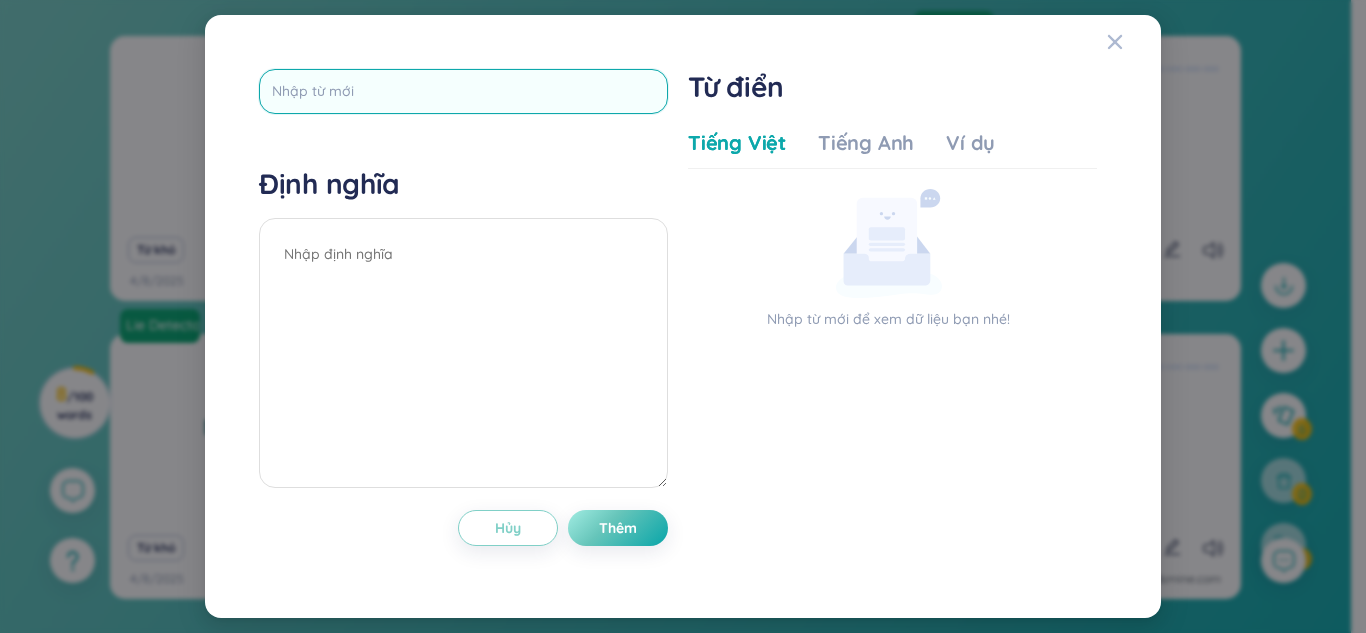 click at bounding box center (463, 91) 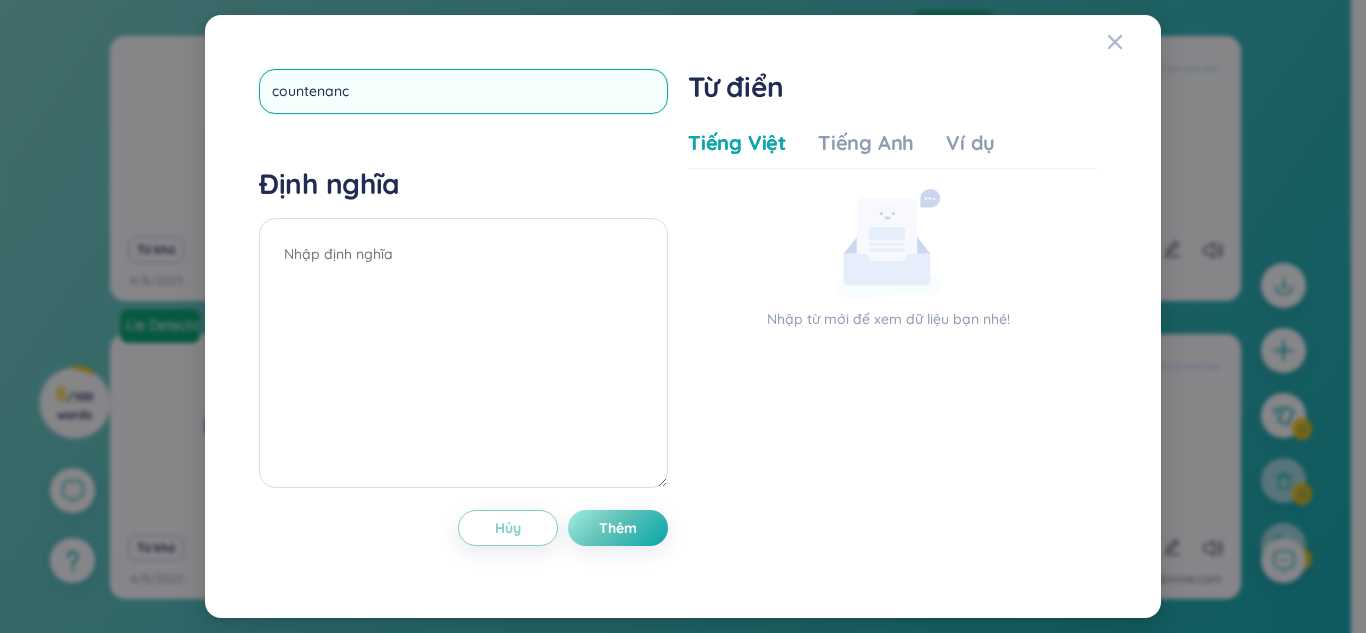 type on "countenance" 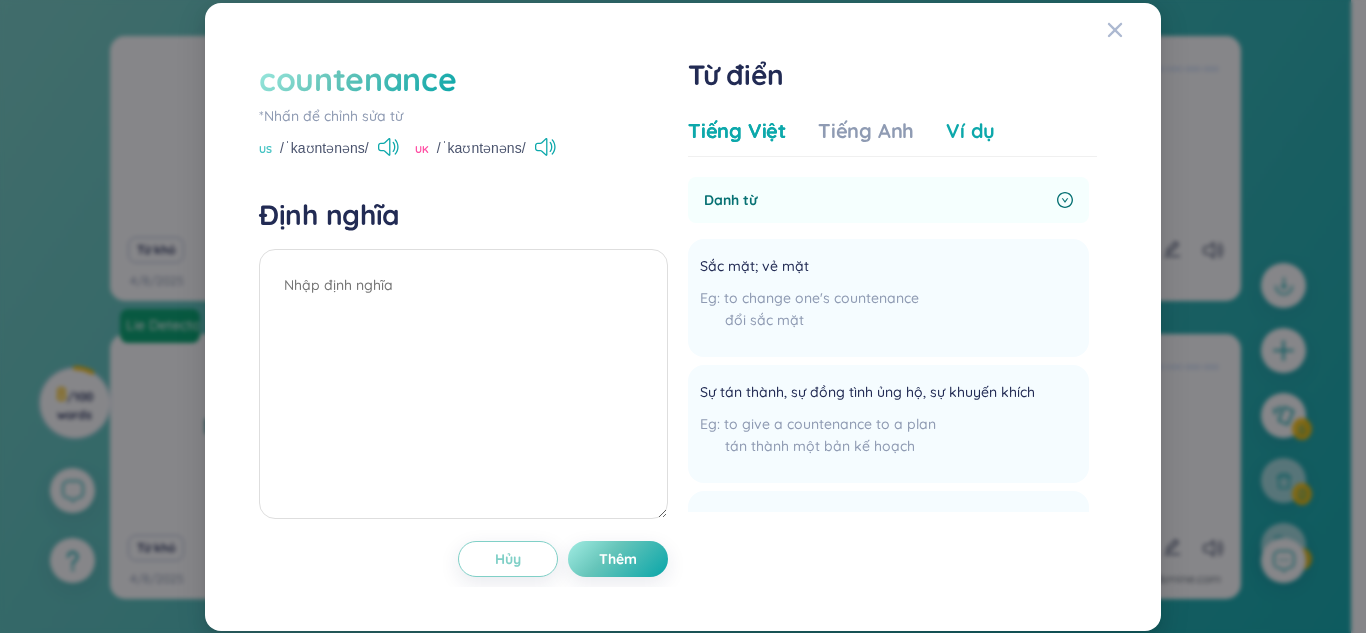 click on "Ví dụ" at bounding box center (970, 131) 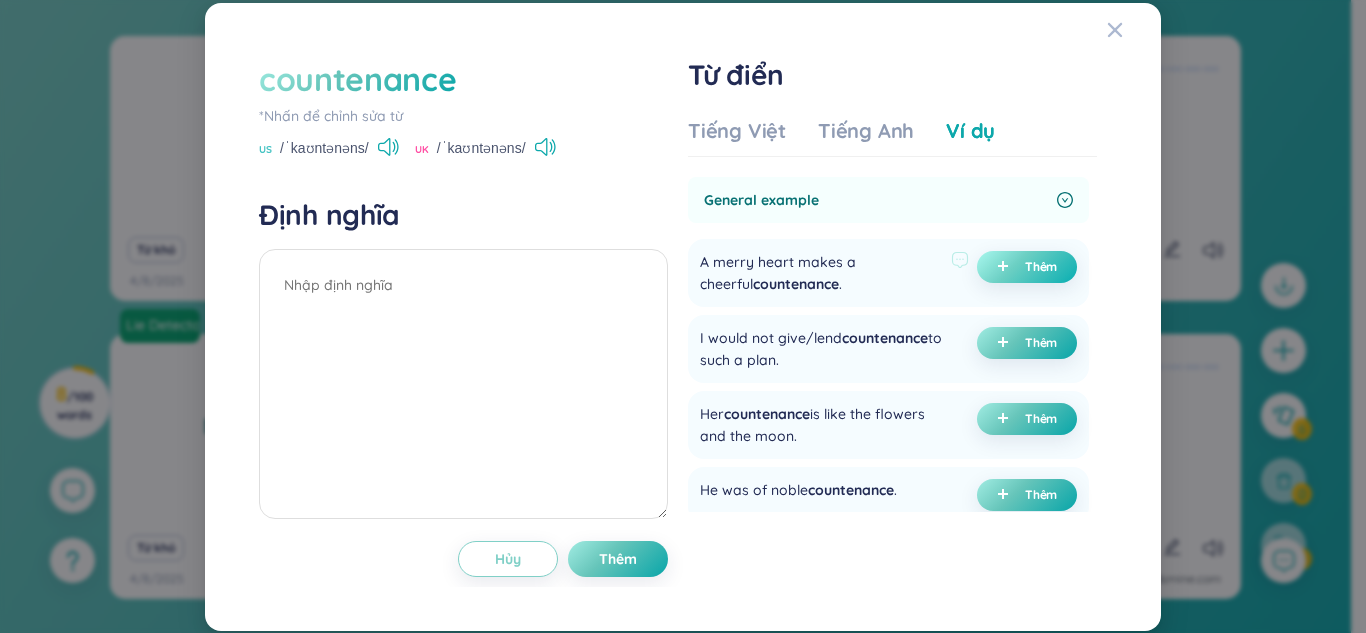 click on "Thêm" at bounding box center (1041, 267) 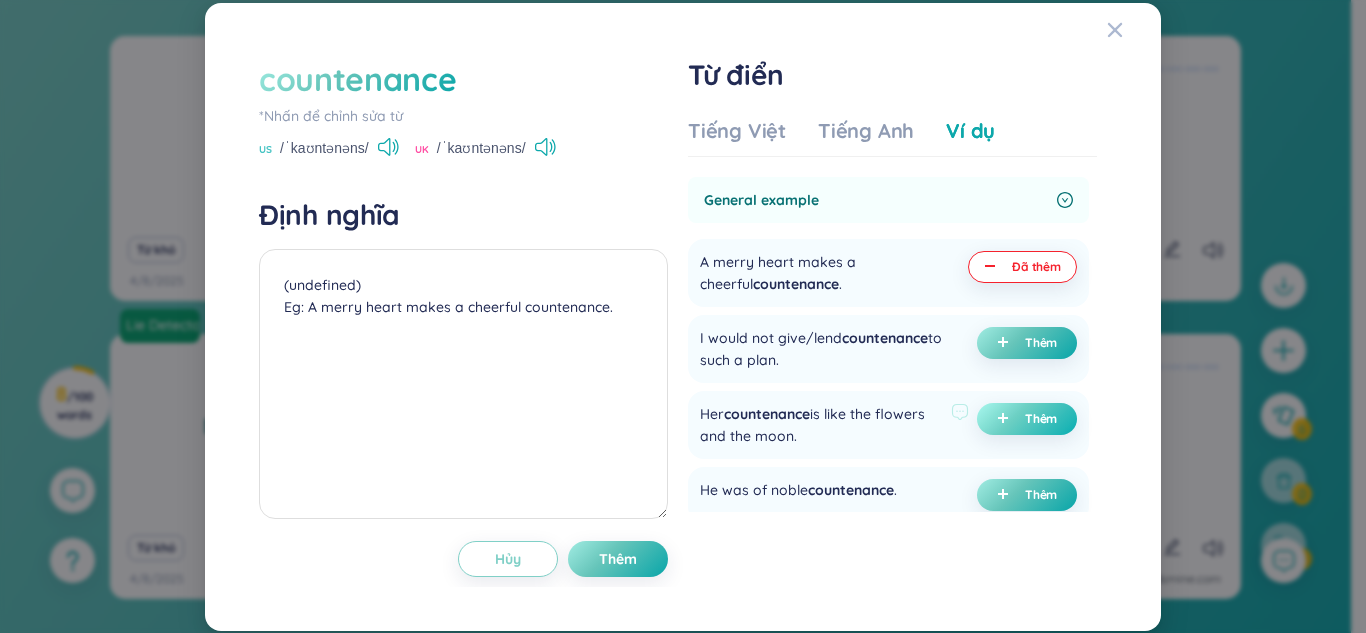click 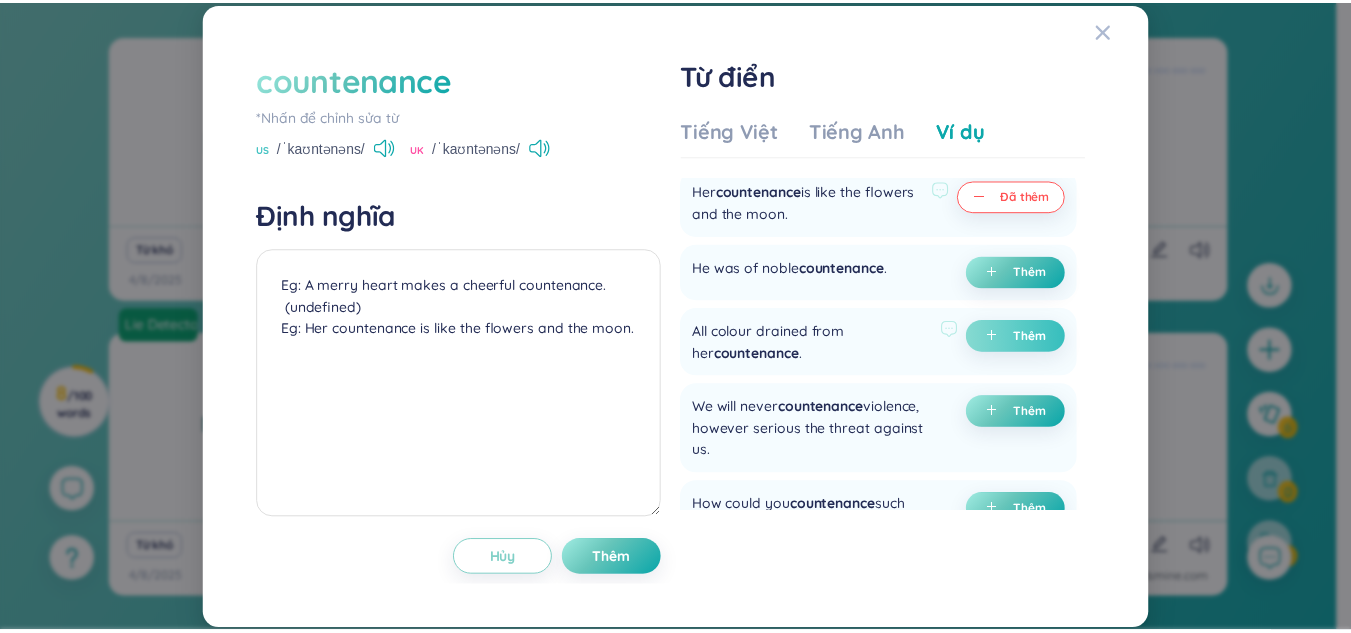 scroll, scrollTop: 267, scrollLeft: 0, axis: vertical 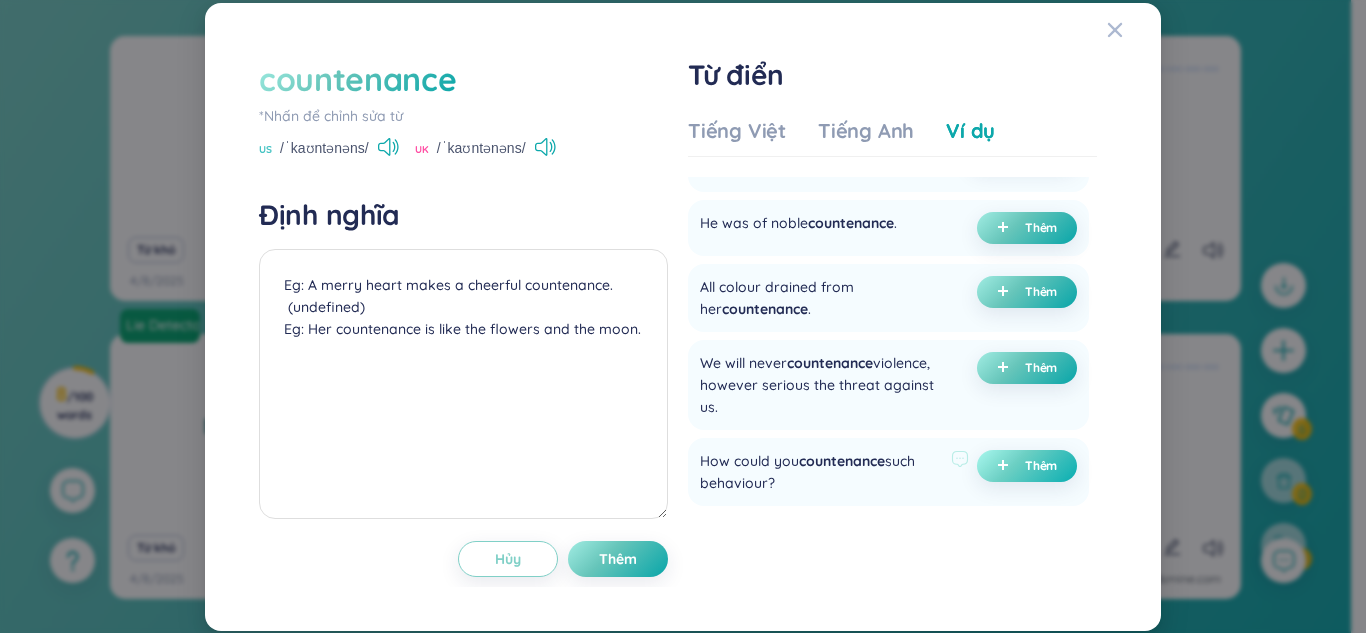 click on "Thêm" at bounding box center [1041, 466] 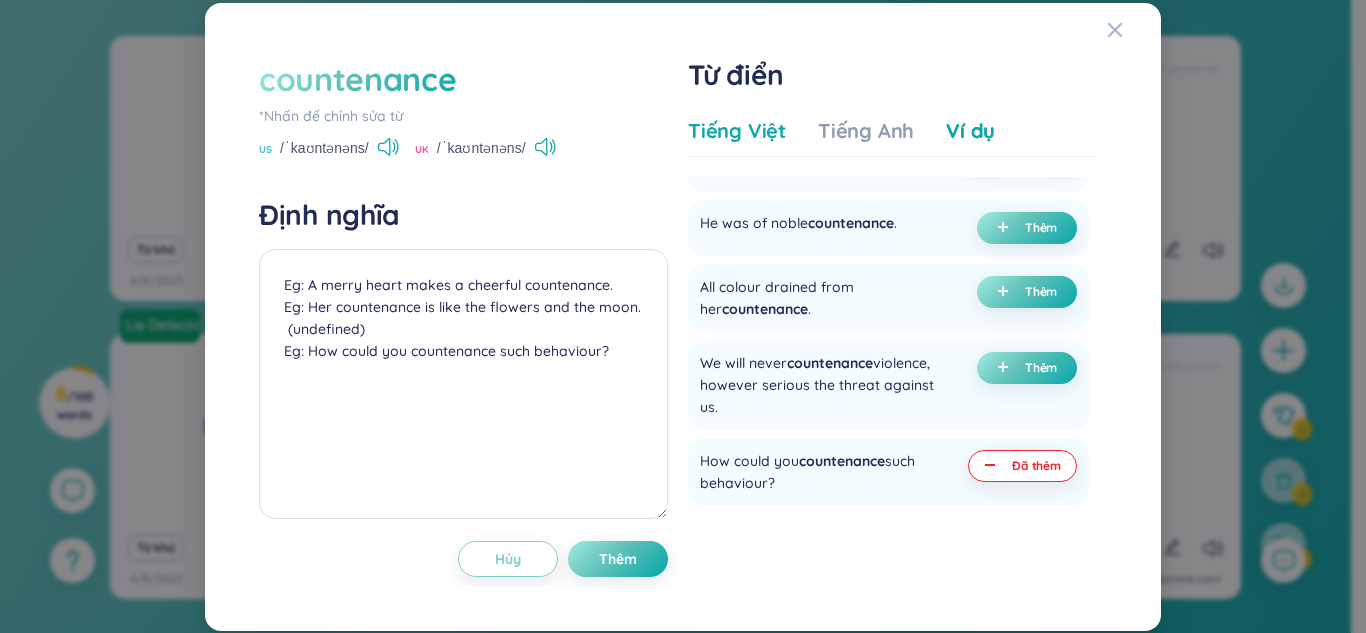 click on "Tiếng Việt" at bounding box center (737, 131) 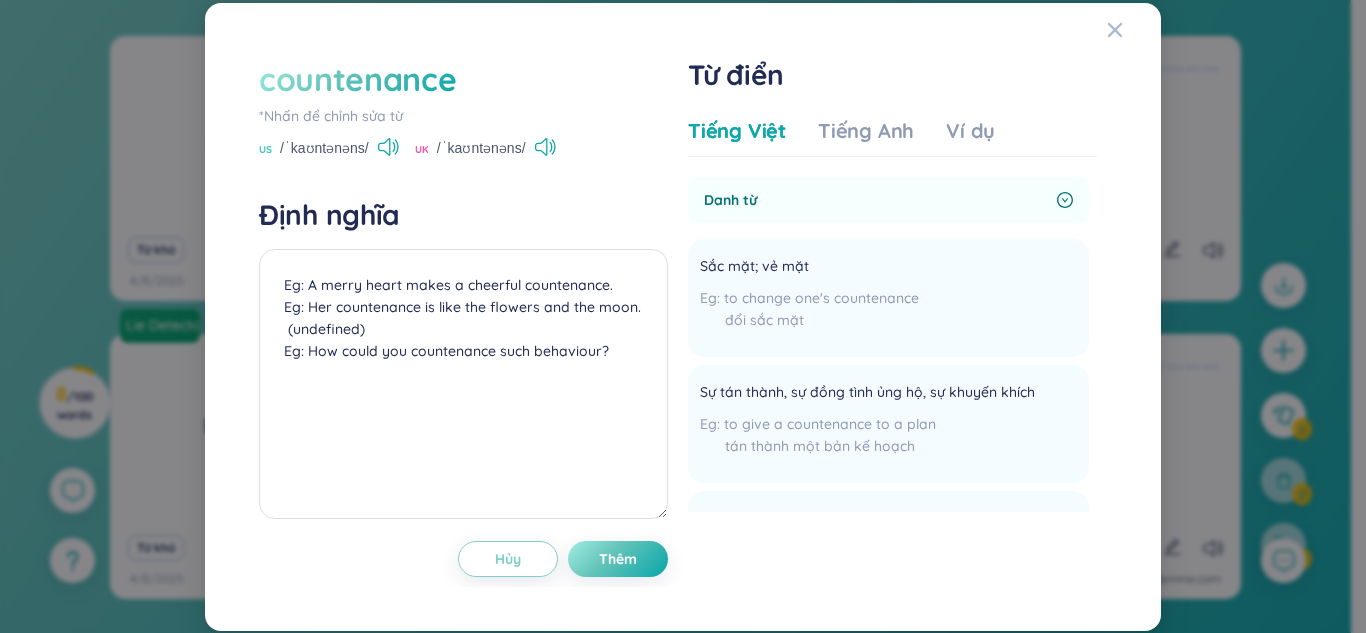 click on "US /ˈkaʊntənəns/ UK /ˈkaʊntənəns/" at bounding box center [463, 150] 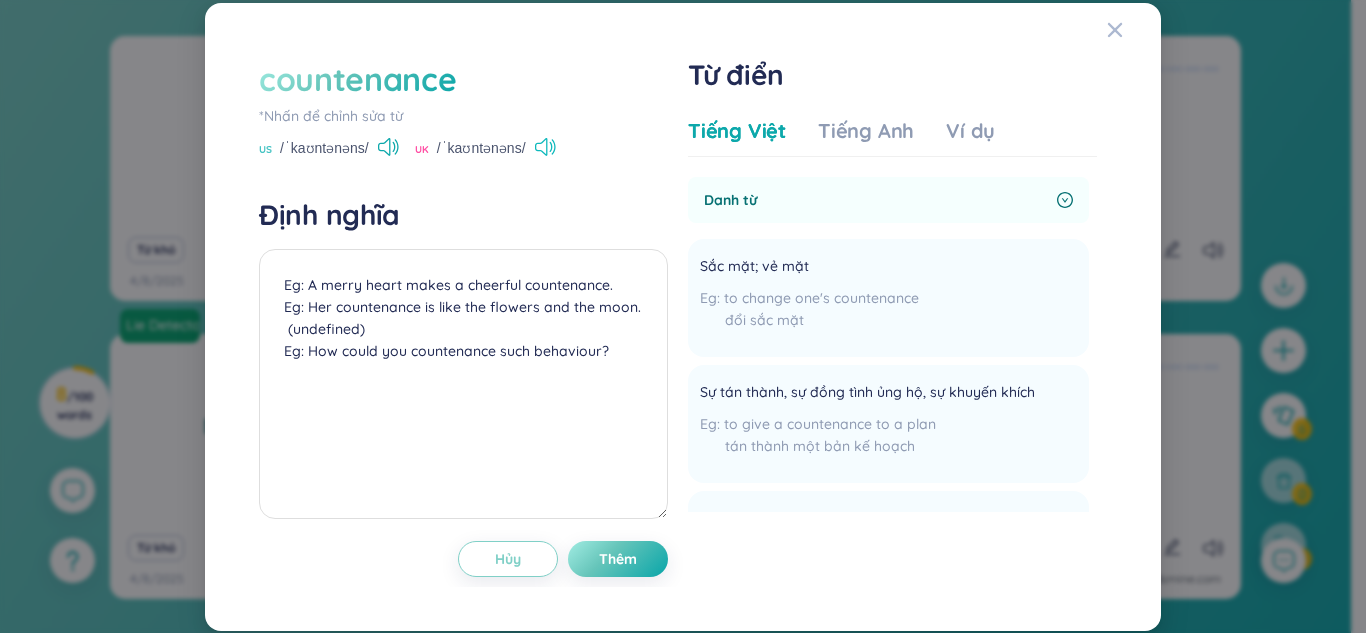 click 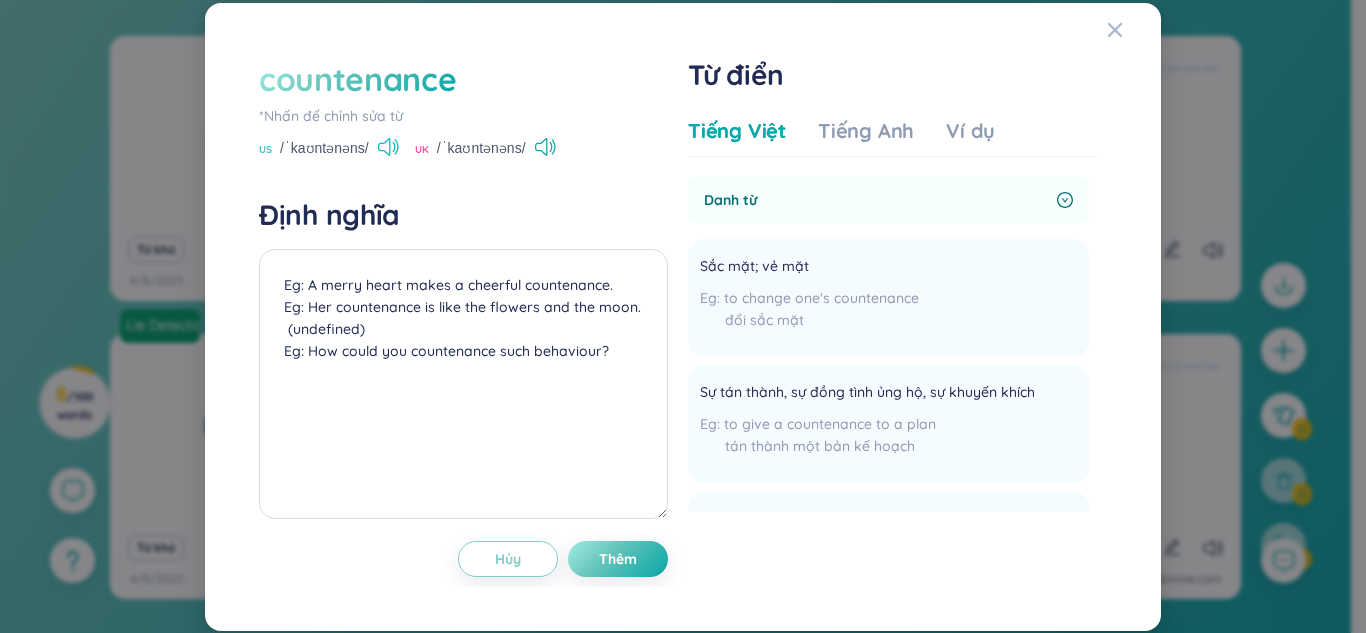 click 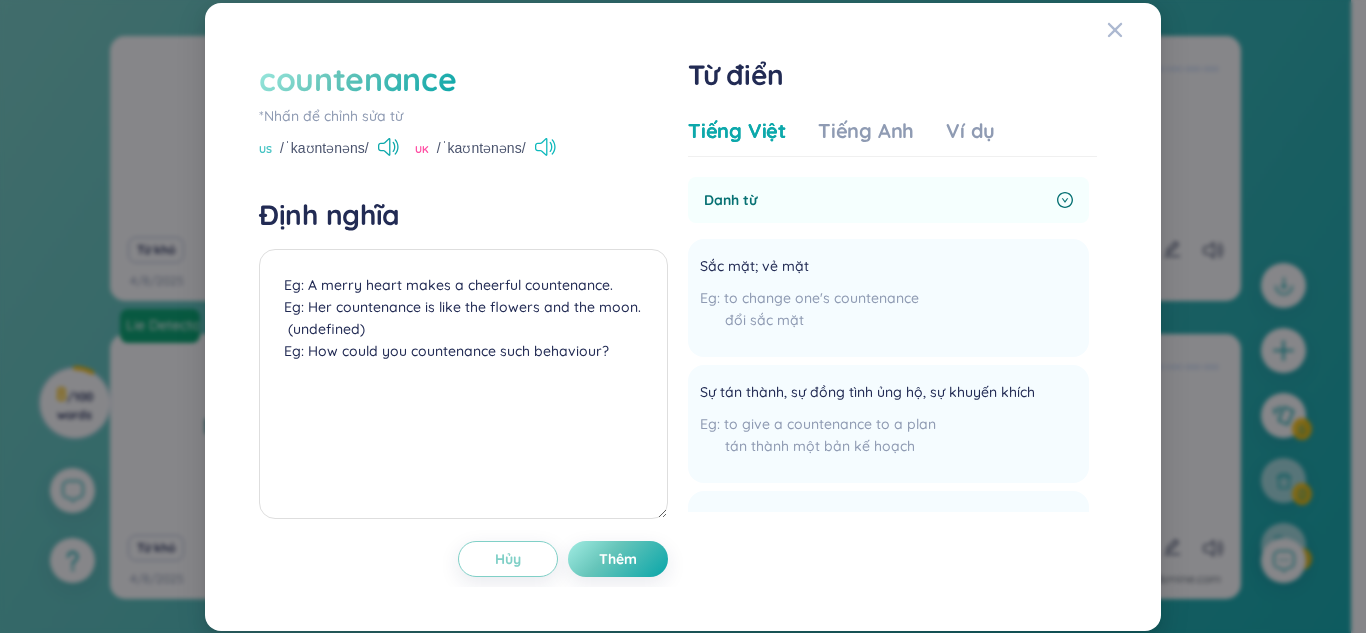 click 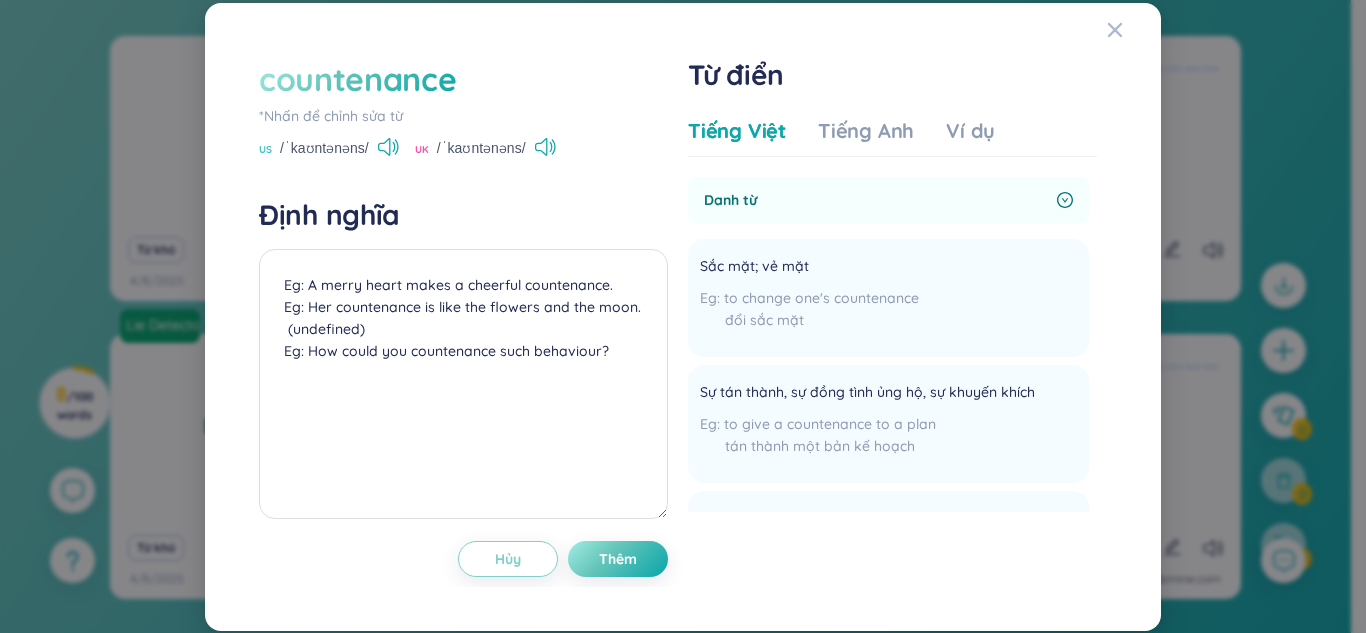 click on "countenance *Nhấn để chỉnh sửa từ US /ˈkaʊntənəns/ UK /ˈkaʊntənəns/" at bounding box center (463, 108) 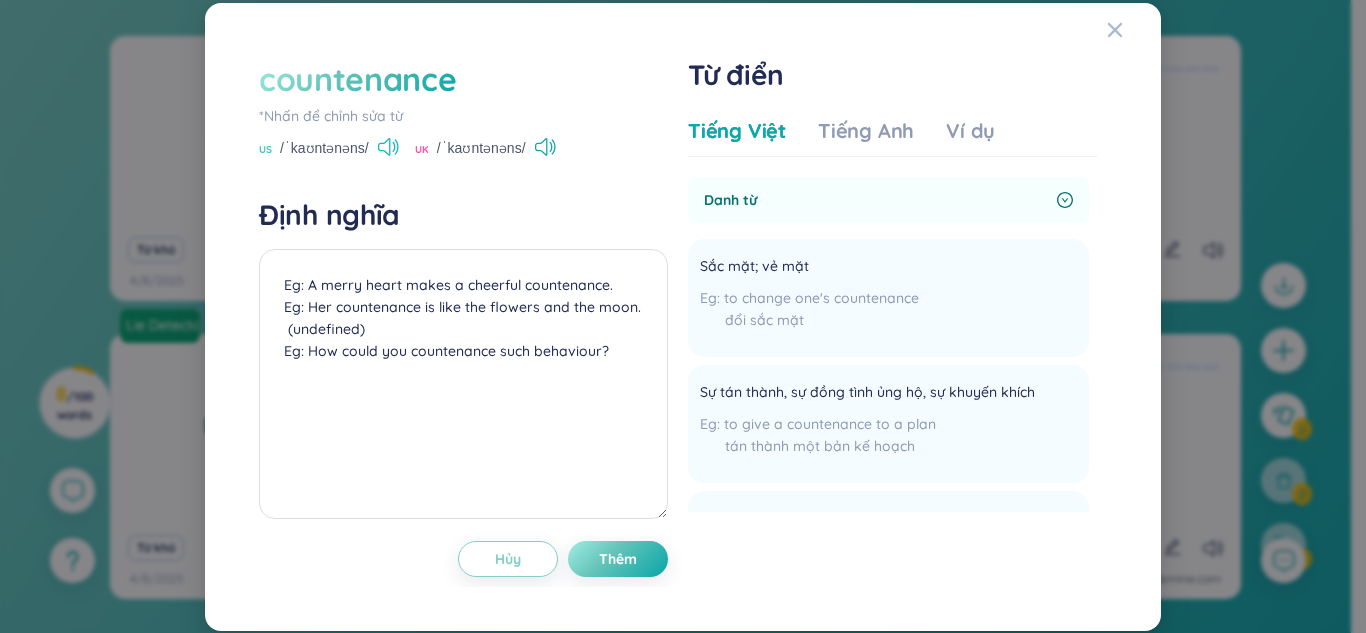 click 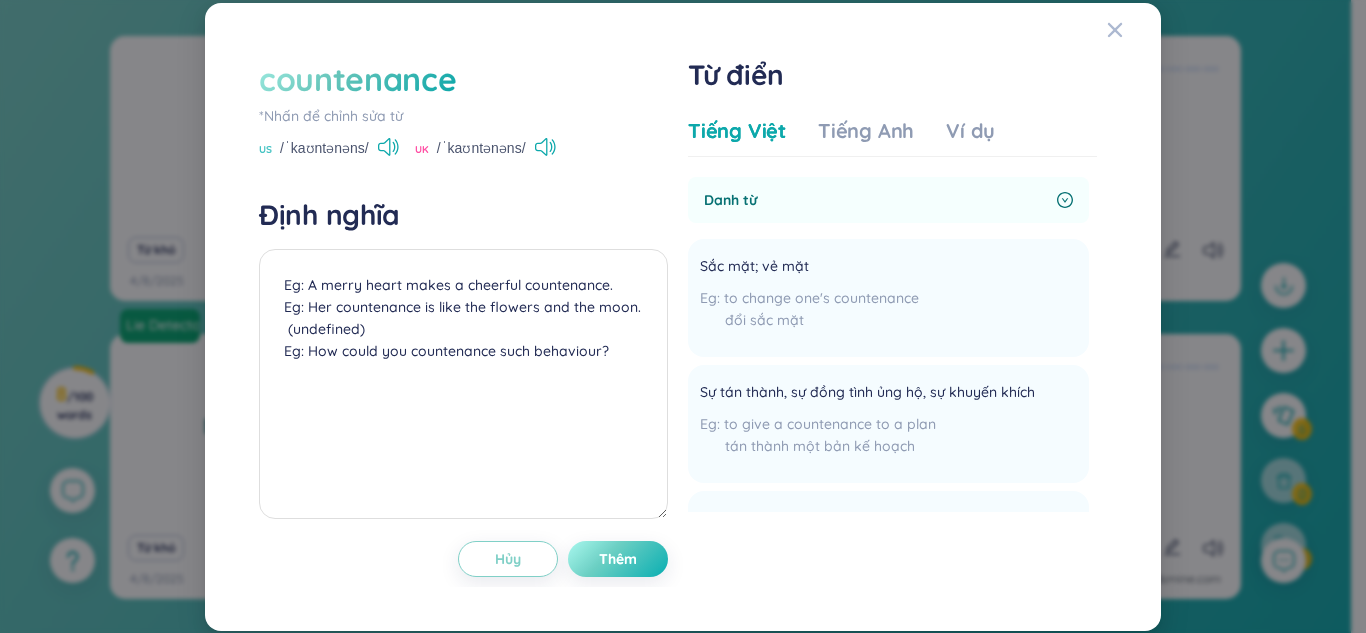 click on "Thêm" at bounding box center [618, 559] 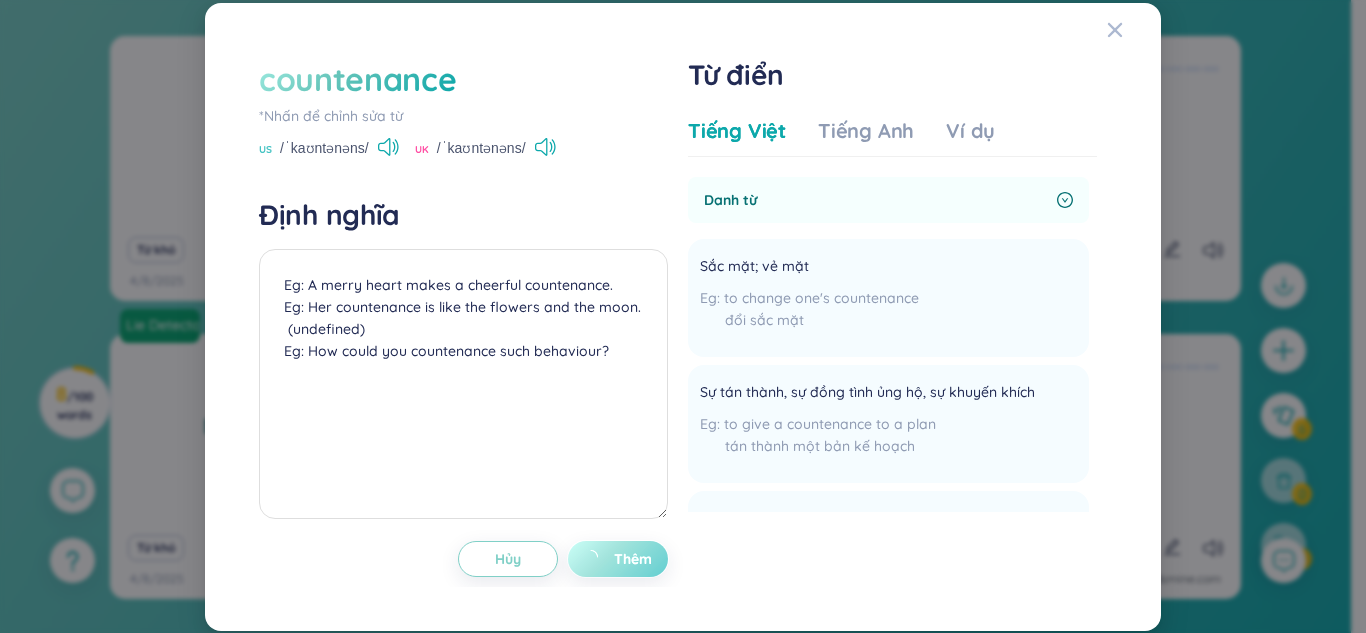 type on "Eg: A merry heart makes a cheerful countenance.
Eg: Her countenance is like the flowers and the moon.
(undefined)
Eg: How could you countenance such behaviour?" 